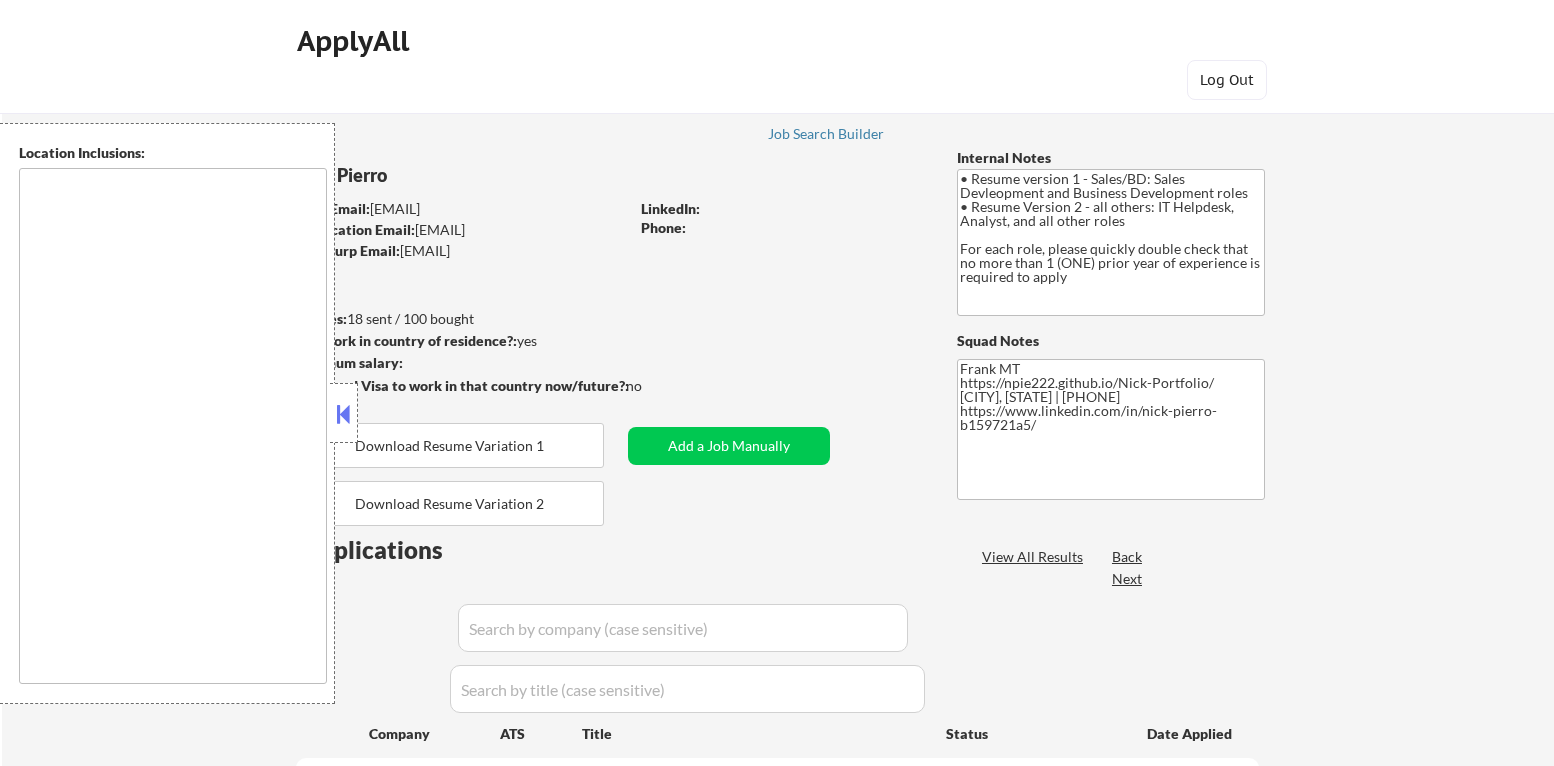 scroll, scrollTop: 0, scrollLeft: 0, axis: both 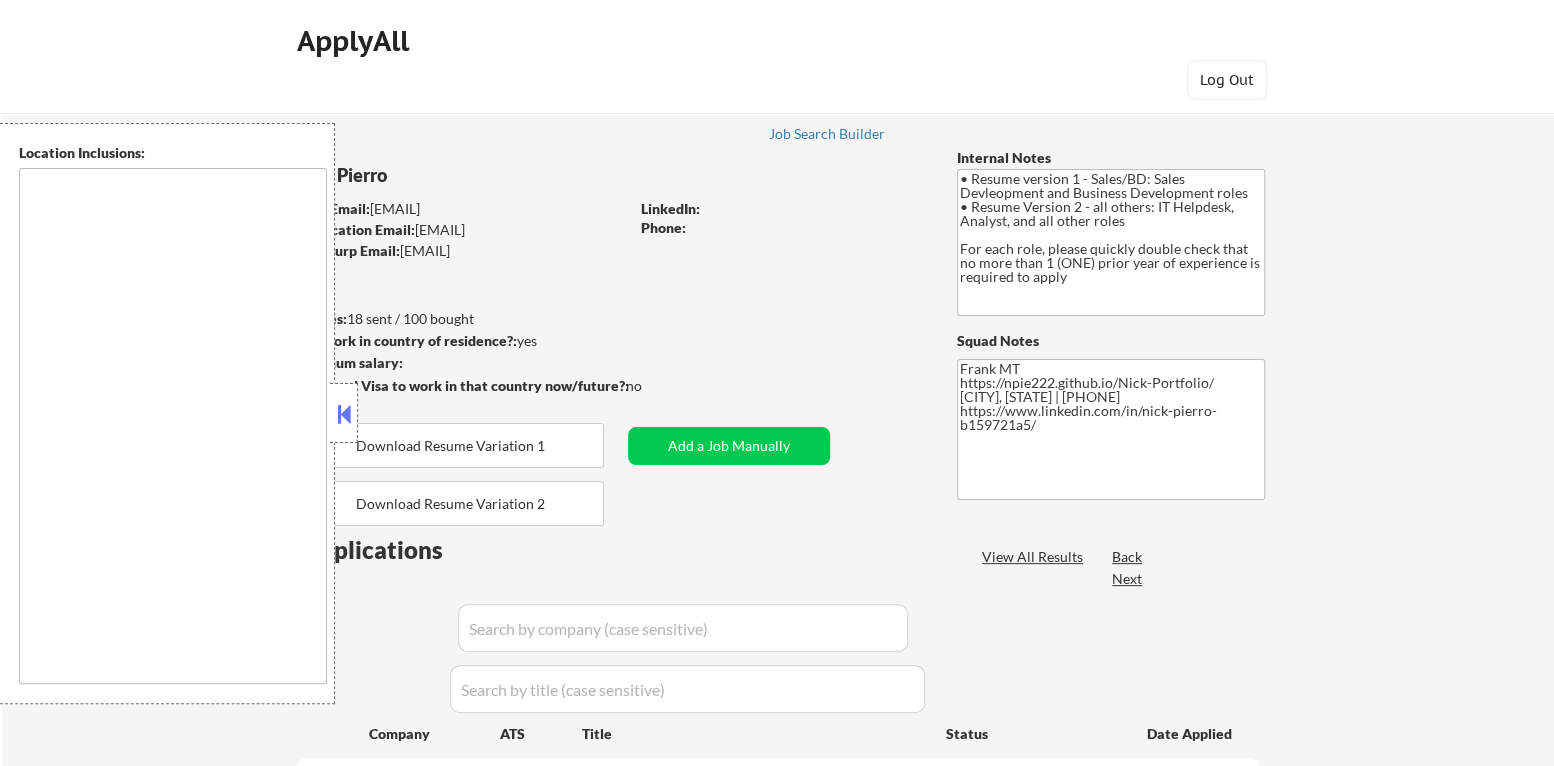 type on "[LOCATION], [STATE]   [LOCATION], [STATE]   [LOCATION], [STATE]   [LOCATION], [STATE]   [LOCATION], [STATE]   [LOCATION], [STATE]   [LOCATION], [STATE]   [LOCATION], [STATE]   [LOCATION], [STATE]   [LOCATION], [STATE]   [LOCATION], [STATE]   [LOCATION], [STATE]   [LOCATION], [STATE]   [LOCATION], [STATE]   [LOCATION], [STATE]   [LOCATION], [STATE]   [LOCATION], [STATE]   [LOCATION], [STATE]   [LOCATION], [STATE]   [LOCATION], [STATE]   [LOCATION], [STATE]   [LOCATION], [STATE]   [LOCATION], [STATE]   [LOCATION], [STATE]   [LOCATION], [STATE]   [LOCATION], [STATE]   [LOCATION], [STATE]   [LOCATION], [STATE]   [LOCATION], [STATE]   [LOCATION], [STATE] To generate a list of locations within a 30-minute commuting distance from "[LOCATION], [STATE]," we first need to identify the correct "[LOCATION], [STATE]" since there are several in the United States. The most notable [LOCATION]s are in [STATE], [STATE], [STATE], and [STATE]. Assuming you are referring to [LOCATION], [STATE], here is a list of nearby locations: [LOCATION], [STATE] [LOCATION], [STATE] [LOCATION], [STATE] [LOCATION], [STATE] [LOCATION], [STATE] [LOCATION], [STATE] [LOCATION], [STATE] [LOCATION], [STATE] [LOCATION], [STATE] [LOCATION], [STATE] [LOCATION], [STATE] [LOCATION], [STATE] [LOCATION], [STATE] [LOCATION], [STATE] [LOCATION], [STATE]" 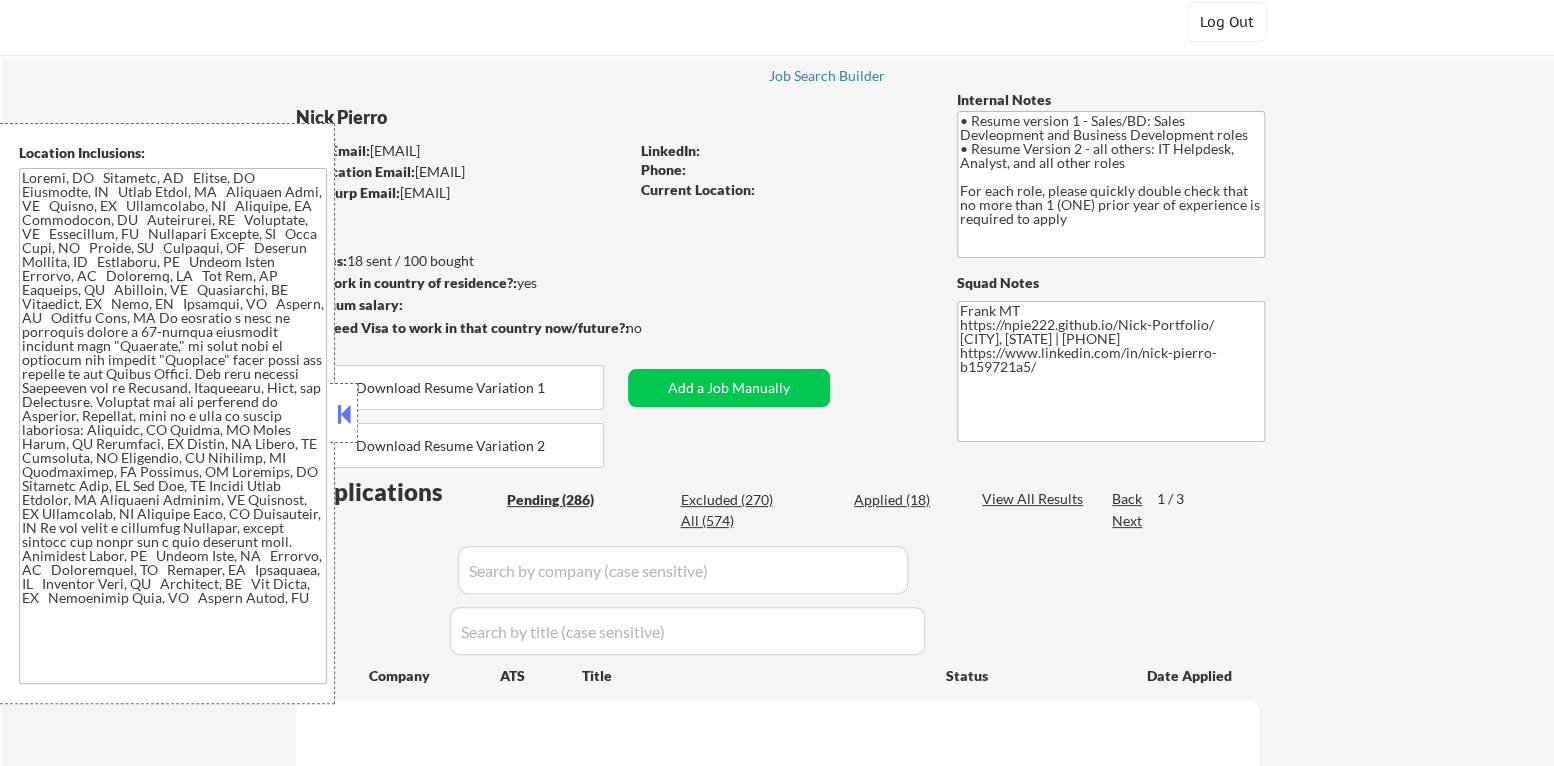 scroll, scrollTop: 199, scrollLeft: 0, axis: vertical 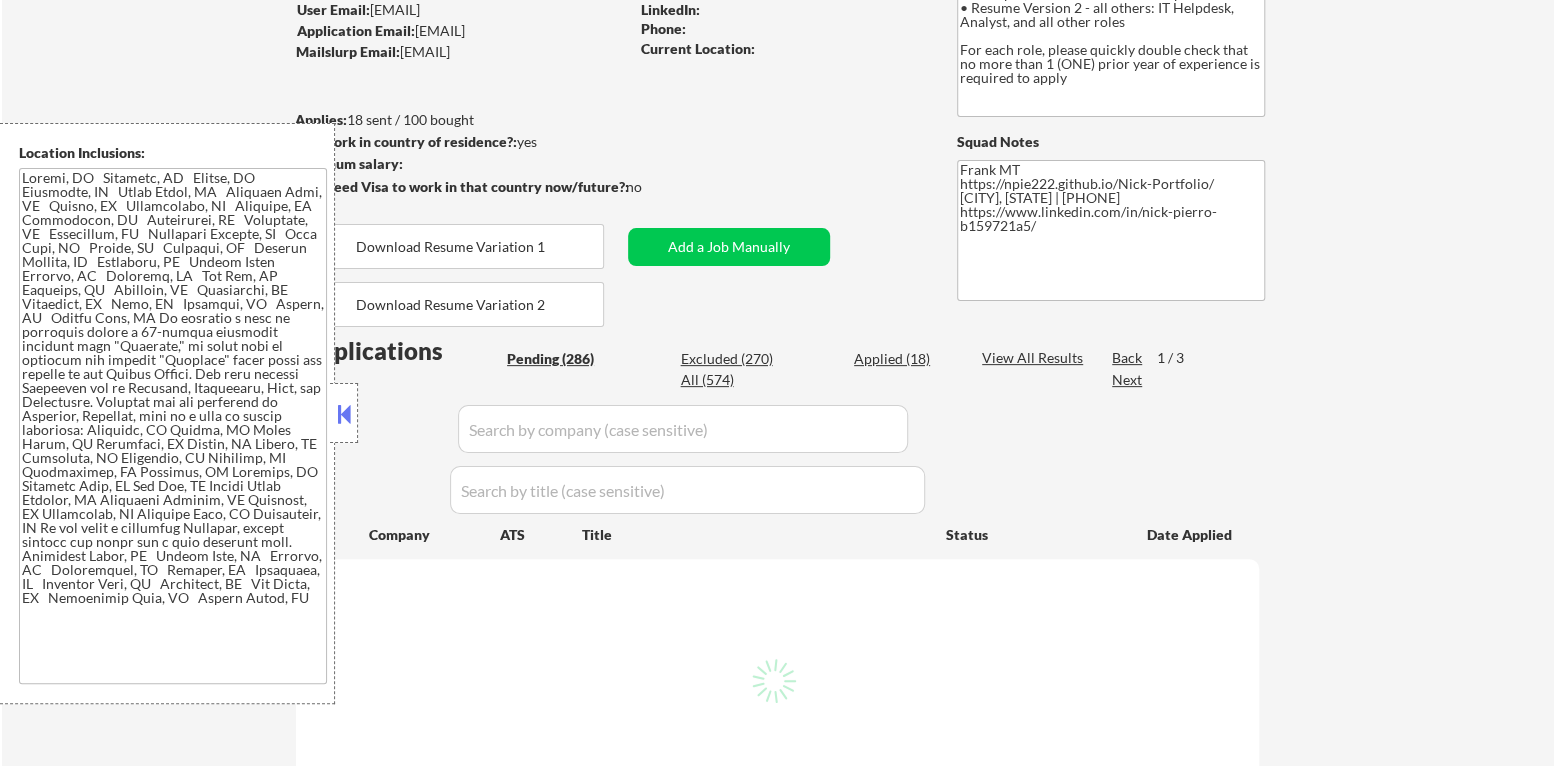 click at bounding box center (344, 414) 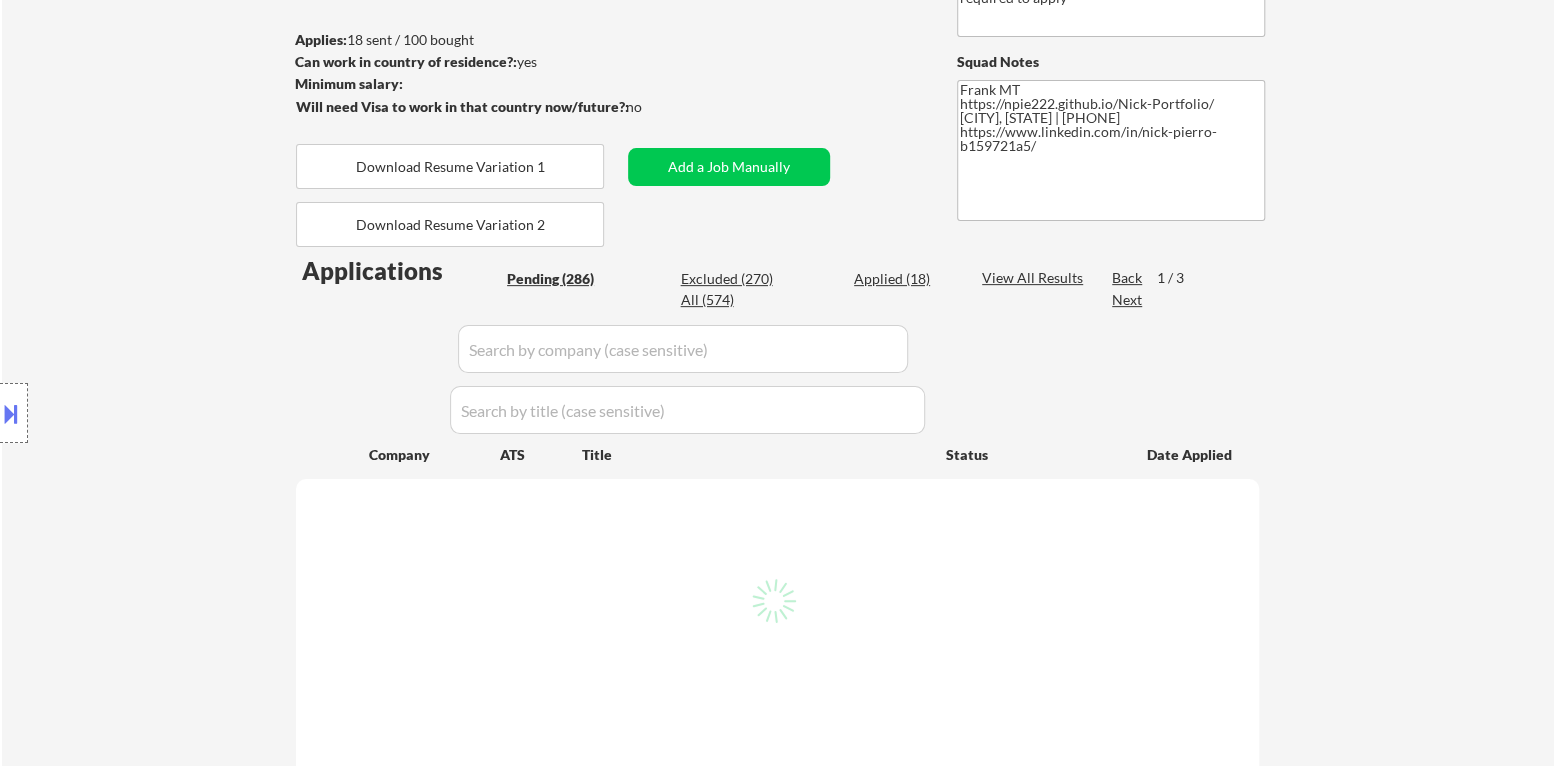 scroll, scrollTop: 399, scrollLeft: 0, axis: vertical 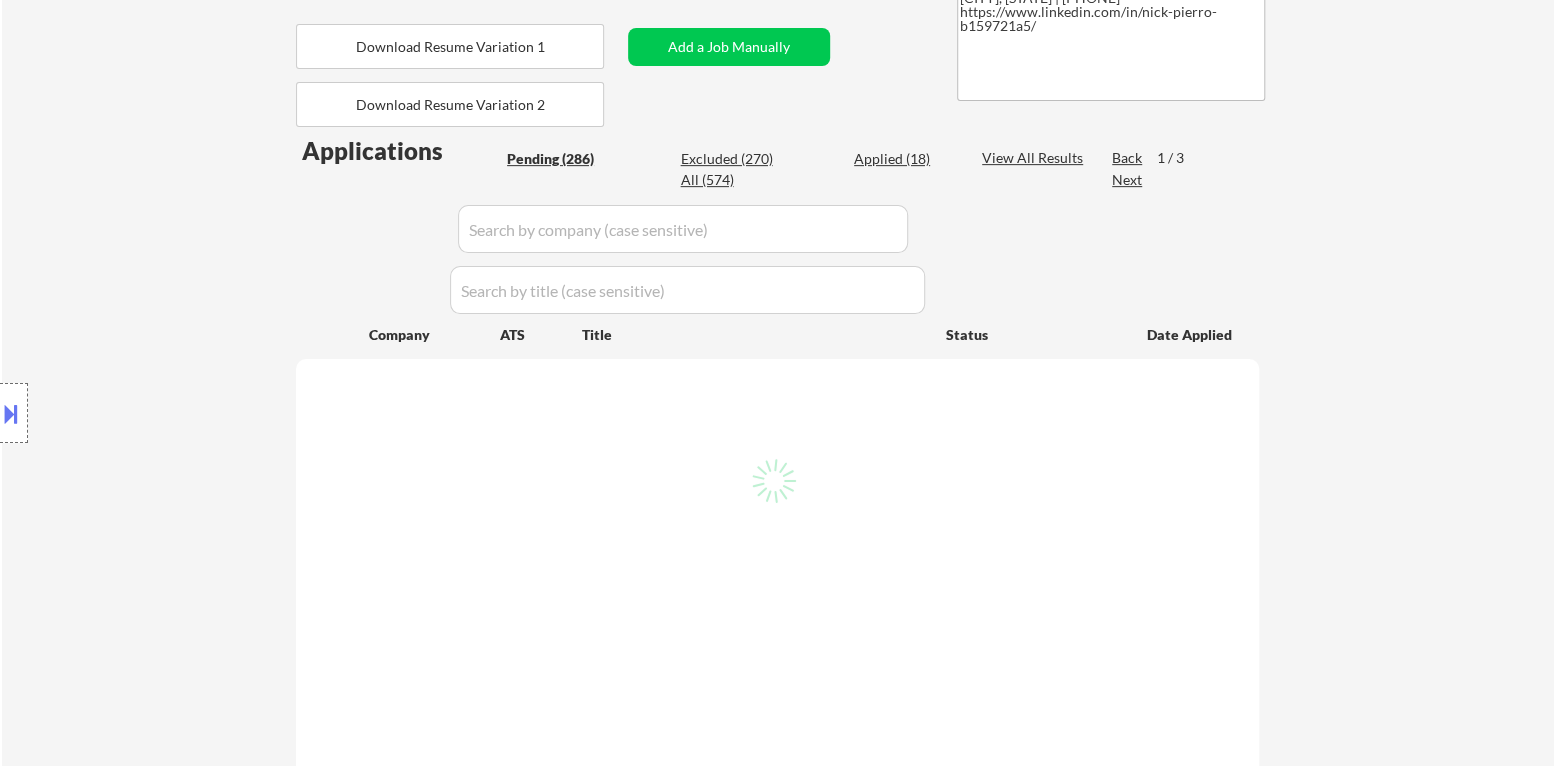 select on ""pending"" 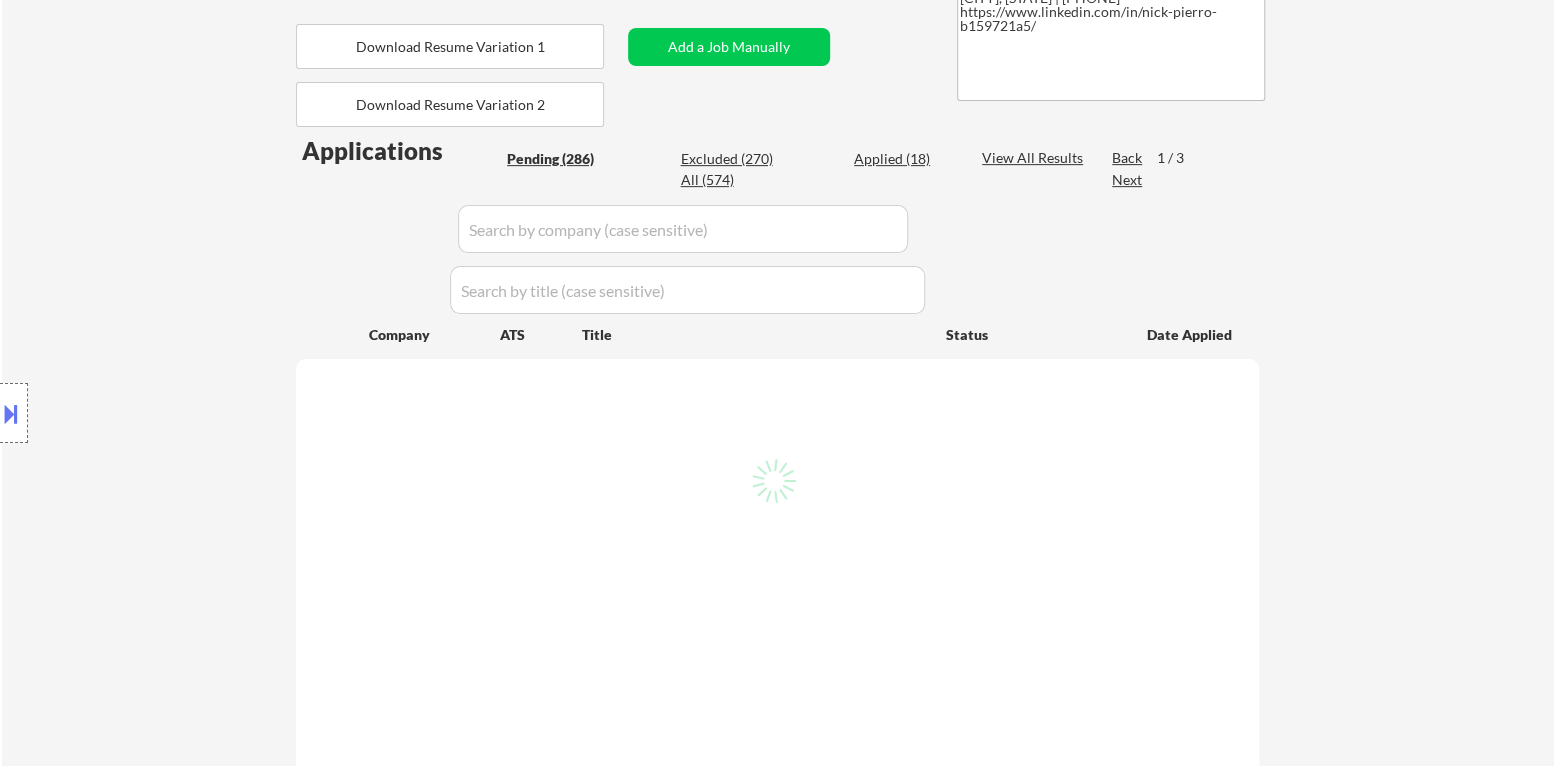 select on ""pending"" 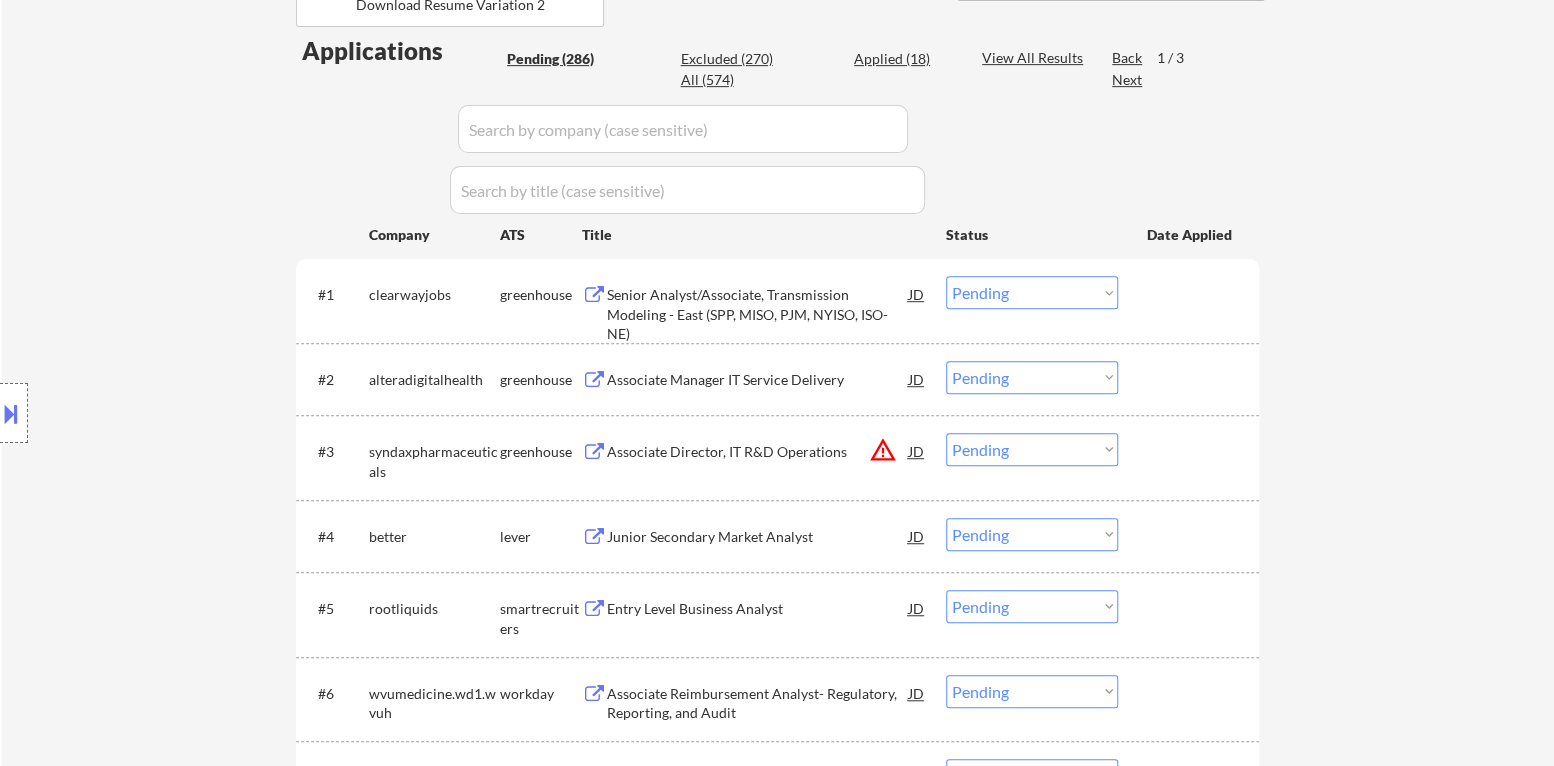 scroll, scrollTop: 399, scrollLeft: 0, axis: vertical 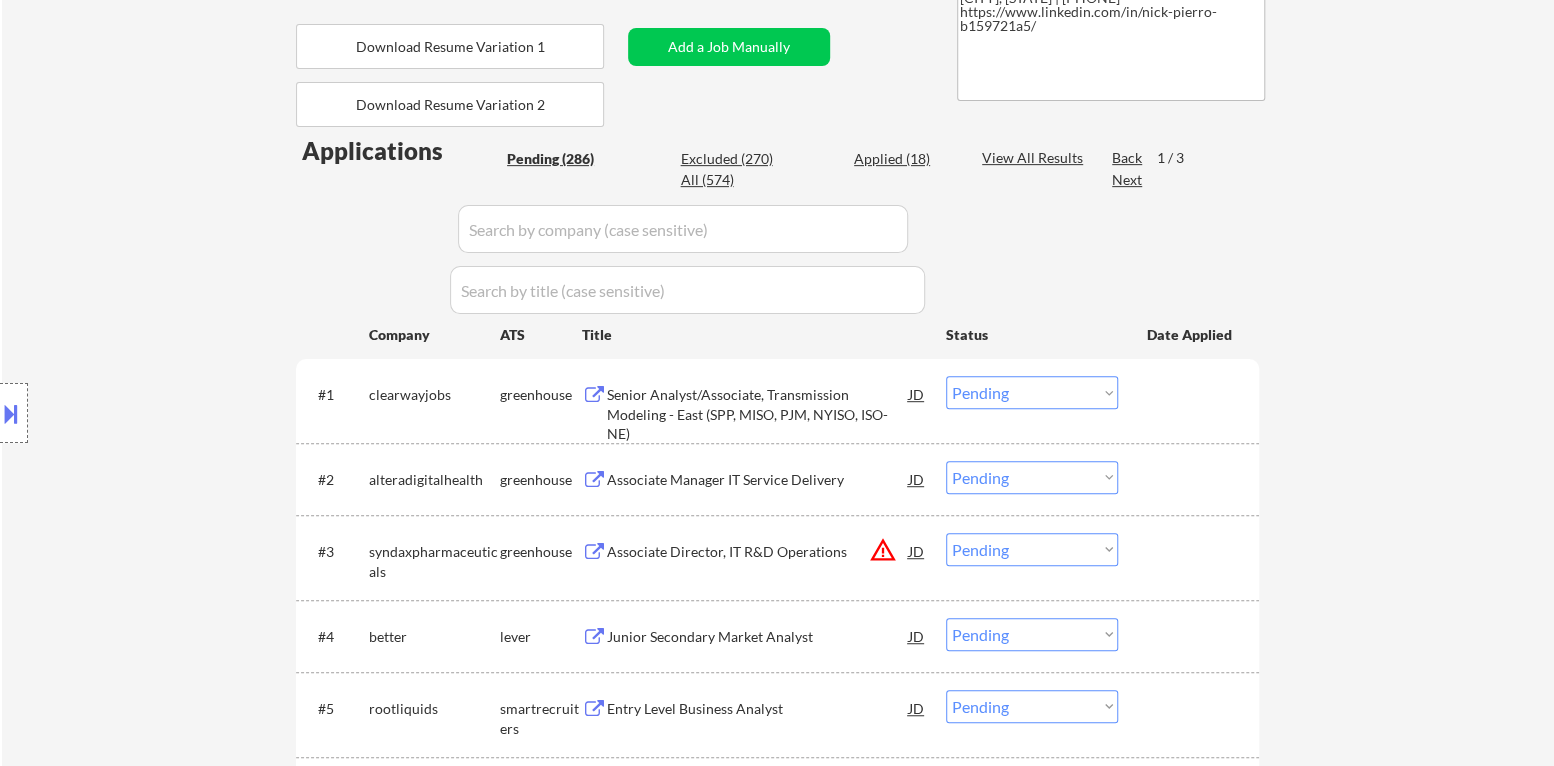 click on "Next" at bounding box center (1128, 180) 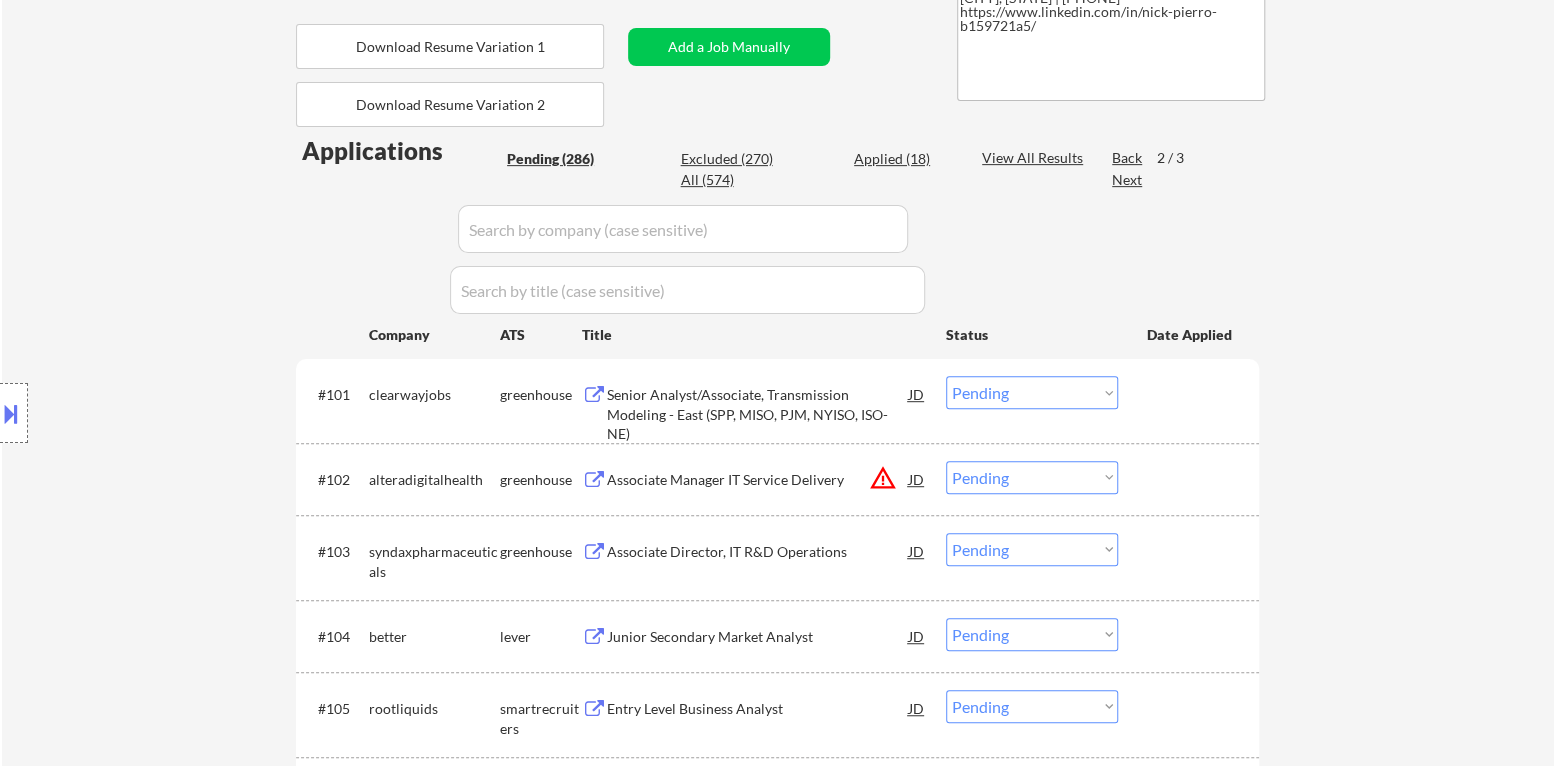 click on "Next" at bounding box center [1128, 180] 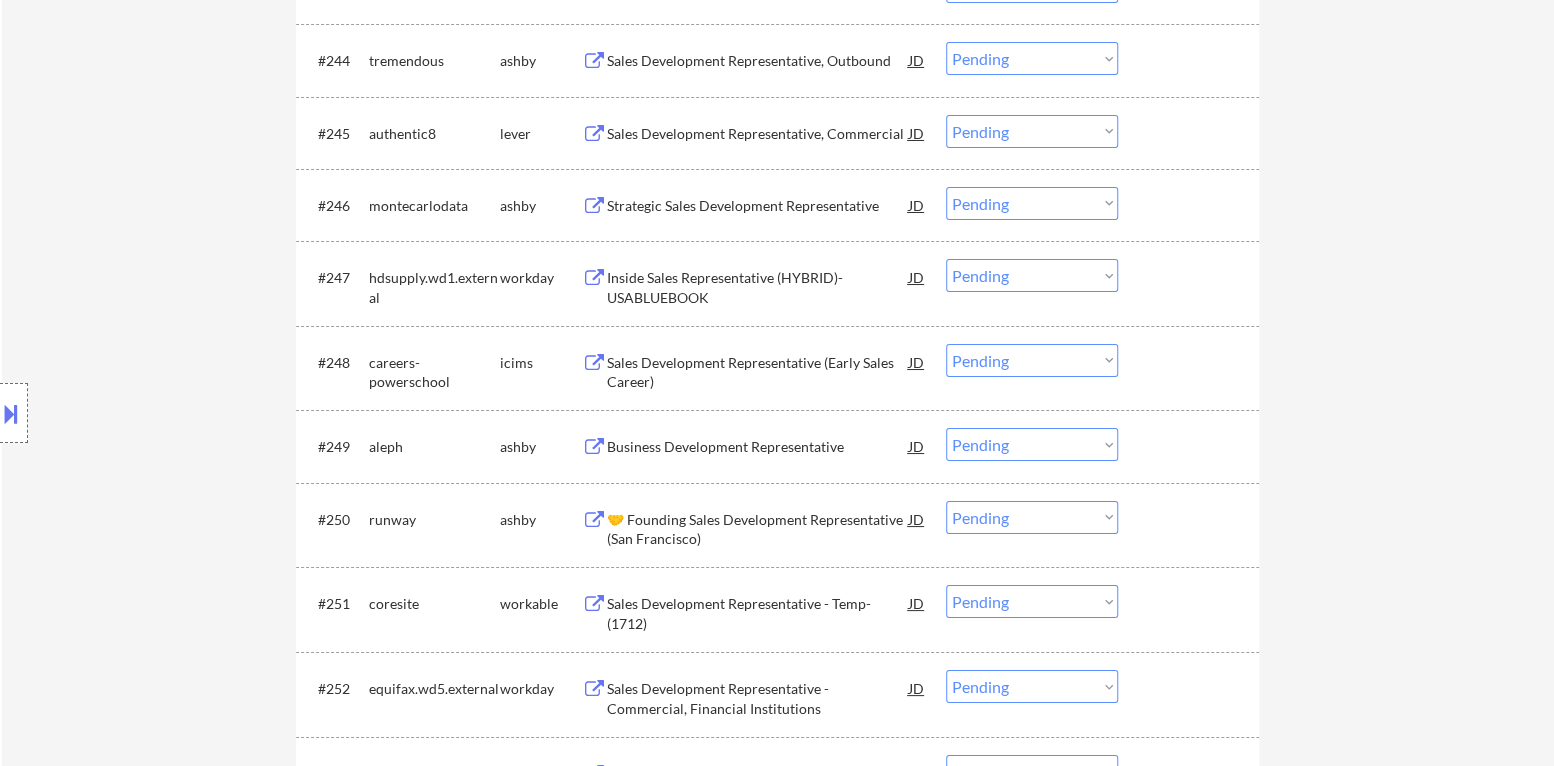 scroll, scrollTop: 4099, scrollLeft: 0, axis: vertical 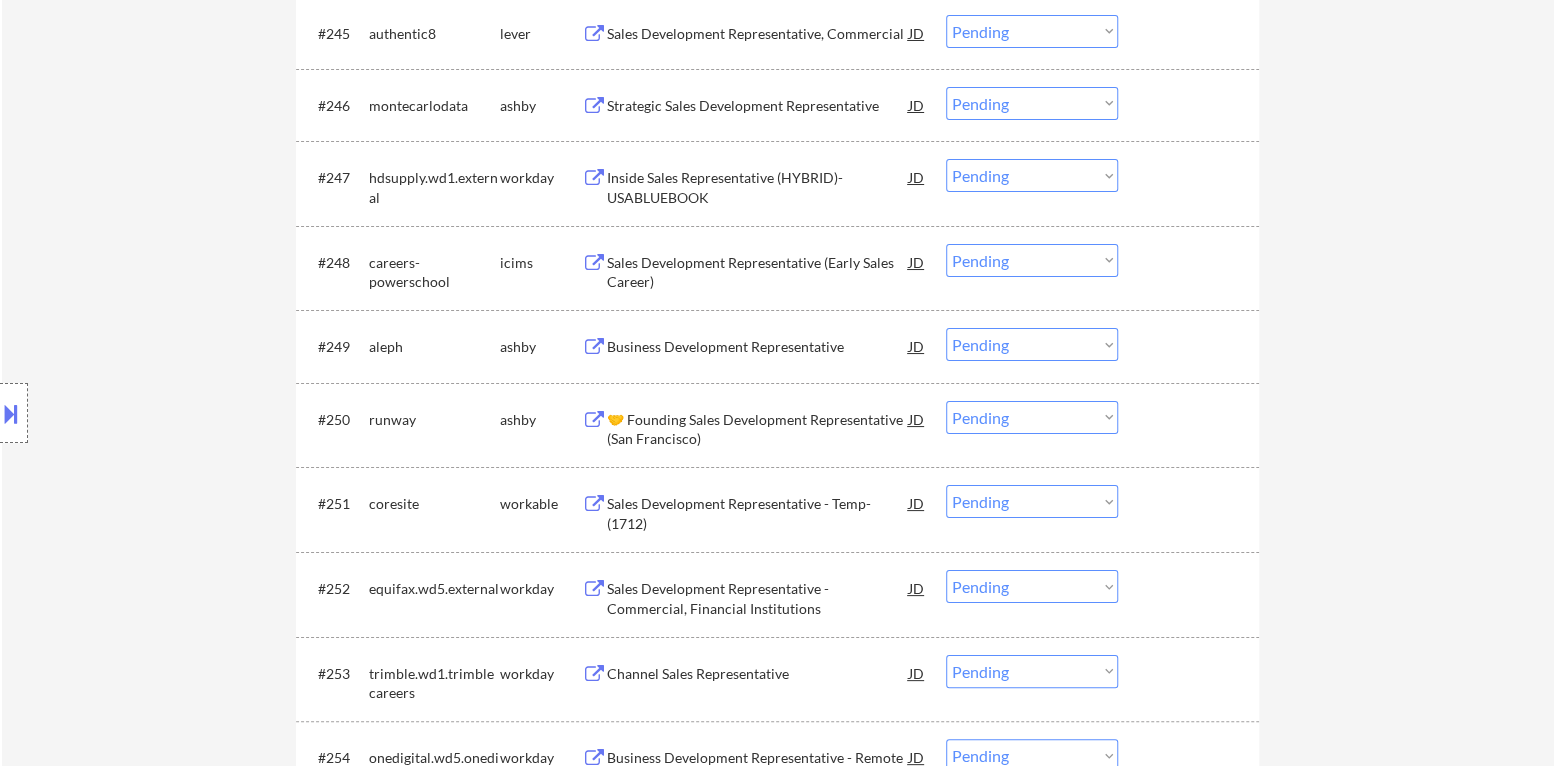 click on "Choose an option... Pending Applied Excluded (Questions) Excluded (Expired) Excluded (Location) Excluded (Bad Match) Excluded (Blocklist) Excluded (Salary) Excluded (Other)" at bounding box center (1032, 501) 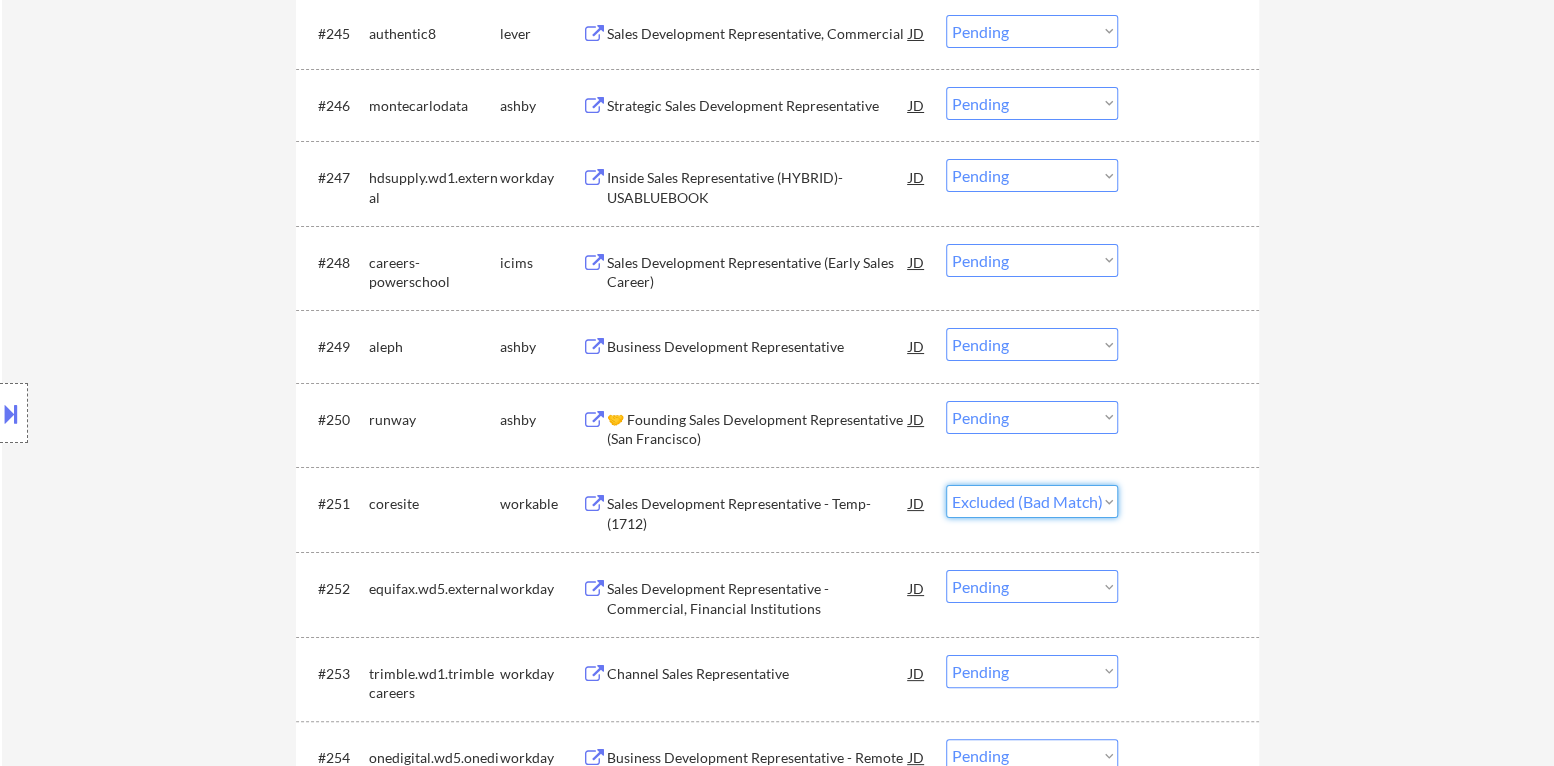 click on "Choose an option... Pending Applied Excluded (Questions) Excluded (Expired) Excluded (Location) Excluded (Bad Match) Excluded (Blocklist) Excluded (Salary) Excluded (Other)" at bounding box center (1032, 501) 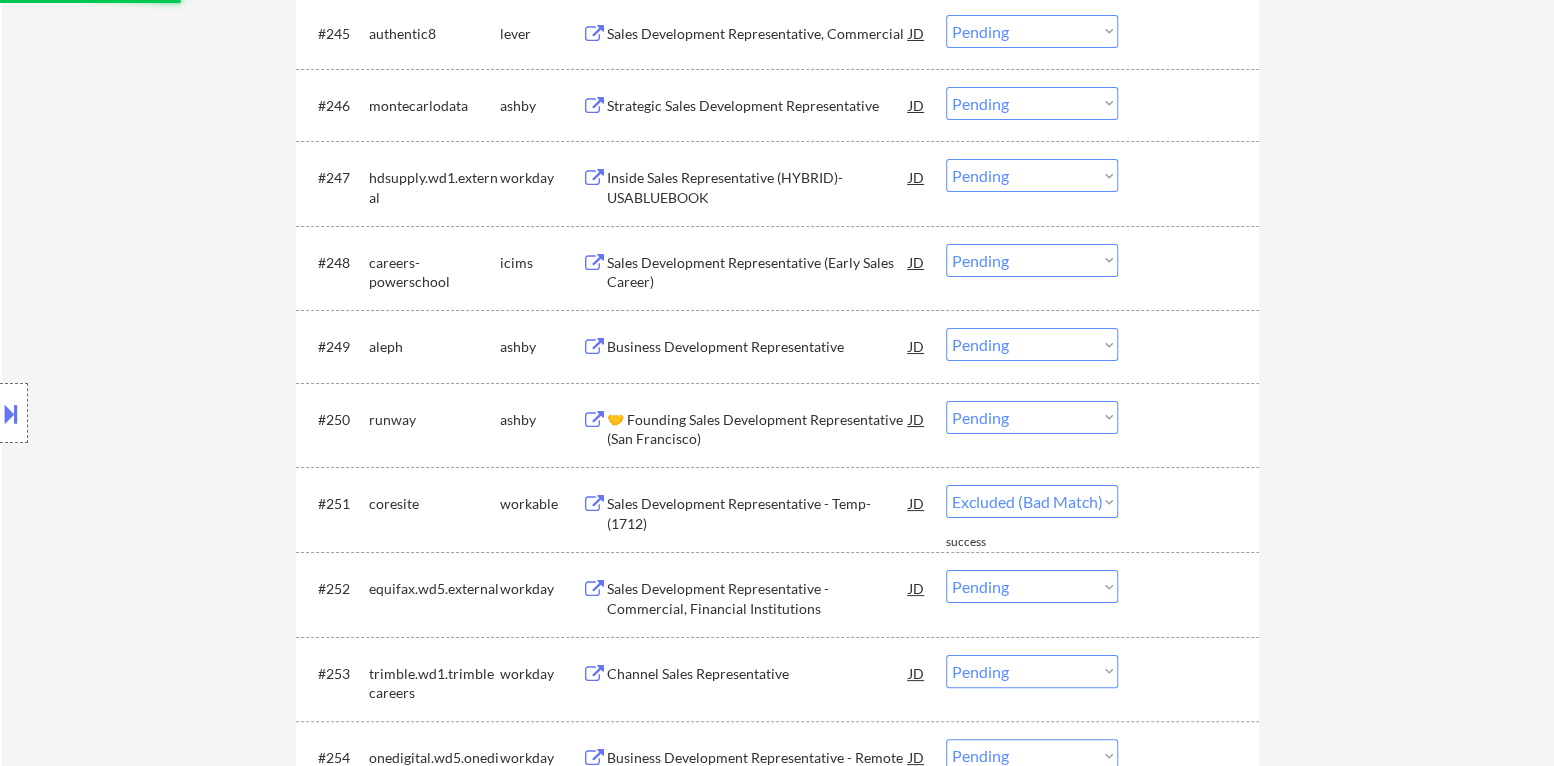 select on ""pending"" 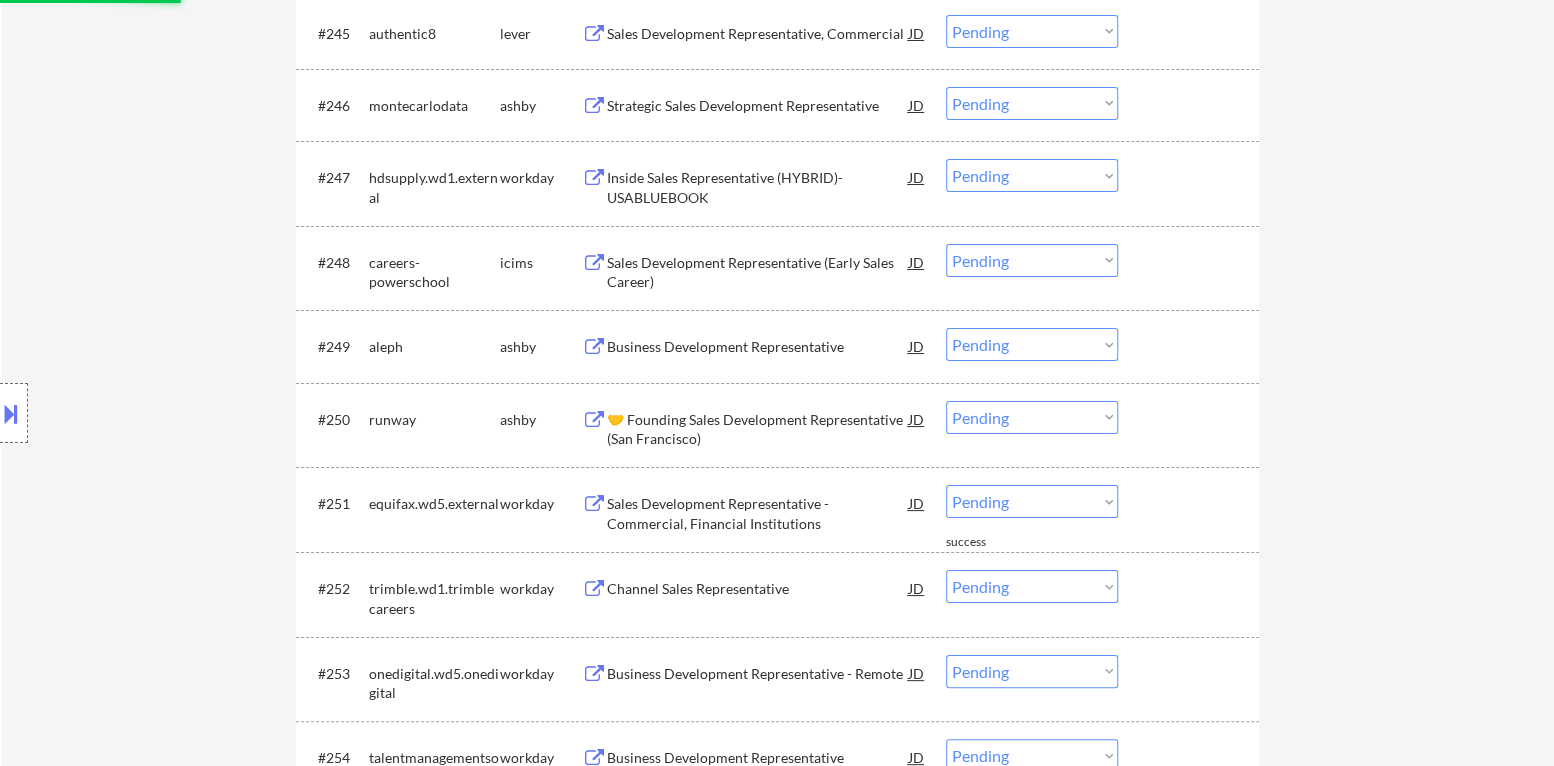 click at bounding box center [11, 413] 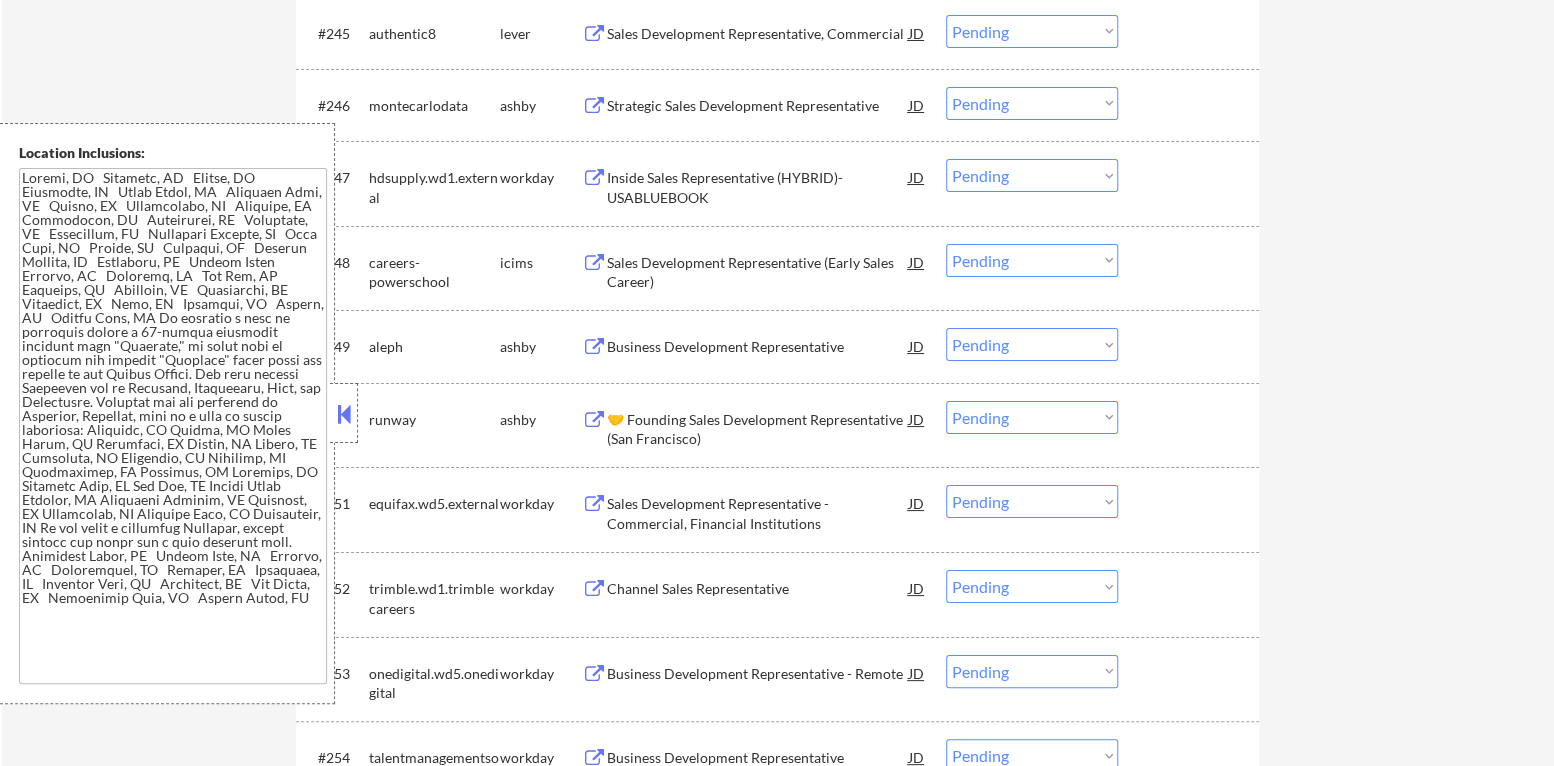 click at bounding box center (344, 414) 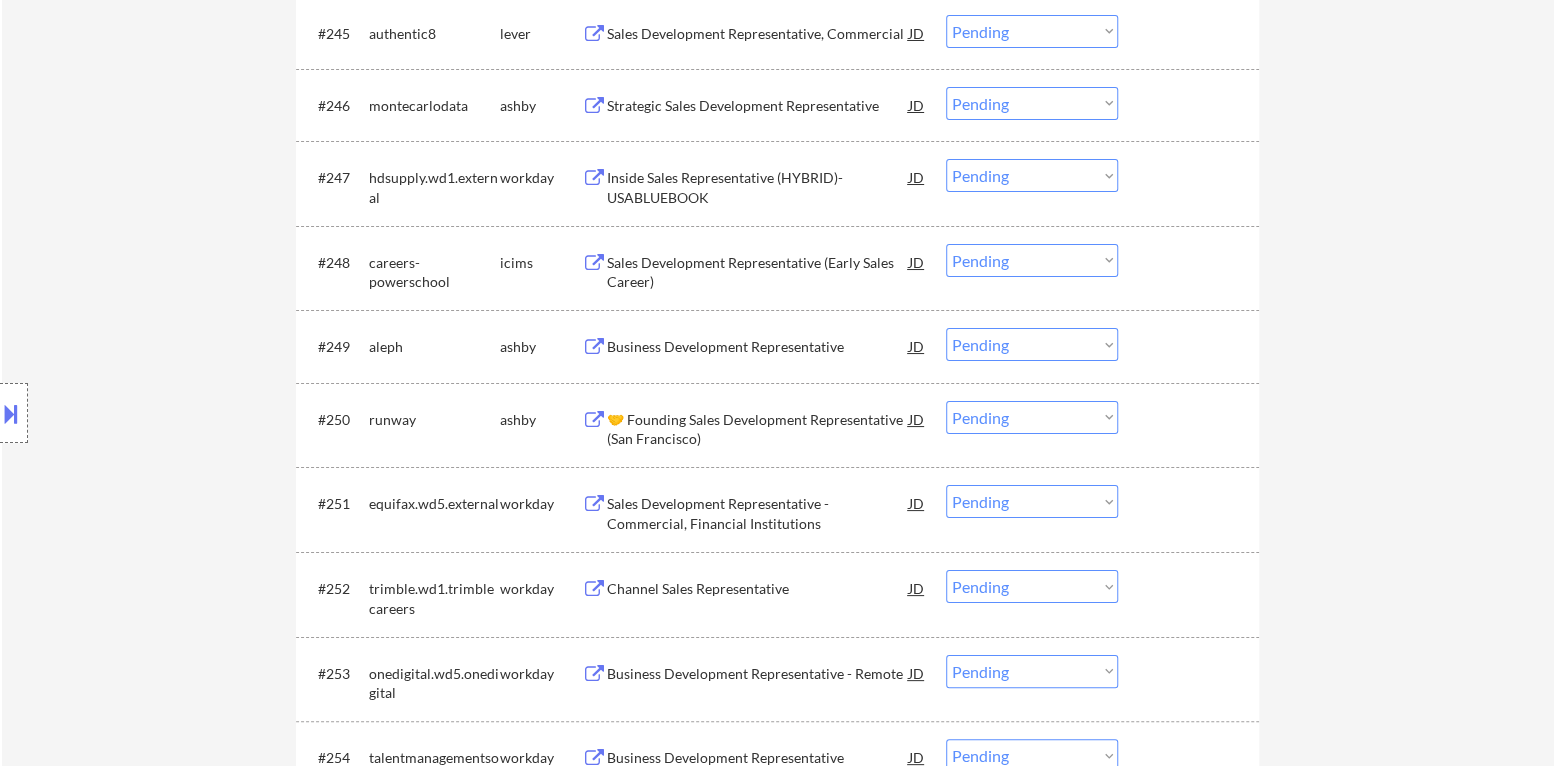 click on "JD" at bounding box center [917, 419] 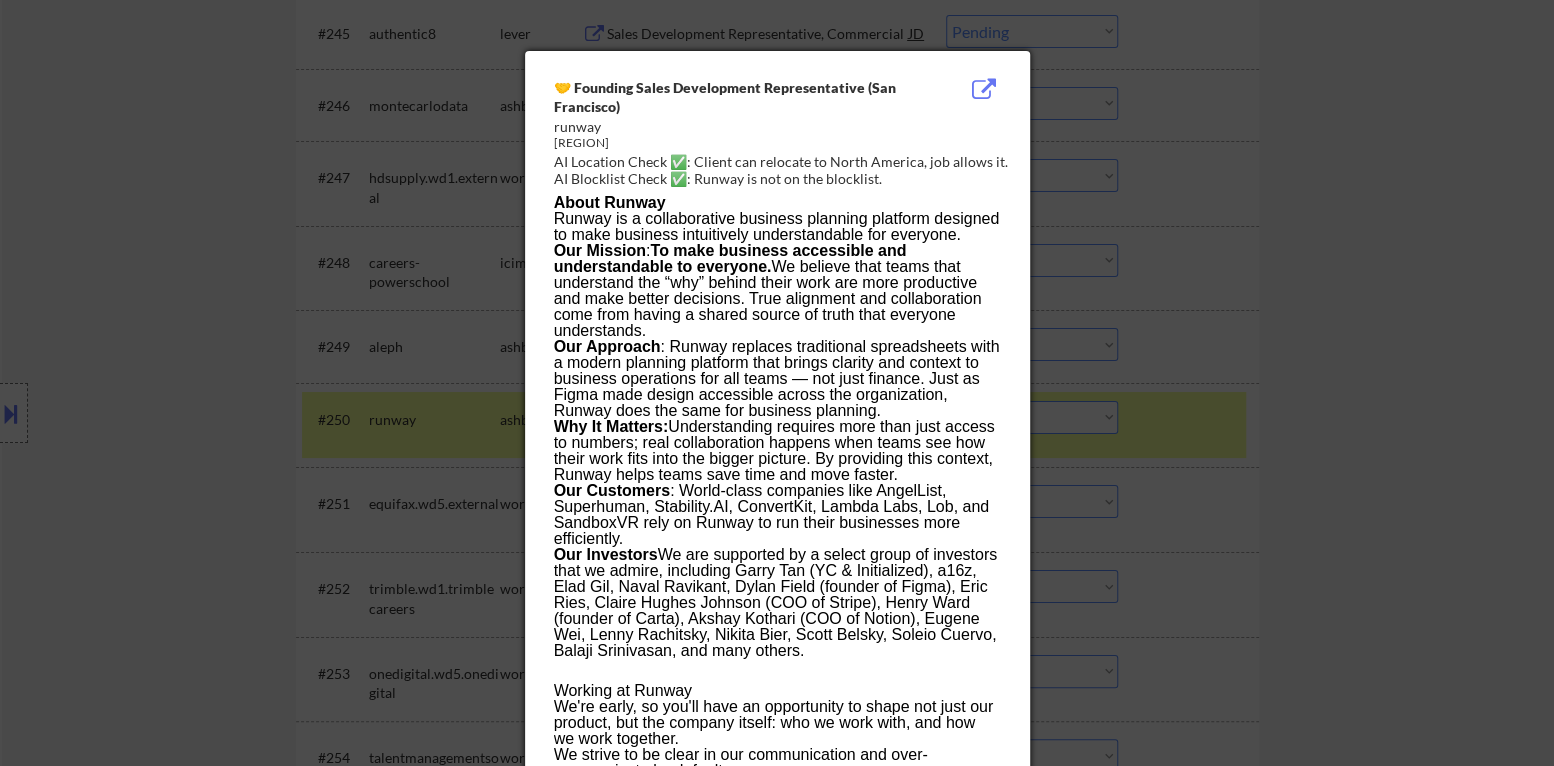 click at bounding box center (777, 383) 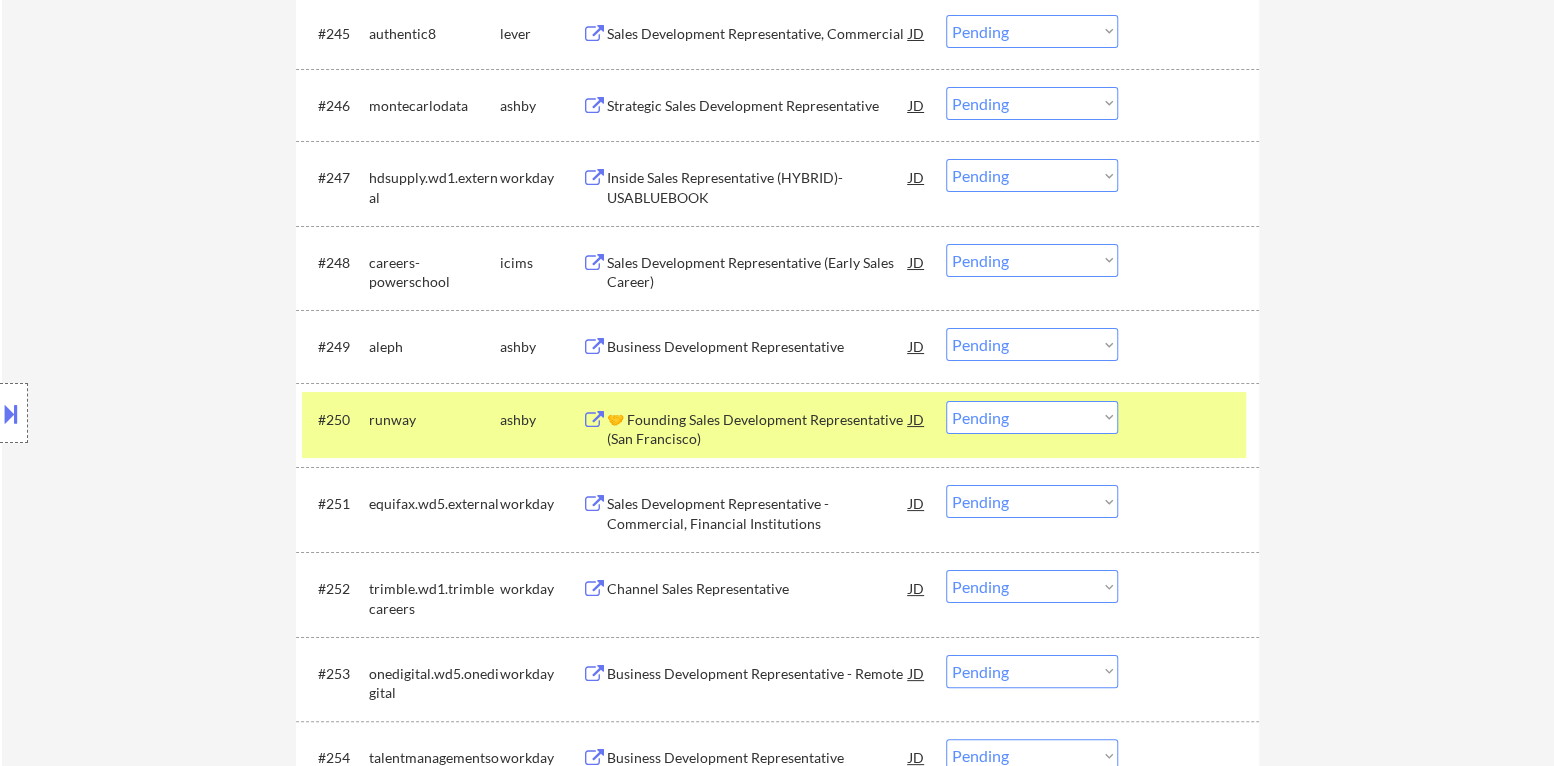 click on "🤝 Founding Sales Development Representative (San Francisco)" at bounding box center (758, 429) 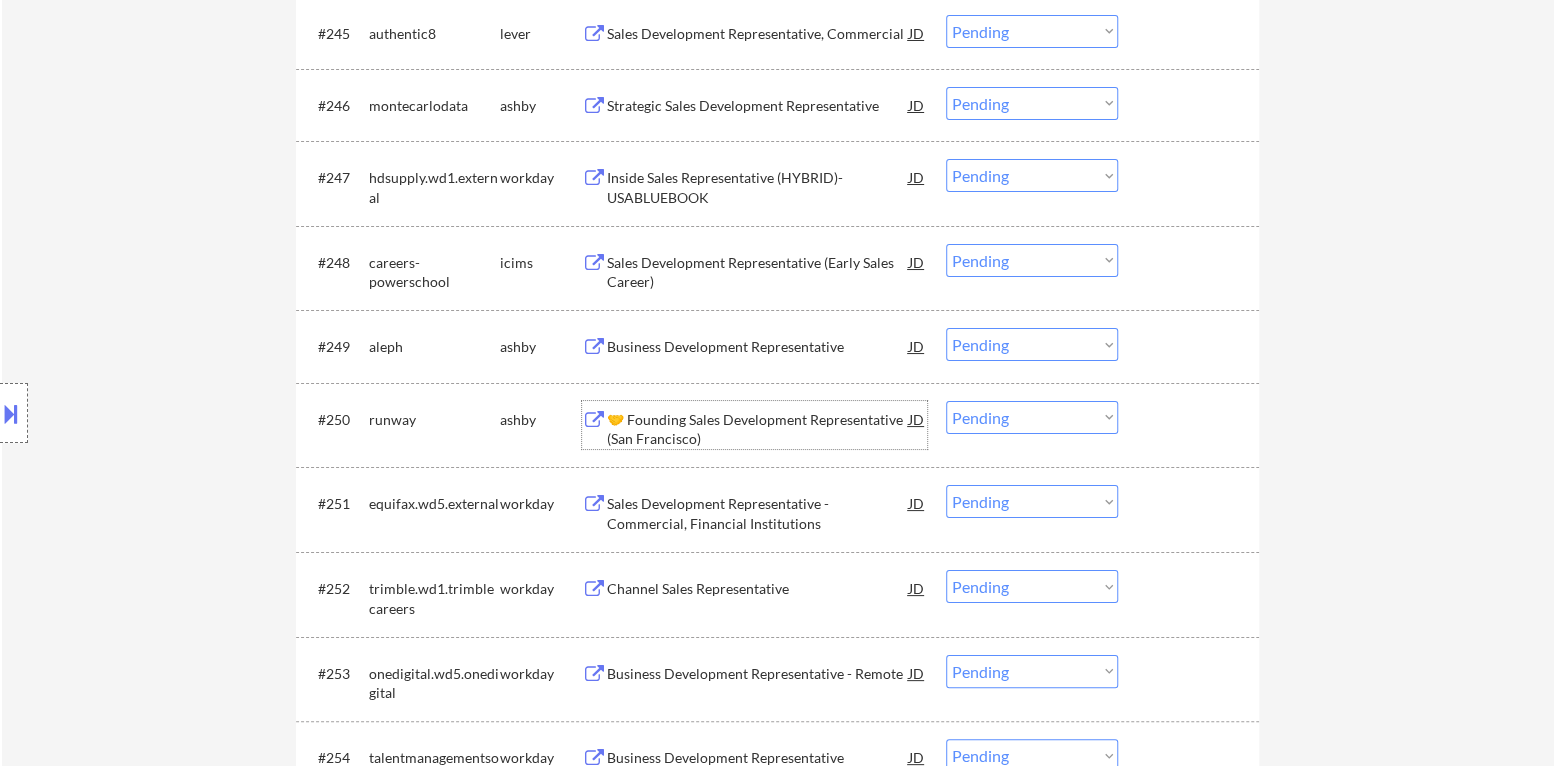 click on "Choose an option... Pending Applied Excluded (Questions) Excluded (Expired) Excluded (Location) Excluded (Bad Match) Excluded (Blocklist) Excluded (Salary) Excluded (Other)" at bounding box center (1032, 417) 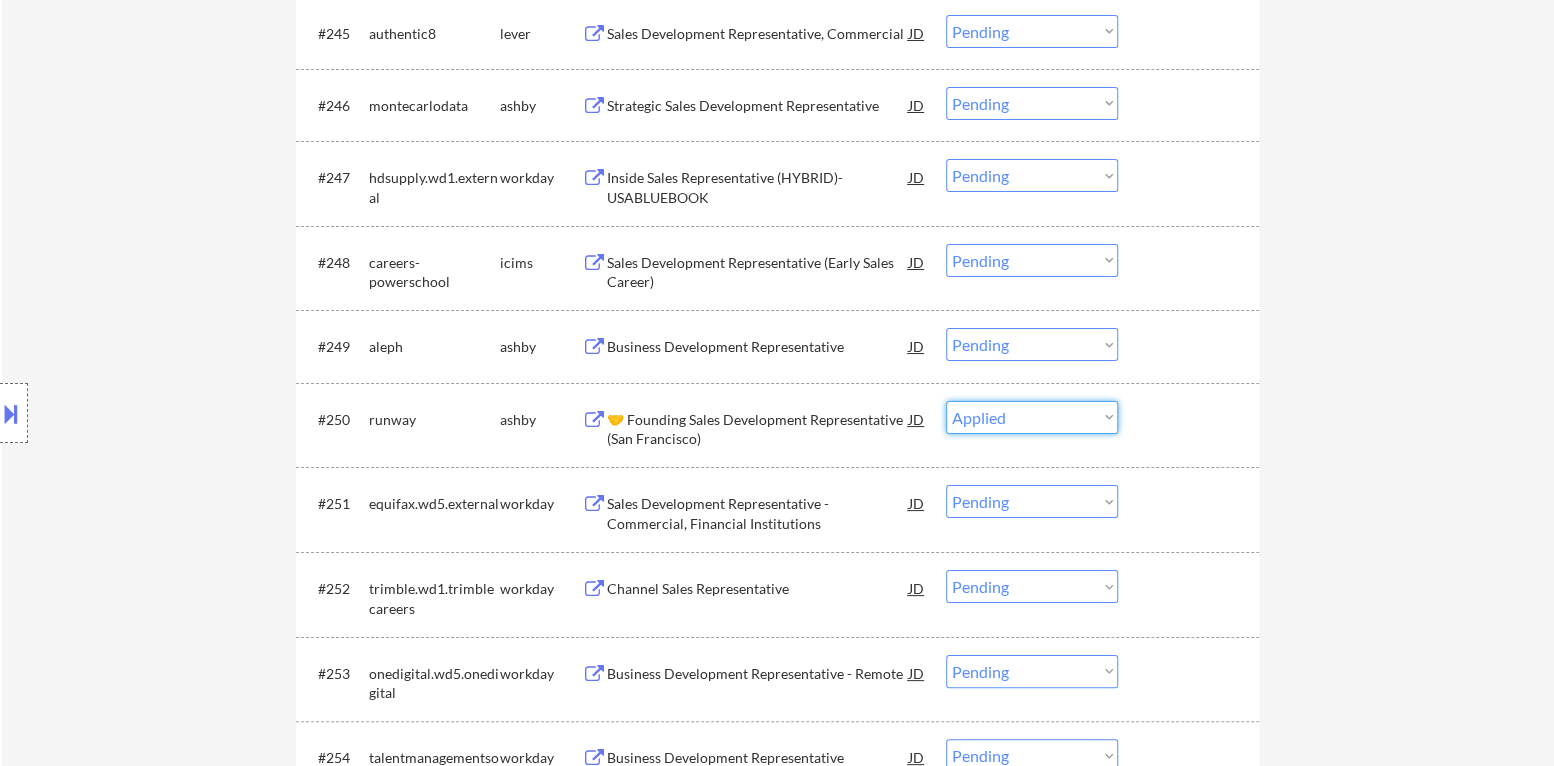 click on "Choose an option... Pending Applied Excluded (Questions) Excluded (Expired) Excluded (Location) Excluded (Bad Match) Excluded (Blocklist) Excluded (Salary) Excluded (Other)" at bounding box center [1032, 417] 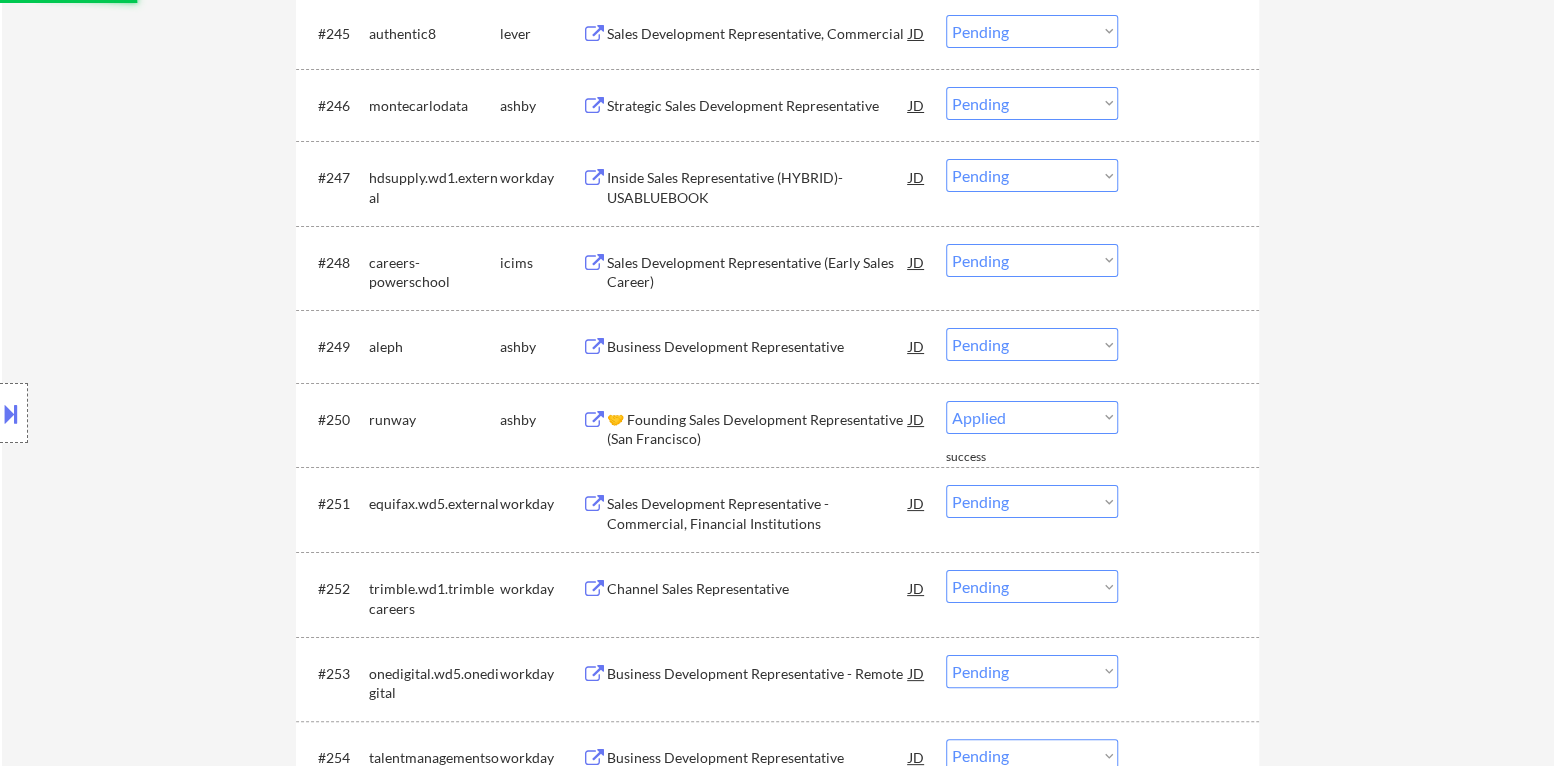 click on "Business Development Representative" at bounding box center [758, 347] 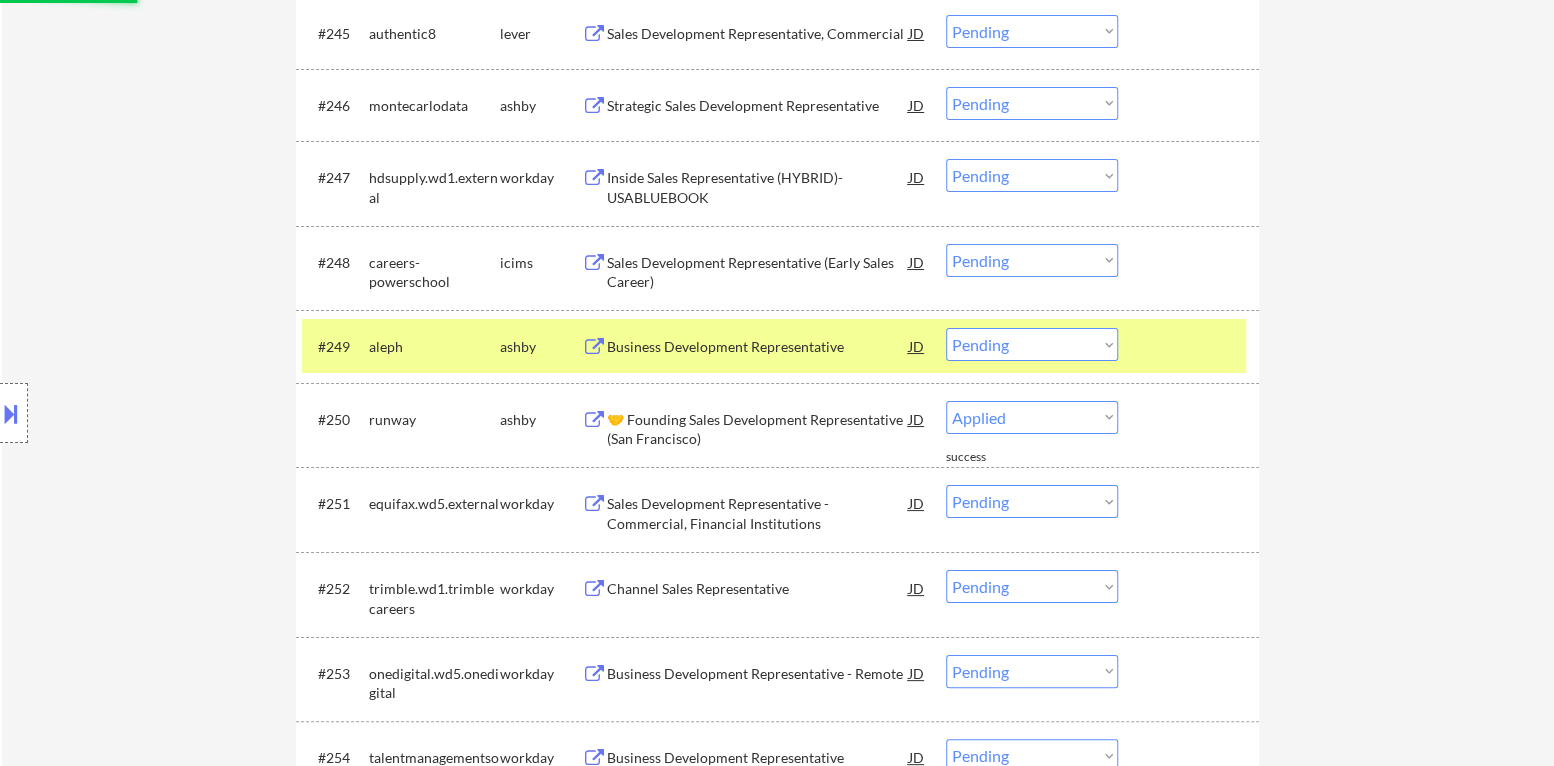 select on ""pending"" 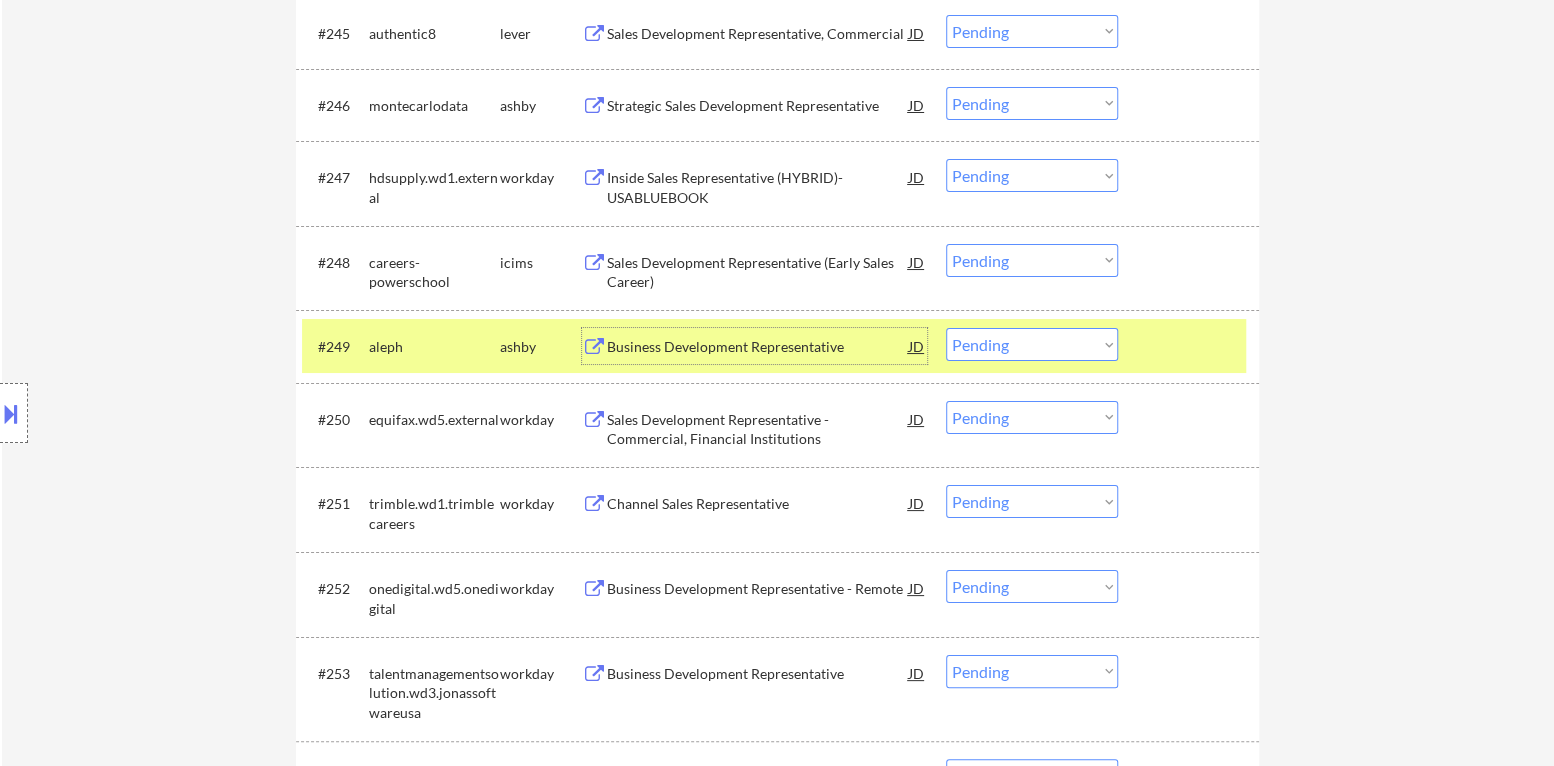 click on "Choose an option... Pending Applied Excluded (Questions) Excluded (Expired) Excluded (Location) Excluded (Bad Match) Excluded (Blocklist) Excluded (Salary) Excluded (Other)" at bounding box center [1032, 344] 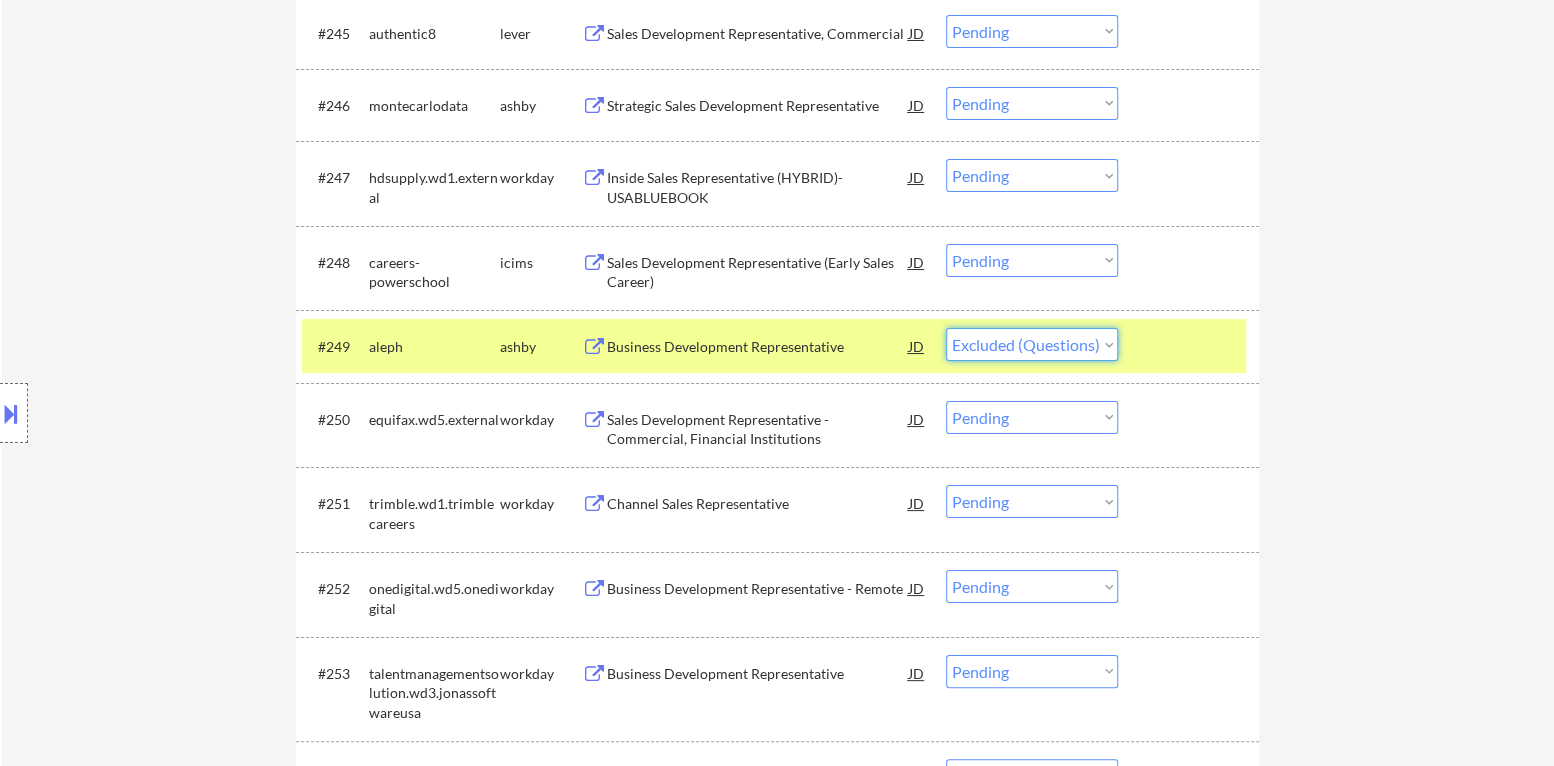 click on "Choose an option... Pending Applied Excluded (Questions) Excluded (Expired) Excluded (Location) Excluded (Bad Match) Excluded (Blocklist) Excluded (Salary) Excluded (Other)" at bounding box center [1032, 344] 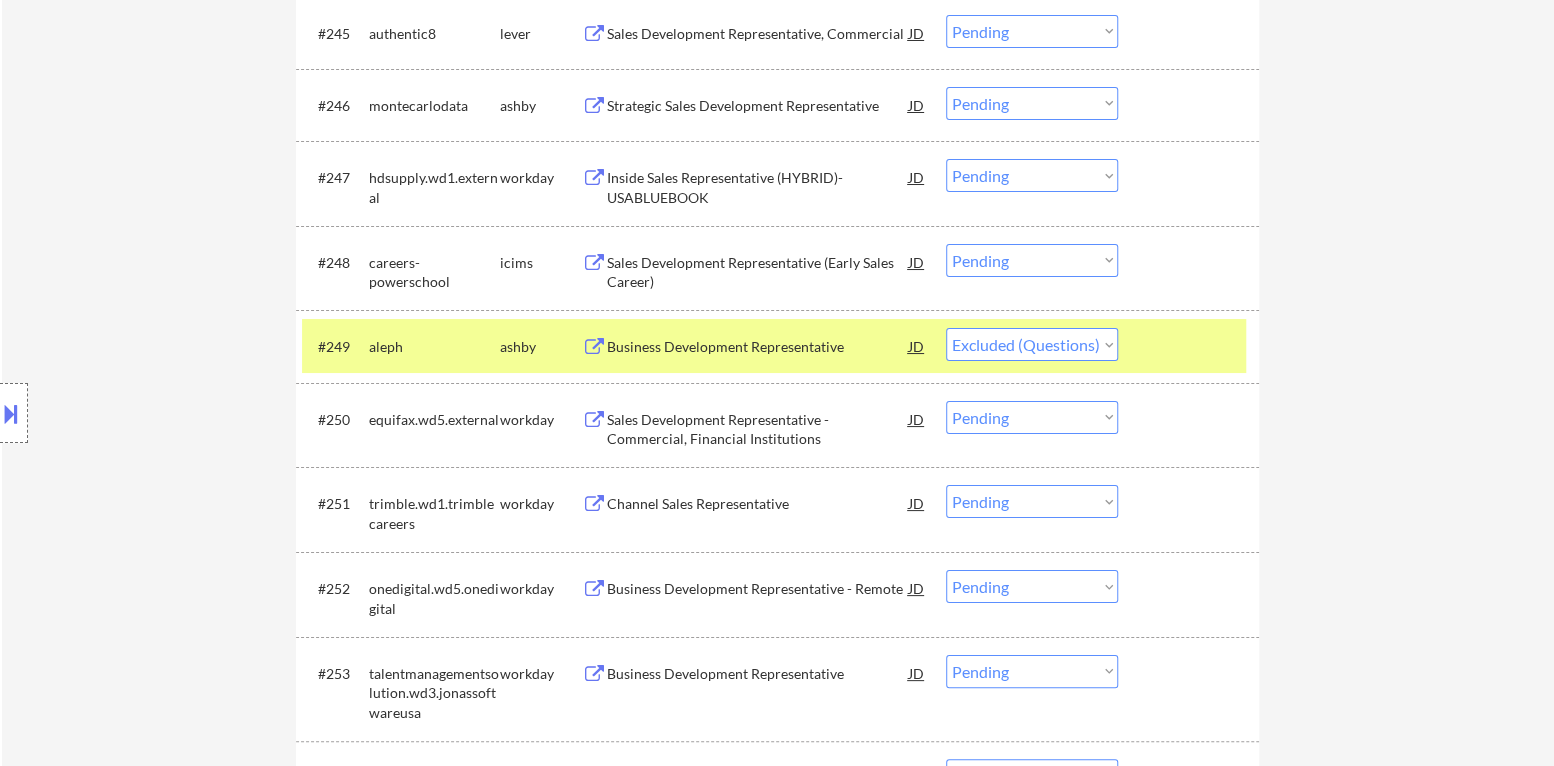 click at bounding box center [1191, 346] 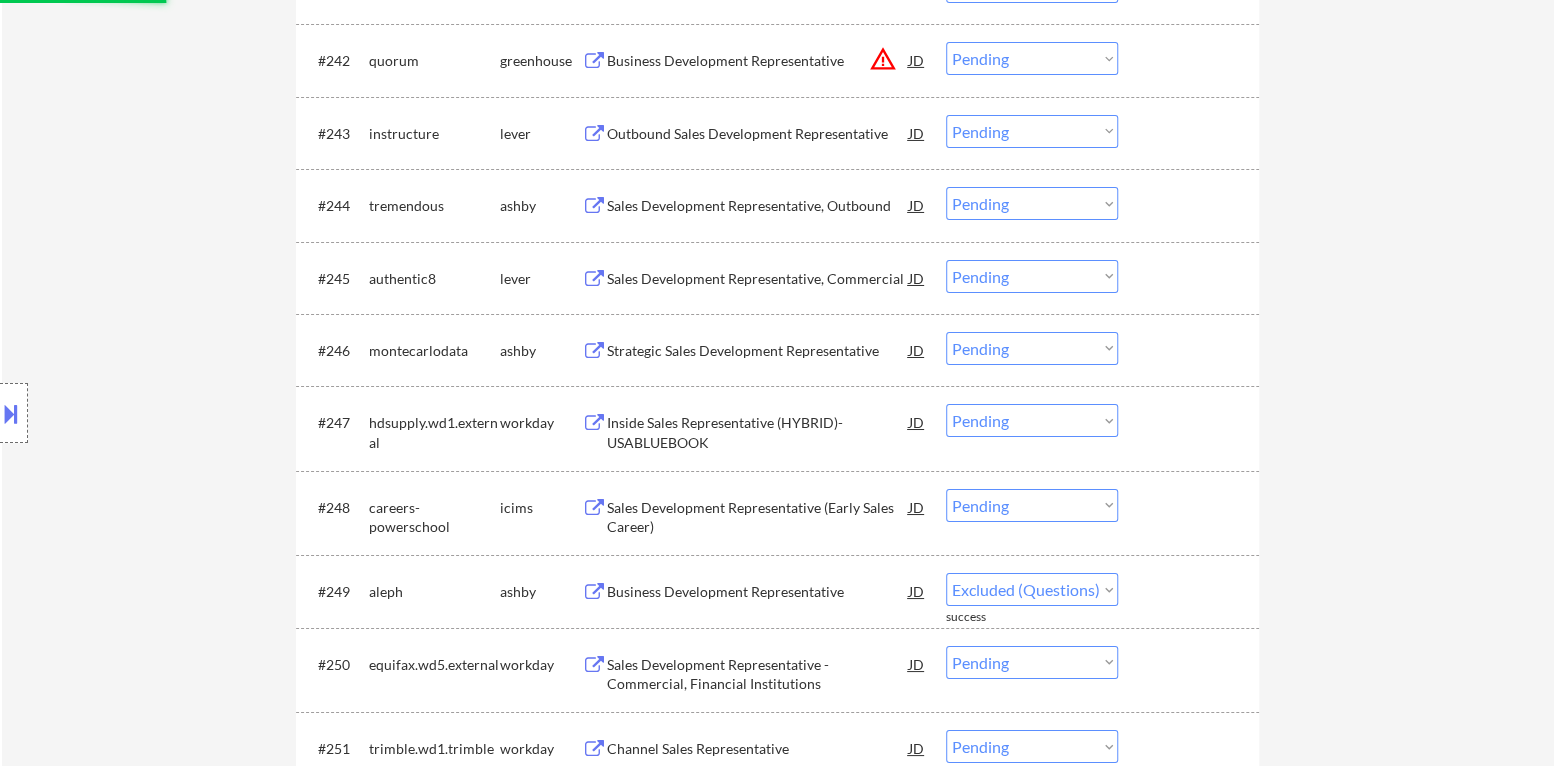 scroll, scrollTop: 3799, scrollLeft: 0, axis: vertical 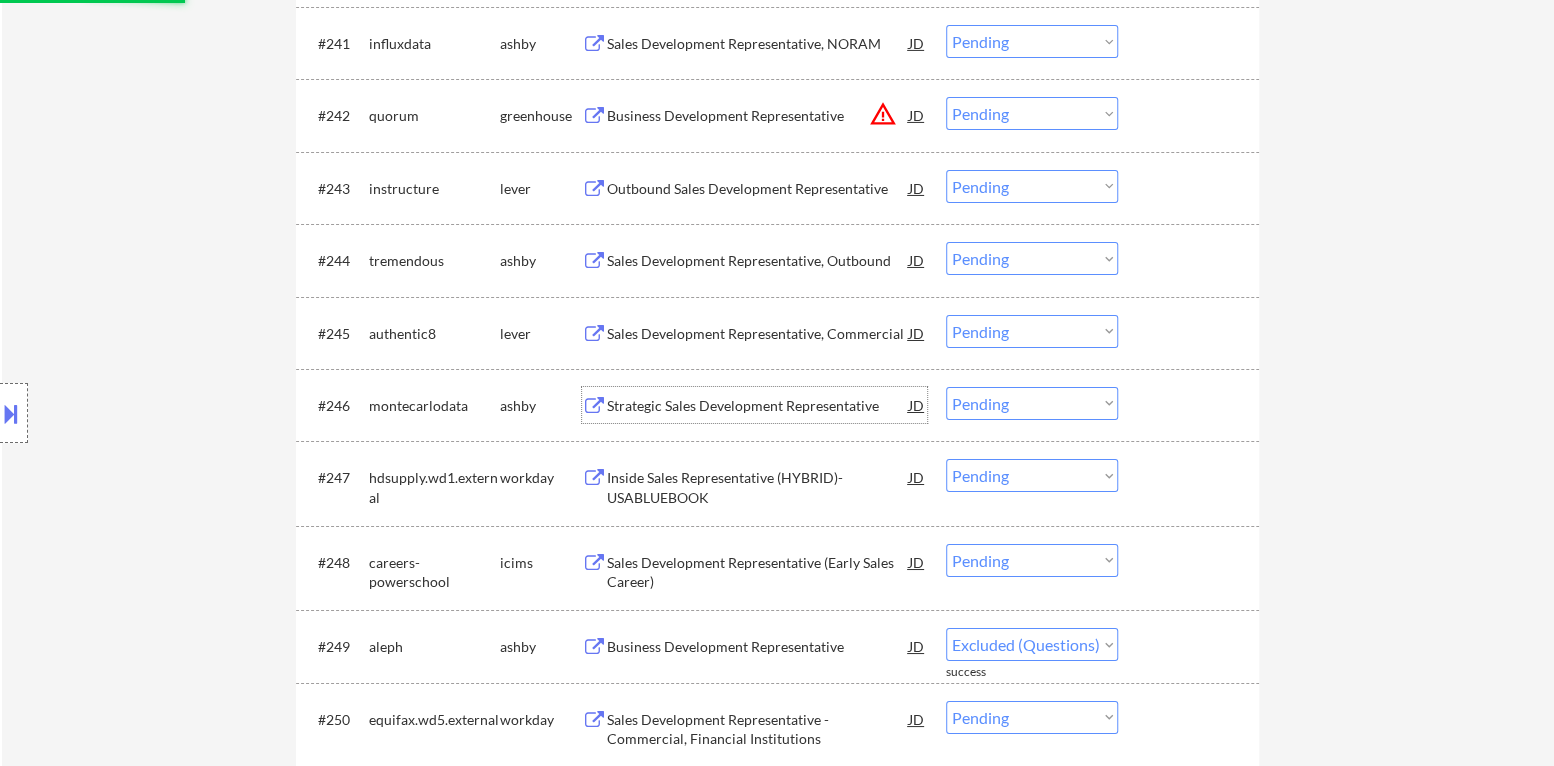 click on "Strategic Sales Development Representative" at bounding box center (758, 406) 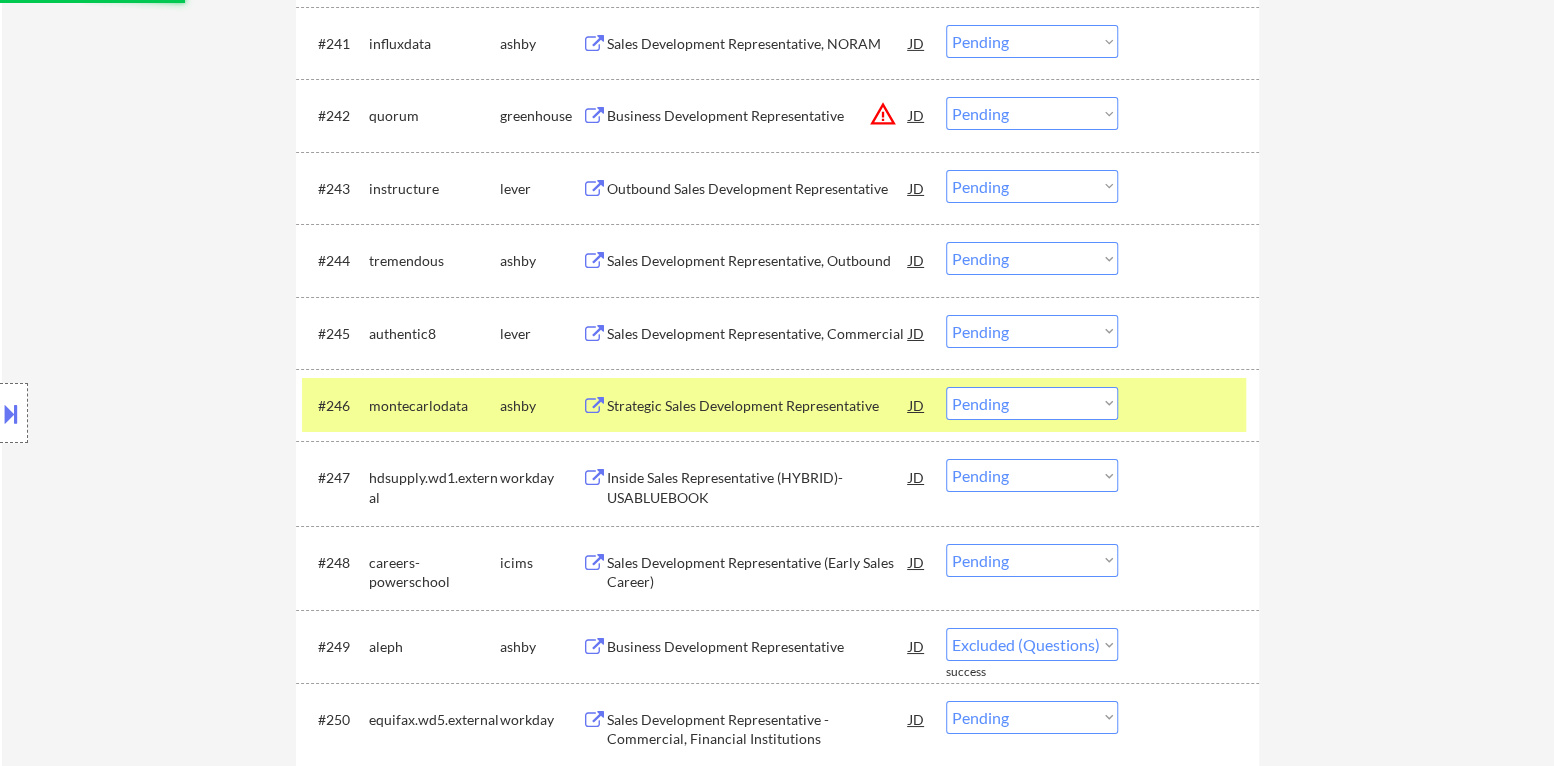 select on ""pending"" 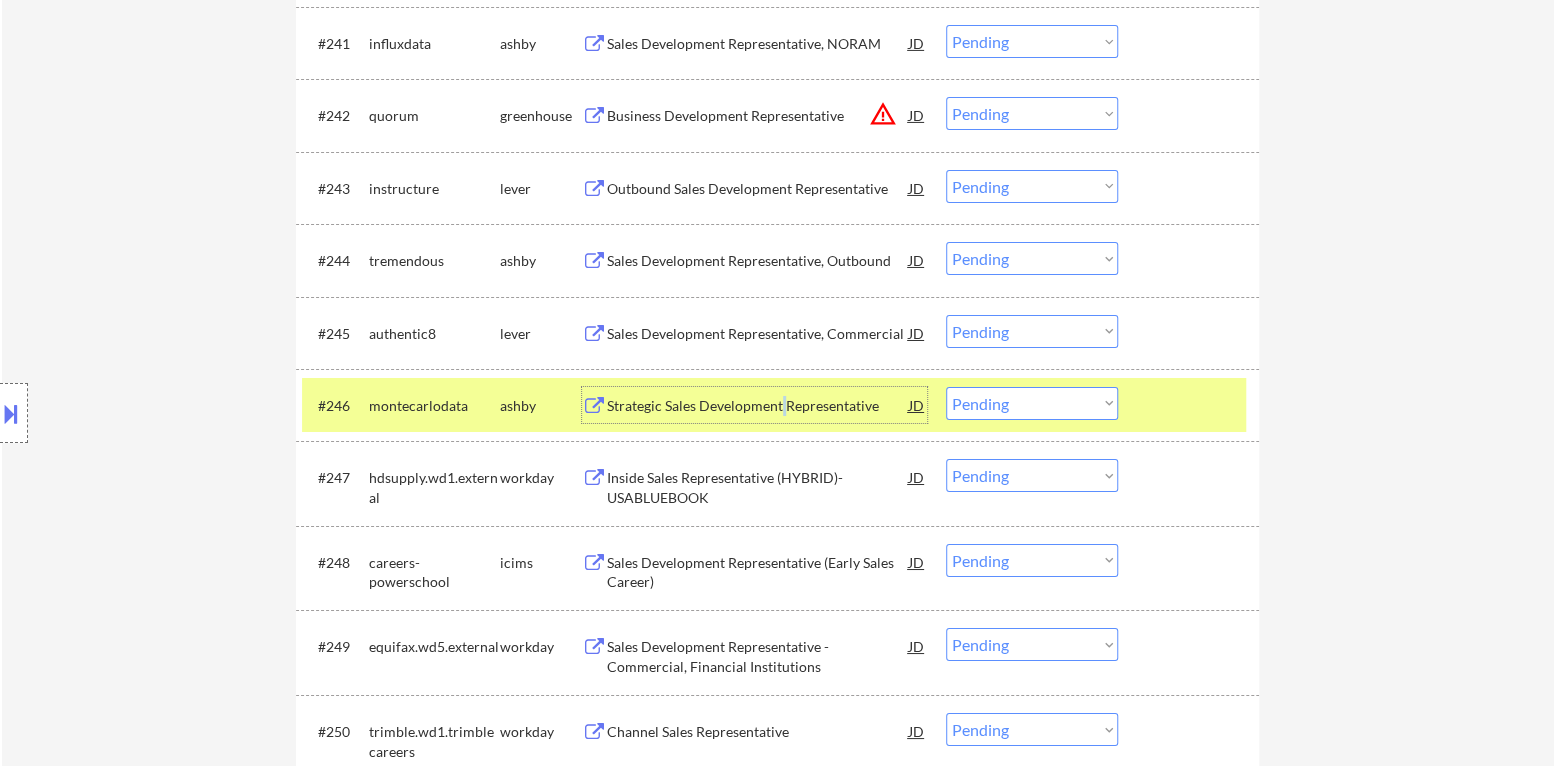 click on "Choose an option... Pending Applied Excluded (Questions) Excluded (Expired) Excluded (Location) Excluded (Bad Match) Excluded (Blocklist) Excluded (Salary) Excluded (Other)" at bounding box center [1032, 403] 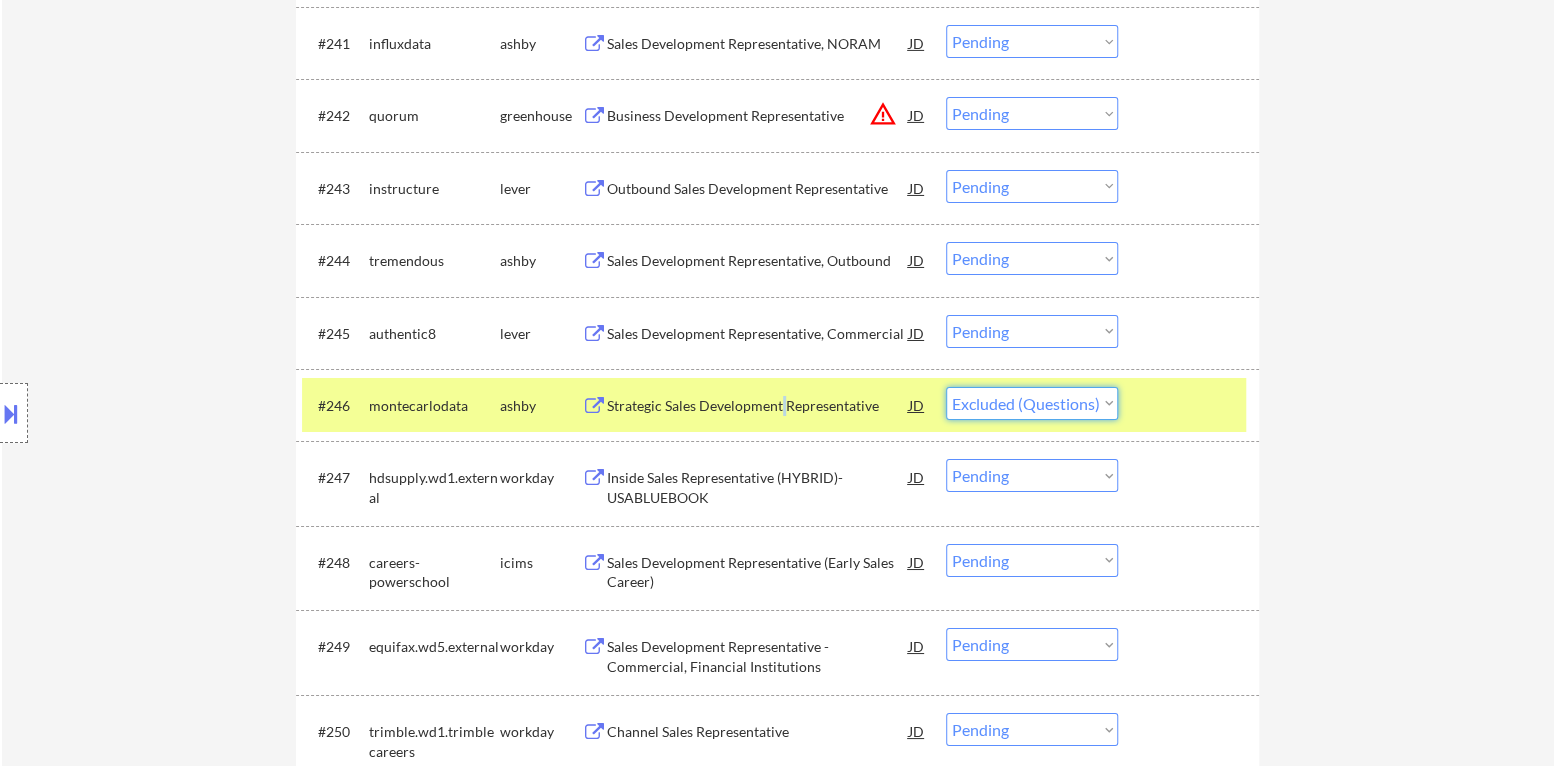 click on "Choose an option... Pending Applied Excluded (Questions) Excluded (Expired) Excluded (Location) Excluded (Bad Match) Excluded (Blocklist) Excluded (Salary) Excluded (Other)" at bounding box center (1032, 403) 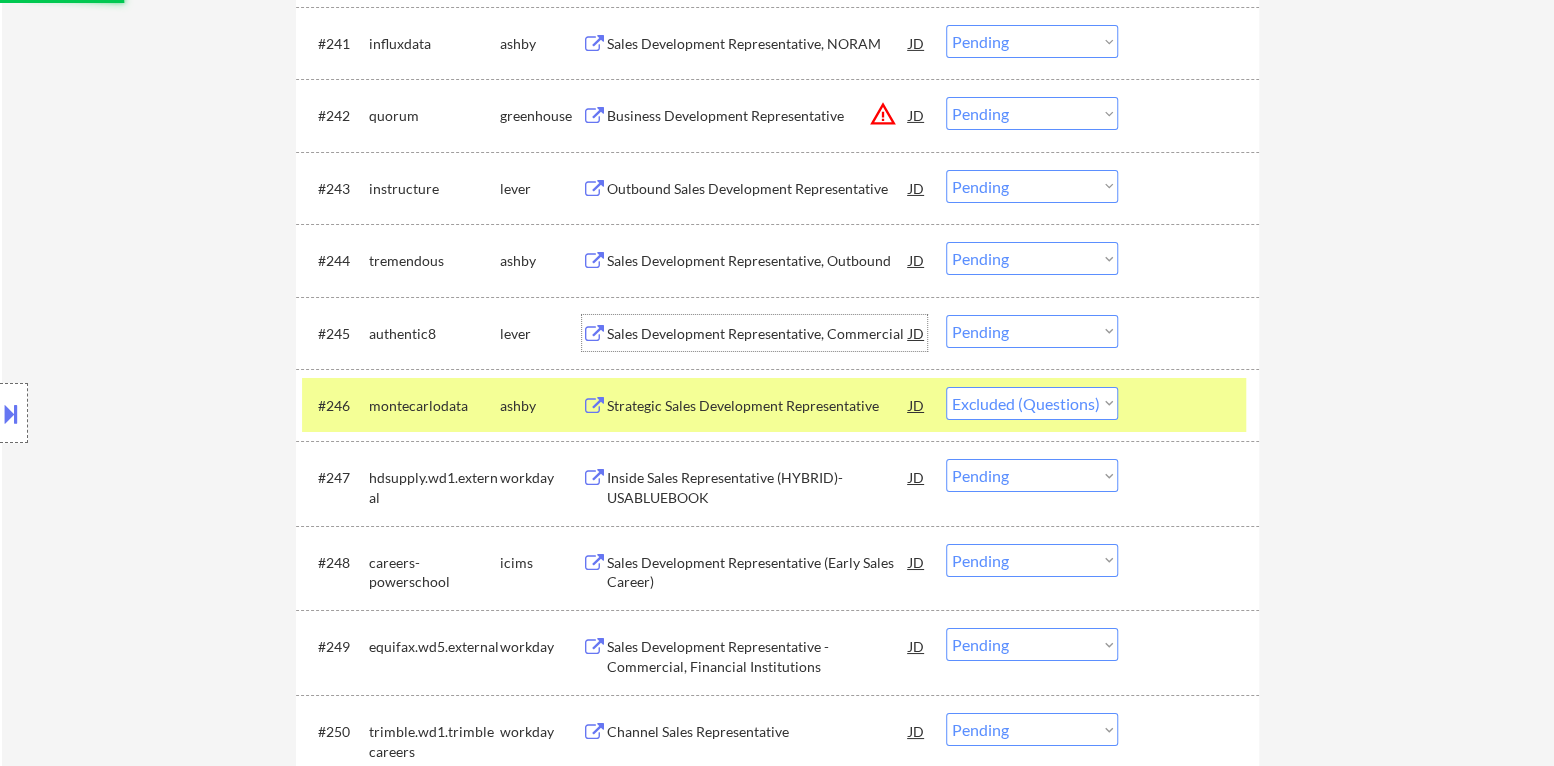 click on "Sales Development Representative, Commercial" at bounding box center (758, 334) 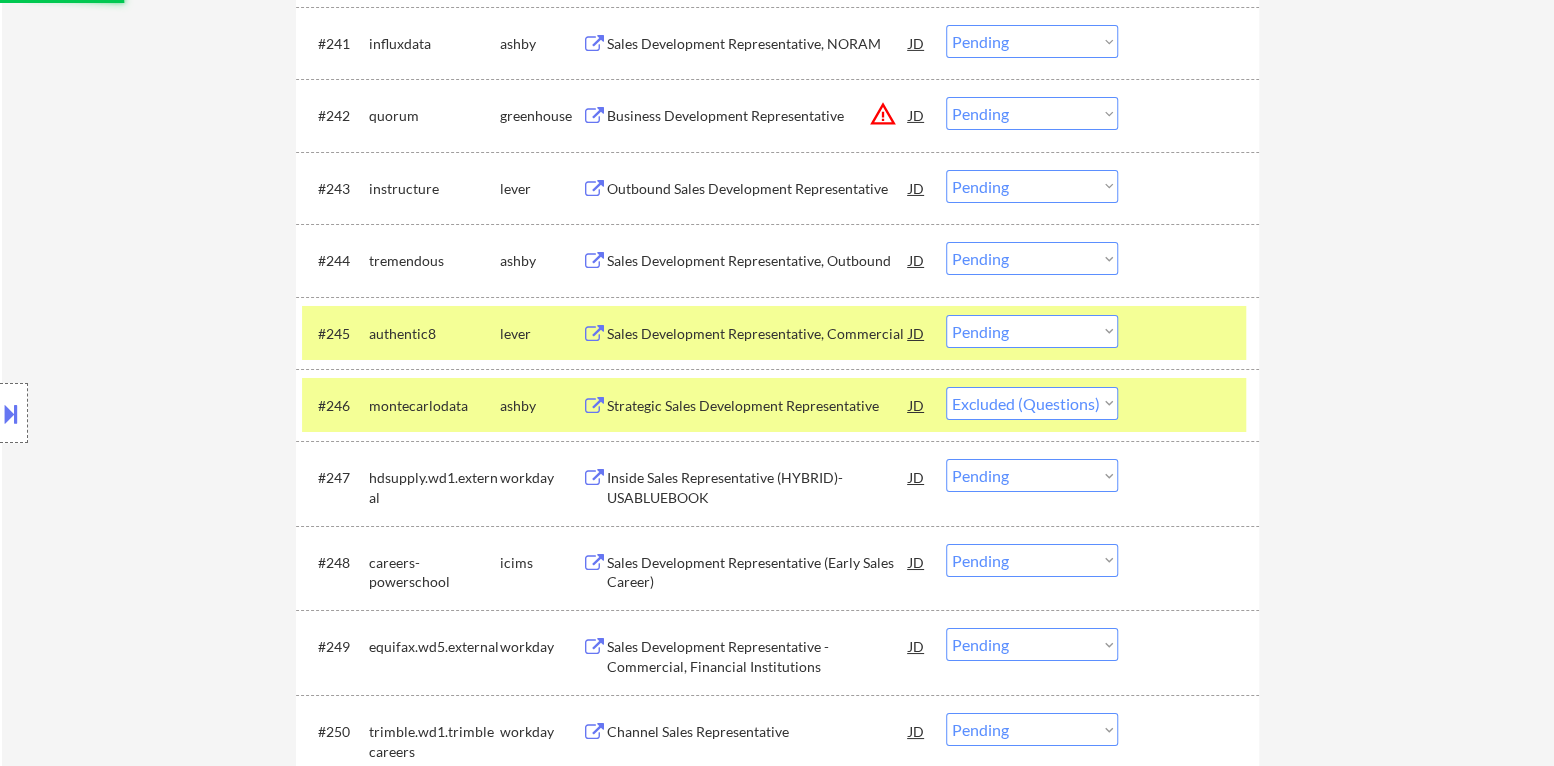 select on ""pending"" 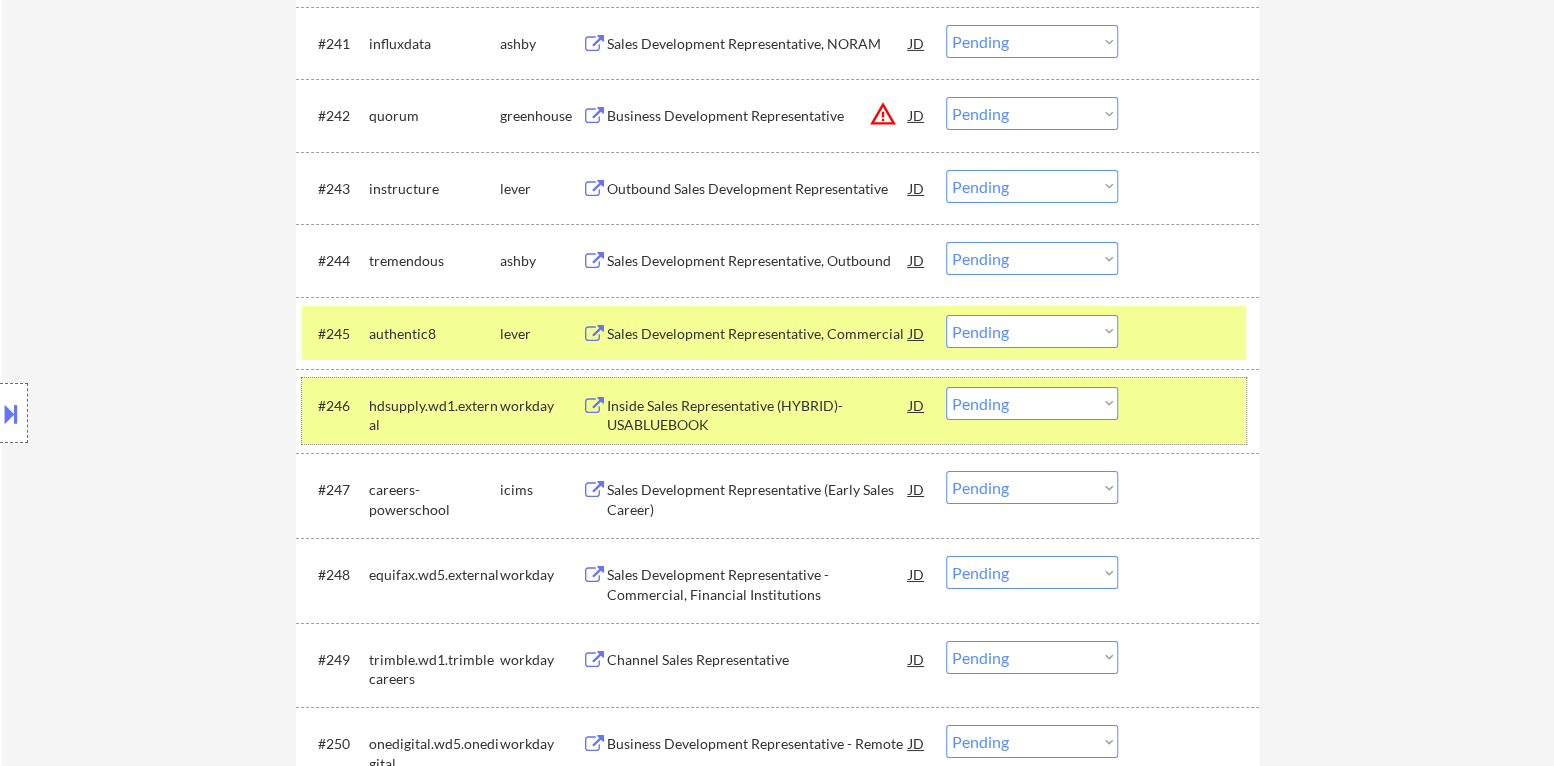 click at bounding box center [1191, 405] 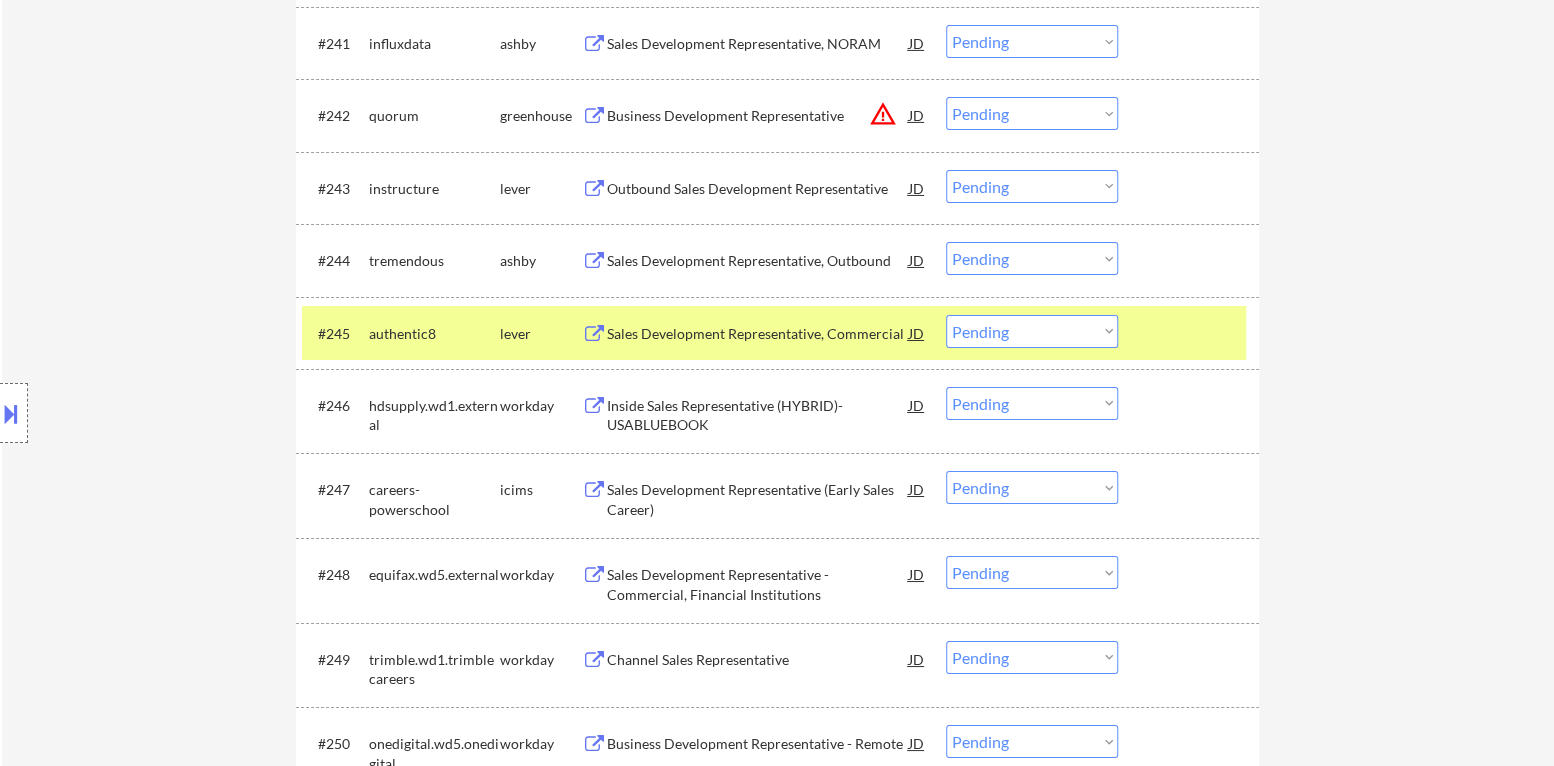 click on "Choose an option... Pending Applied Excluded (Questions) Excluded (Expired) Excluded (Location) Excluded (Bad Match) Excluded (Blocklist) Excluded (Salary) Excluded (Other)" at bounding box center (1032, 331) 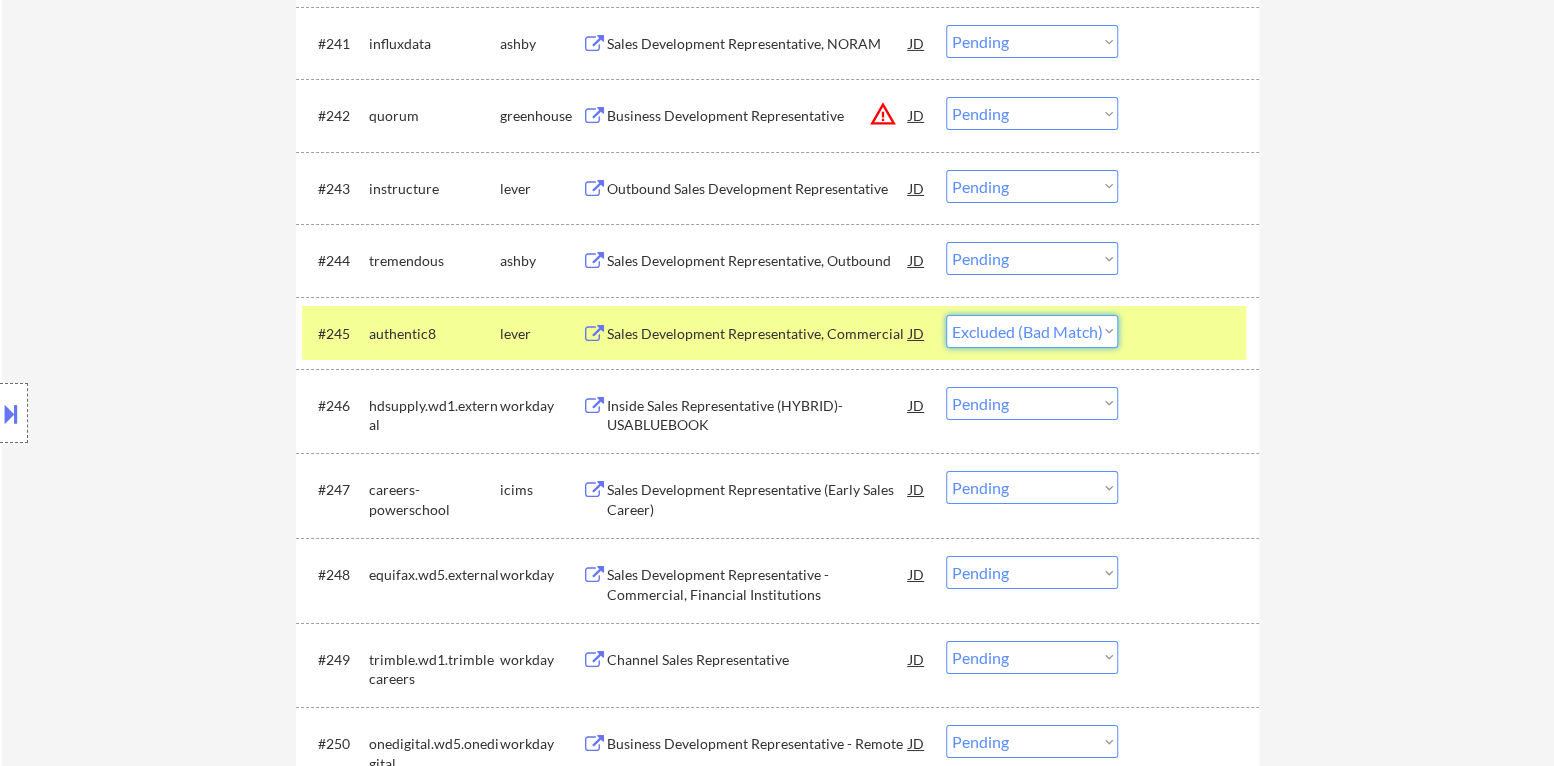 click on "Choose an option... Pending Applied Excluded (Questions) Excluded (Expired) Excluded (Location) Excluded (Bad Match) Excluded (Blocklist) Excluded (Salary) Excluded (Other)" at bounding box center (1032, 331) 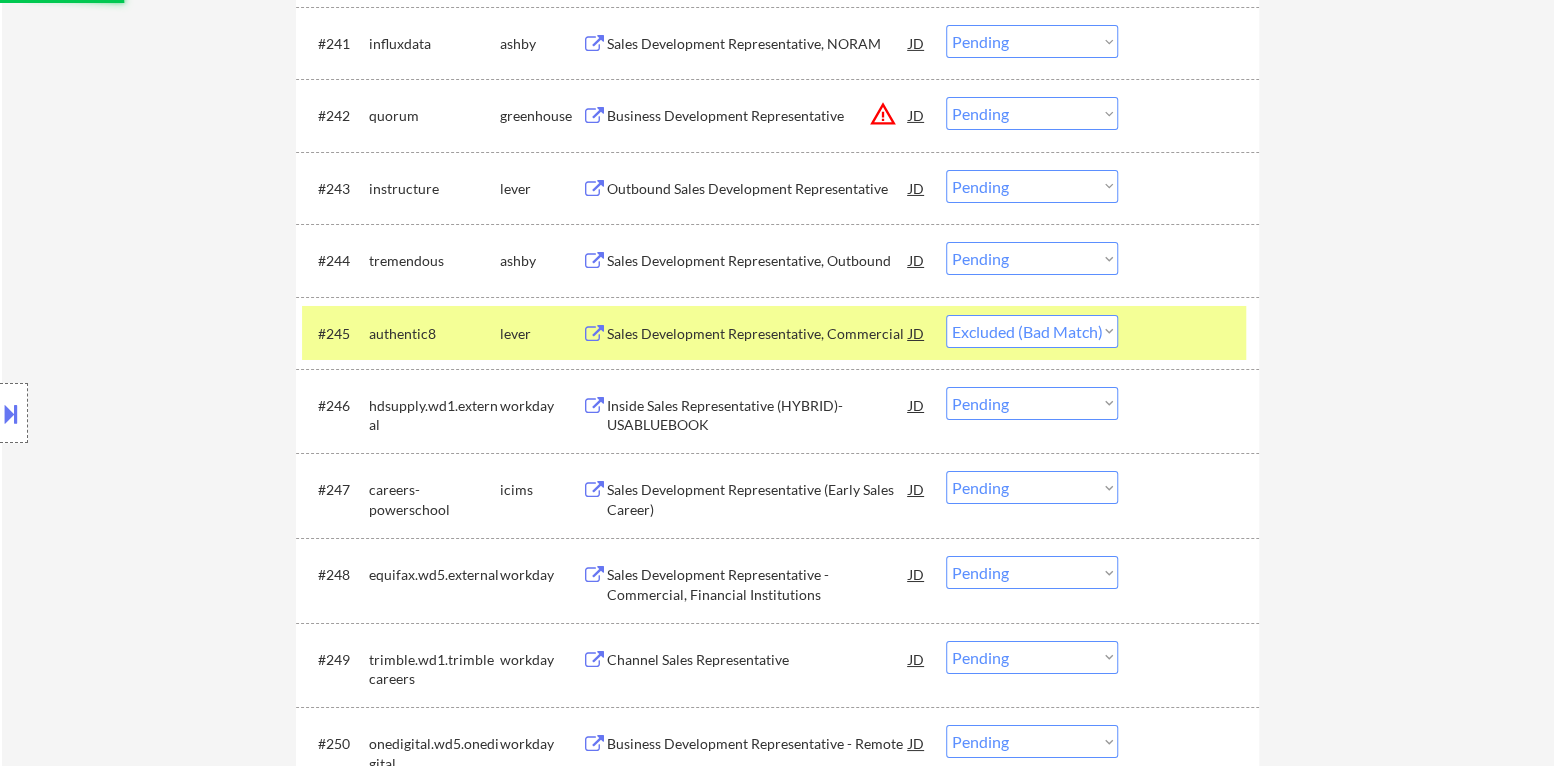 click on "Sales Development Representative, Outbound" at bounding box center (758, 261) 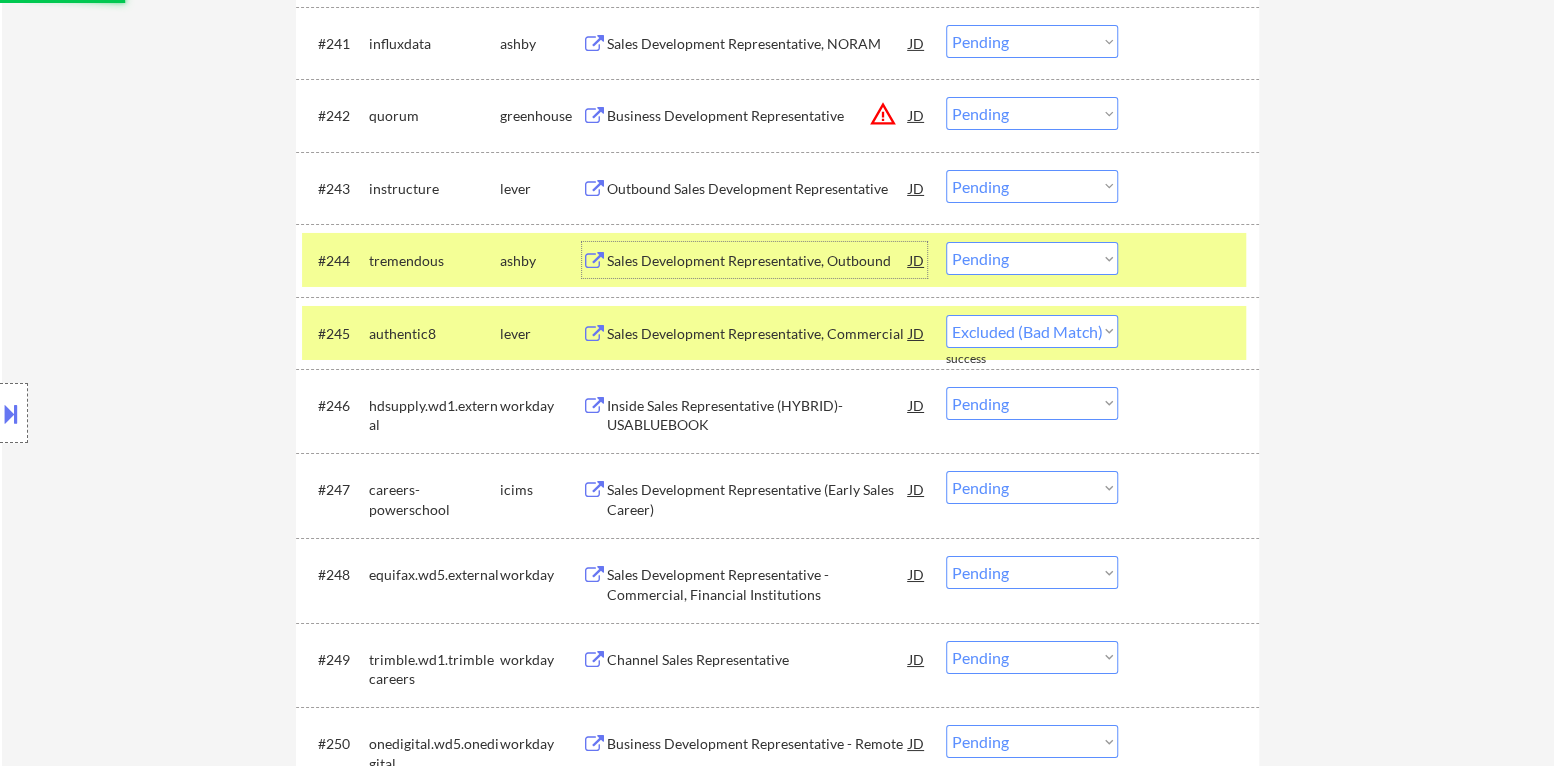 select on ""pending"" 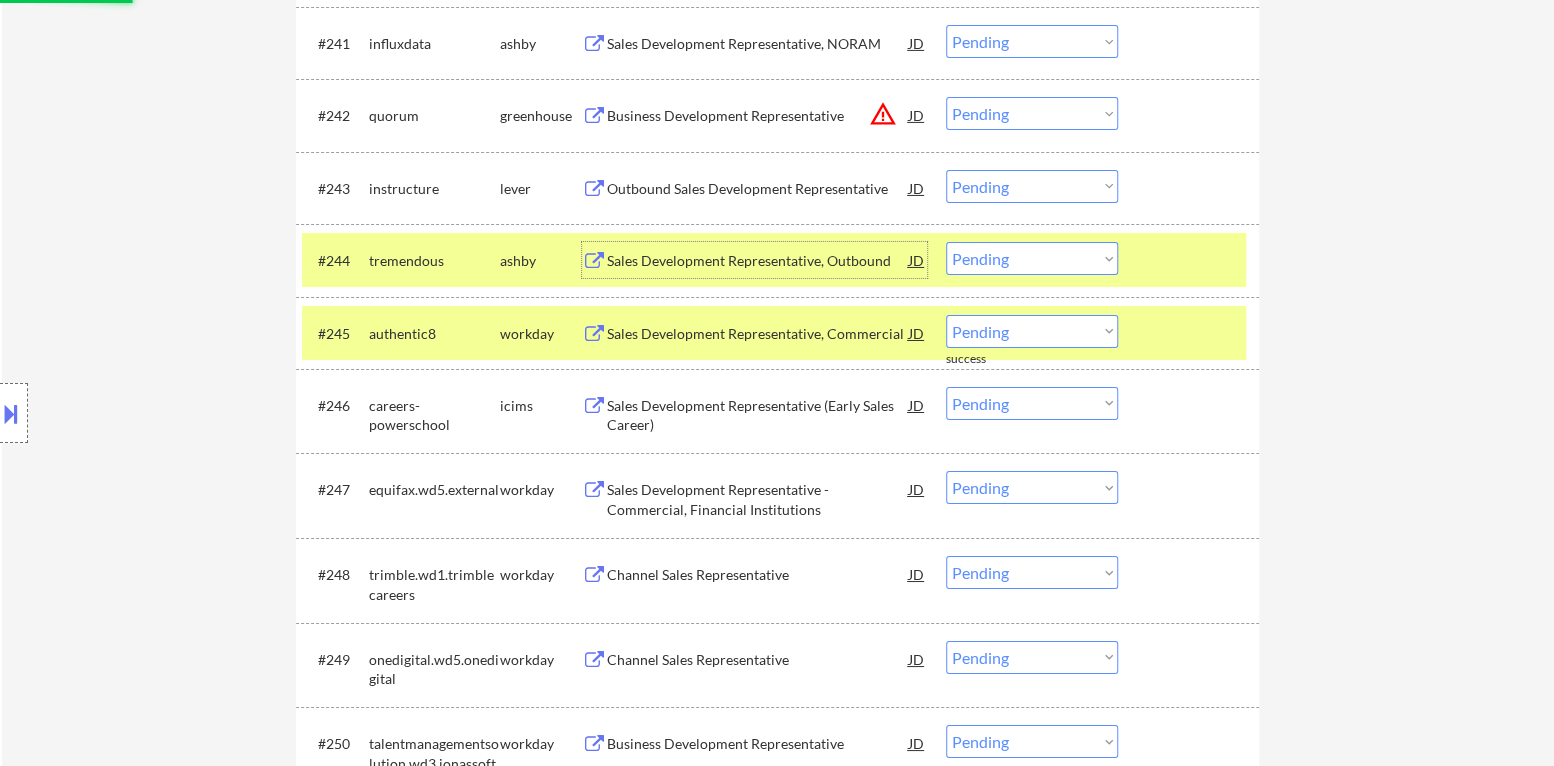 click at bounding box center [1191, 333] 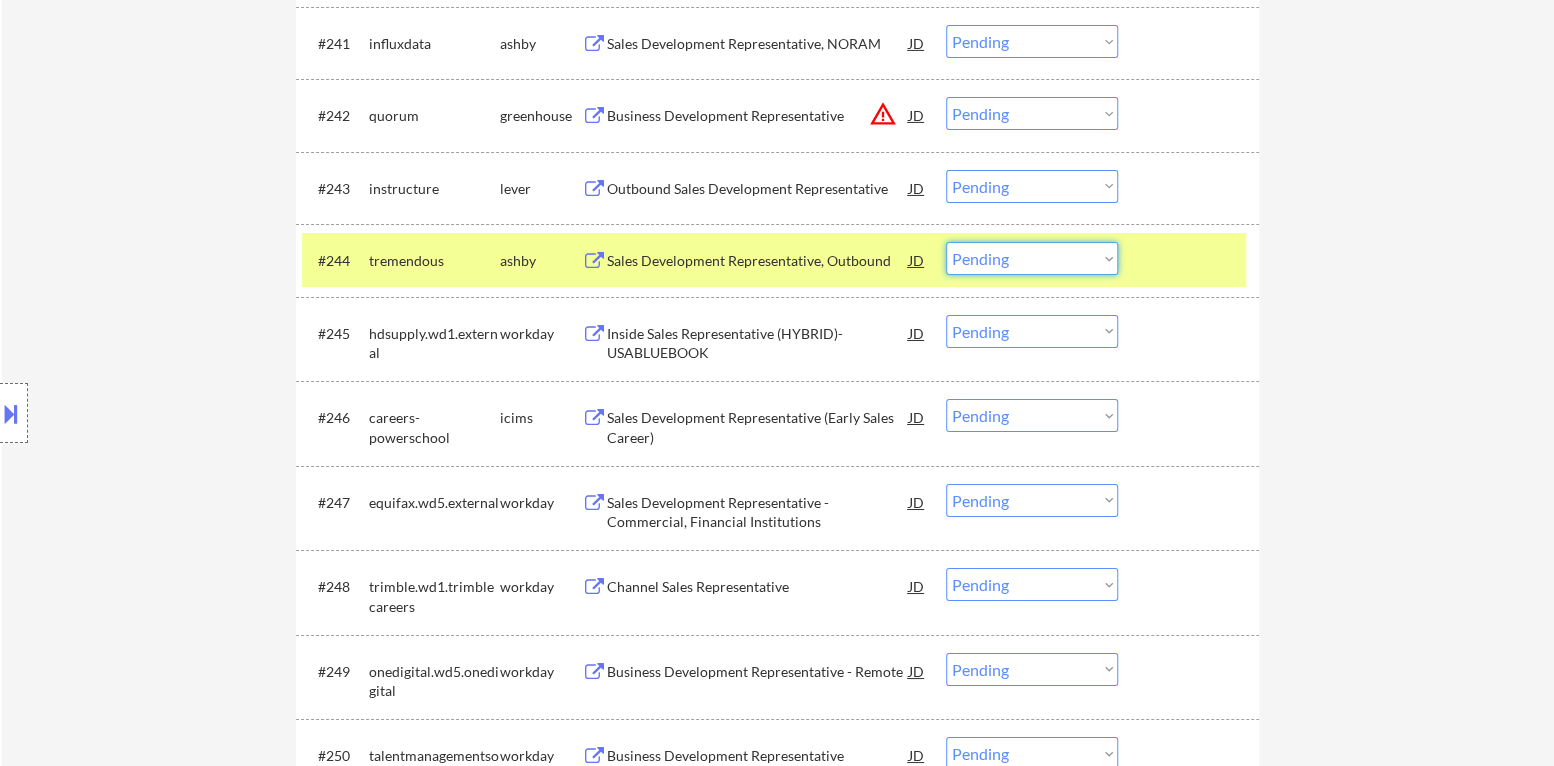 click on "Choose an option... Pending Applied Excluded (Questions) Excluded (Expired) Excluded (Location) Excluded (Bad Match) Excluded (Blocklist) Excluded (Salary) Excluded (Other)" at bounding box center (1032, 258) 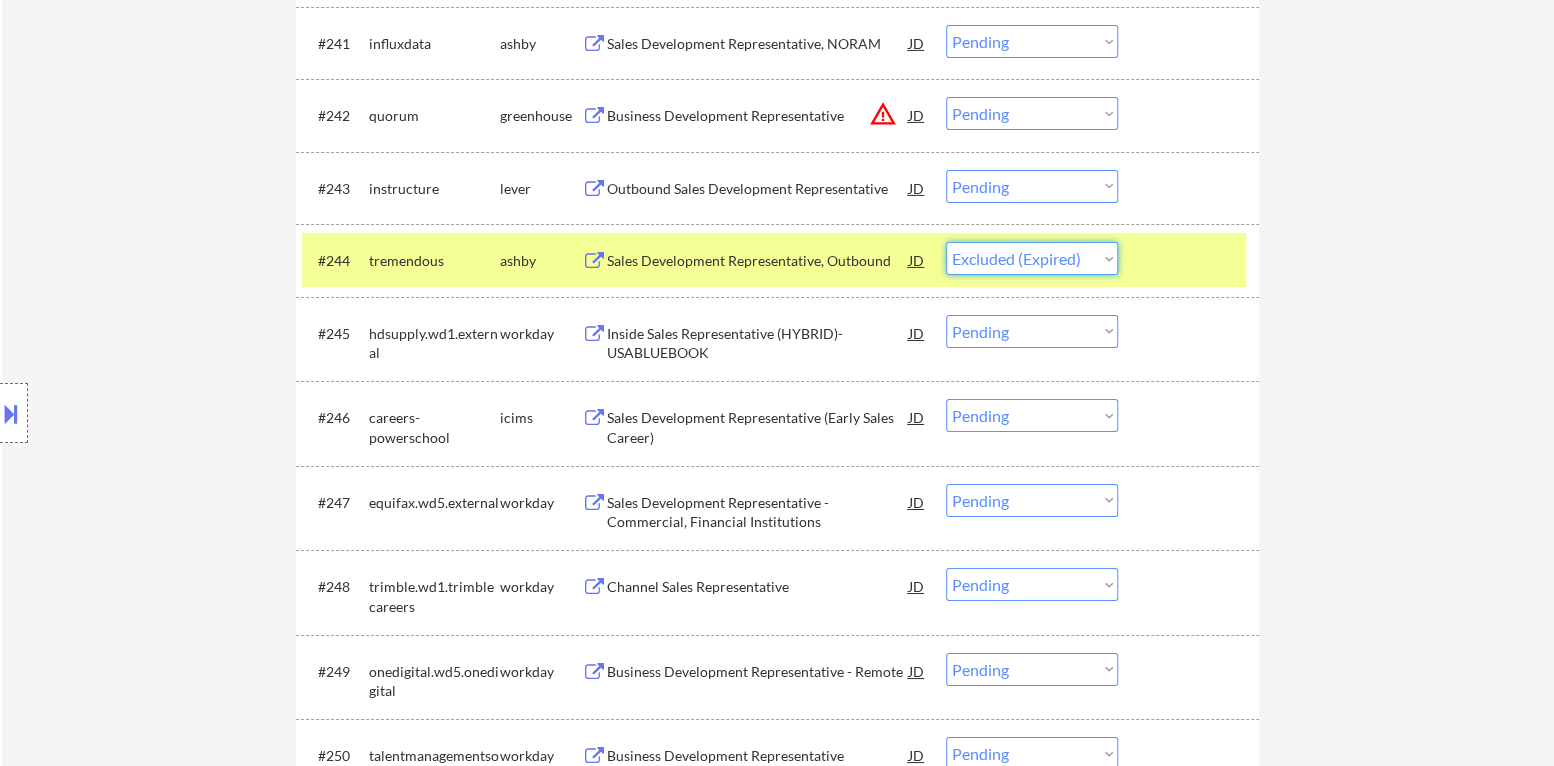 click on "Choose an option... Pending Applied Excluded (Questions) Excluded (Expired) Excluded (Location) Excluded (Bad Match) Excluded (Blocklist) Excluded (Salary) Excluded (Other)" at bounding box center (1032, 258) 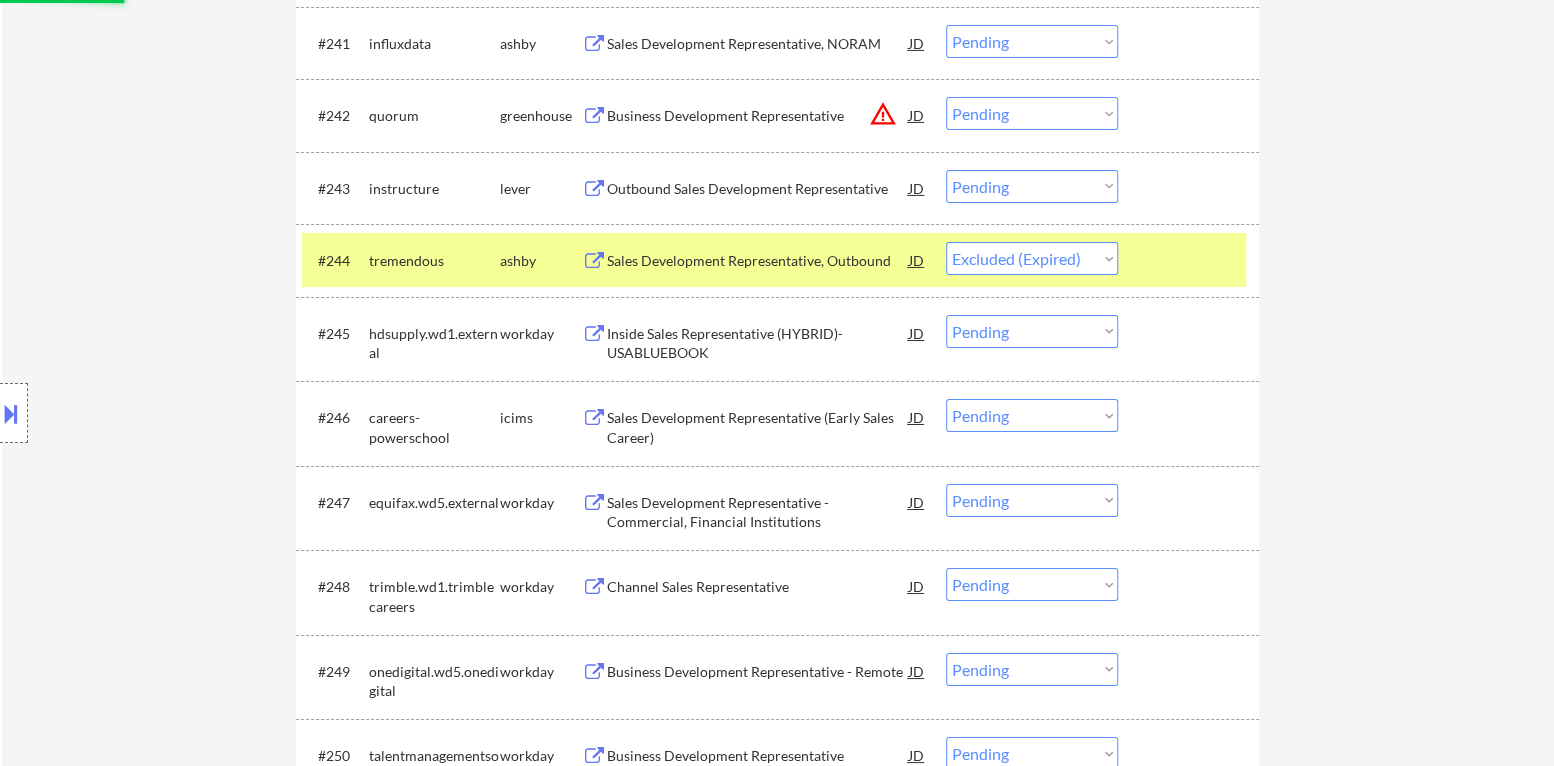 click at bounding box center [1191, 260] 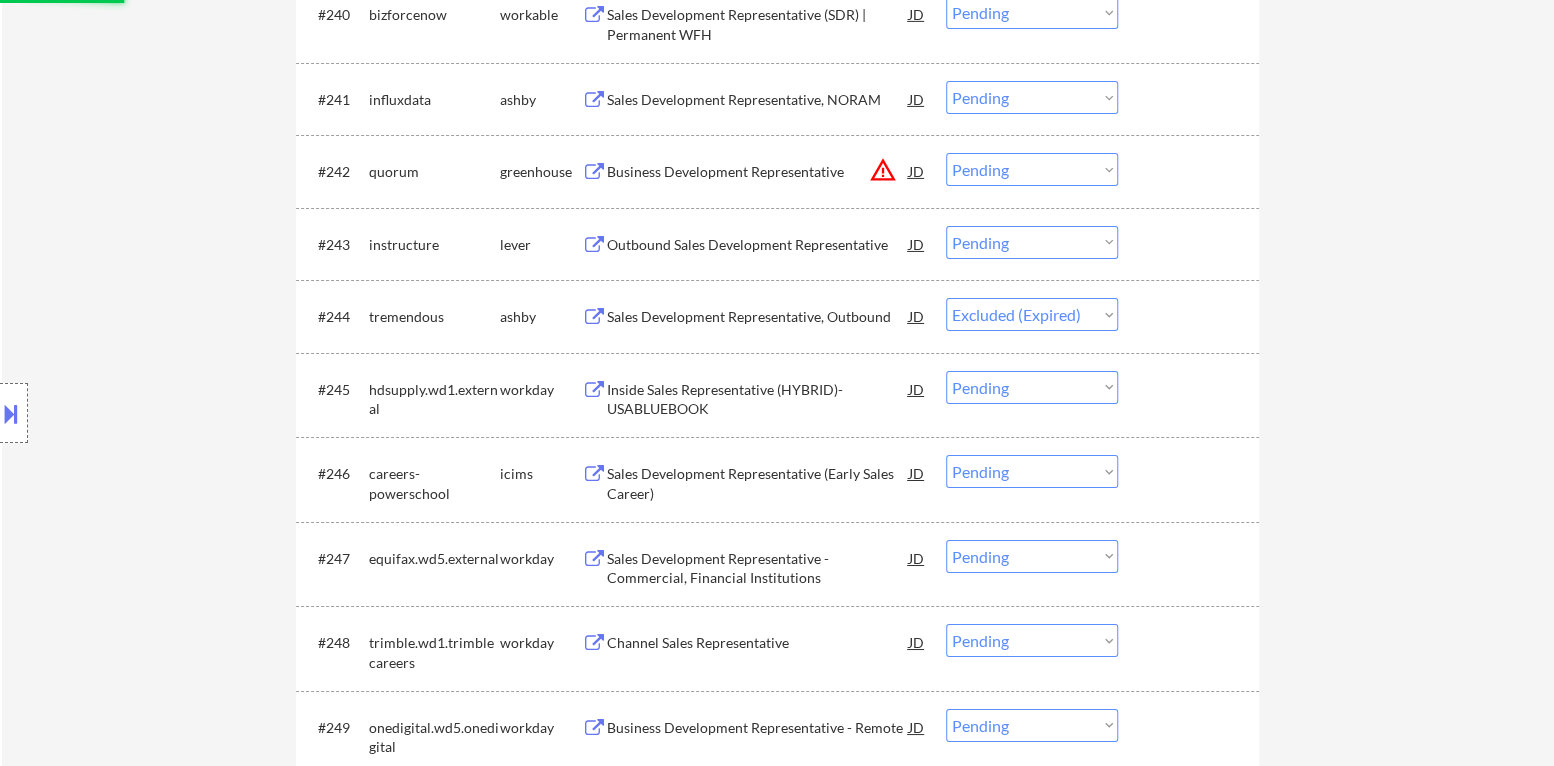 scroll, scrollTop: 3699, scrollLeft: 0, axis: vertical 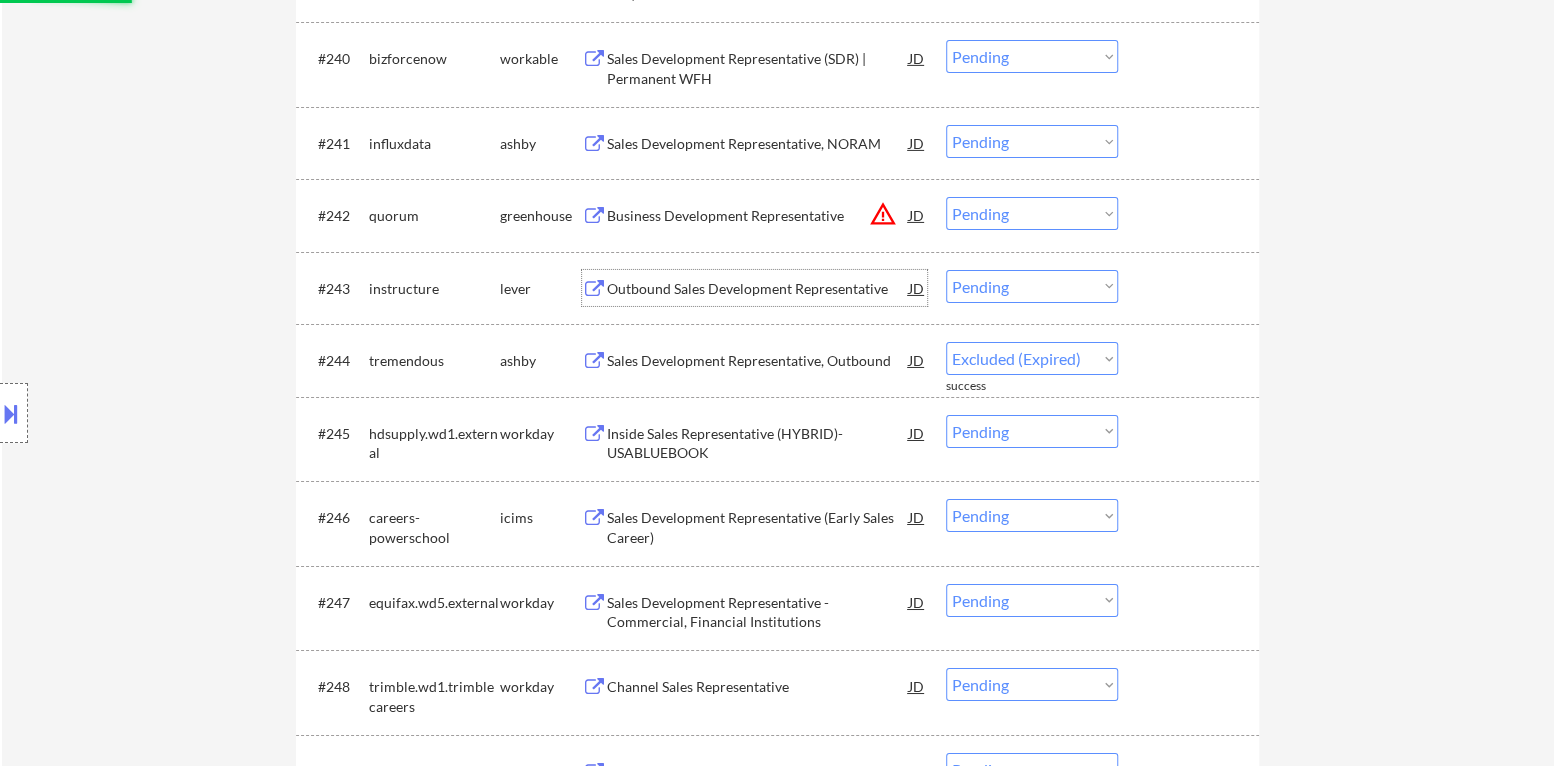 click on "Outbound Sales Development Representative" at bounding box center (758, 289) 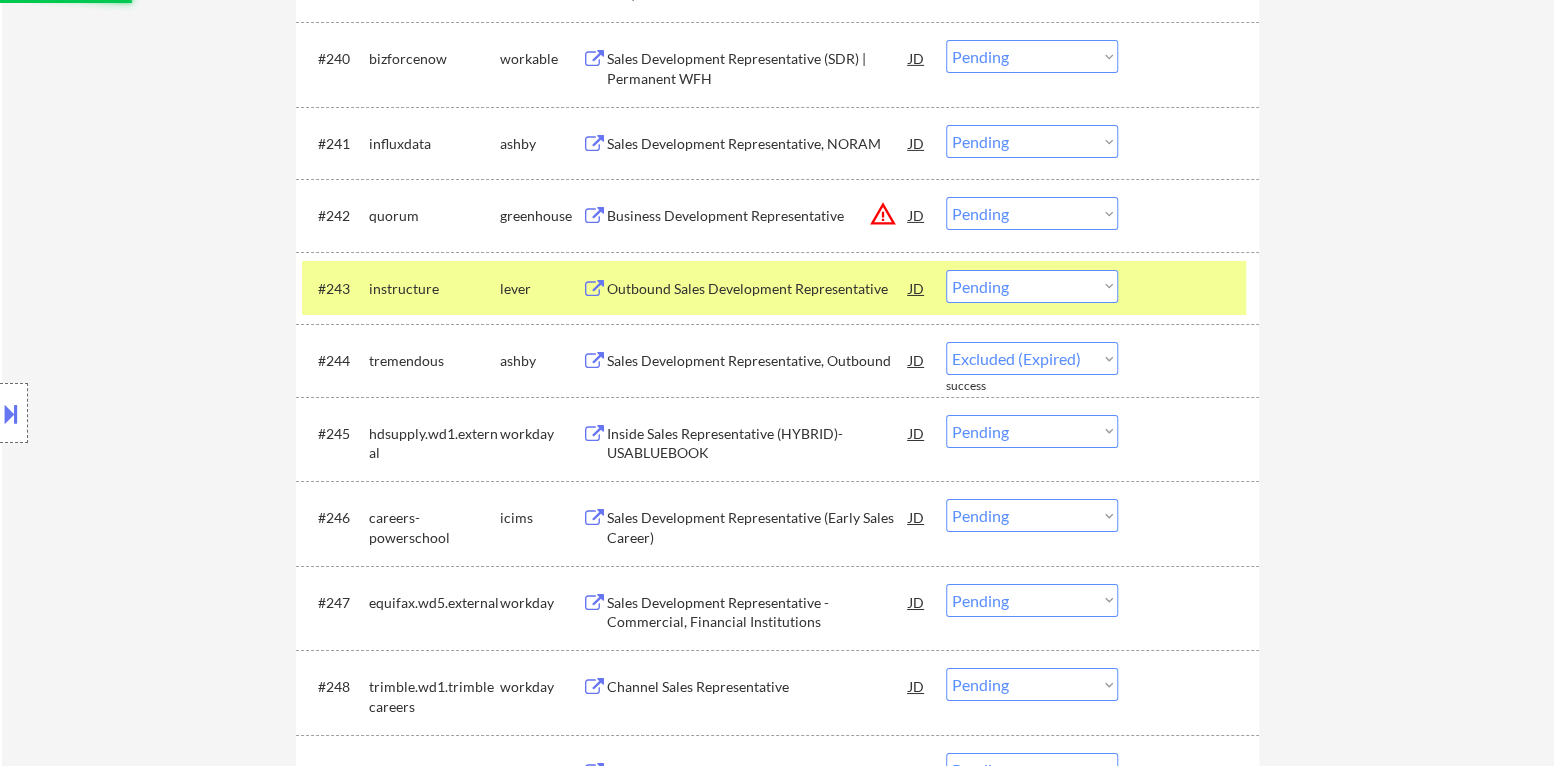 select on ""pending"" 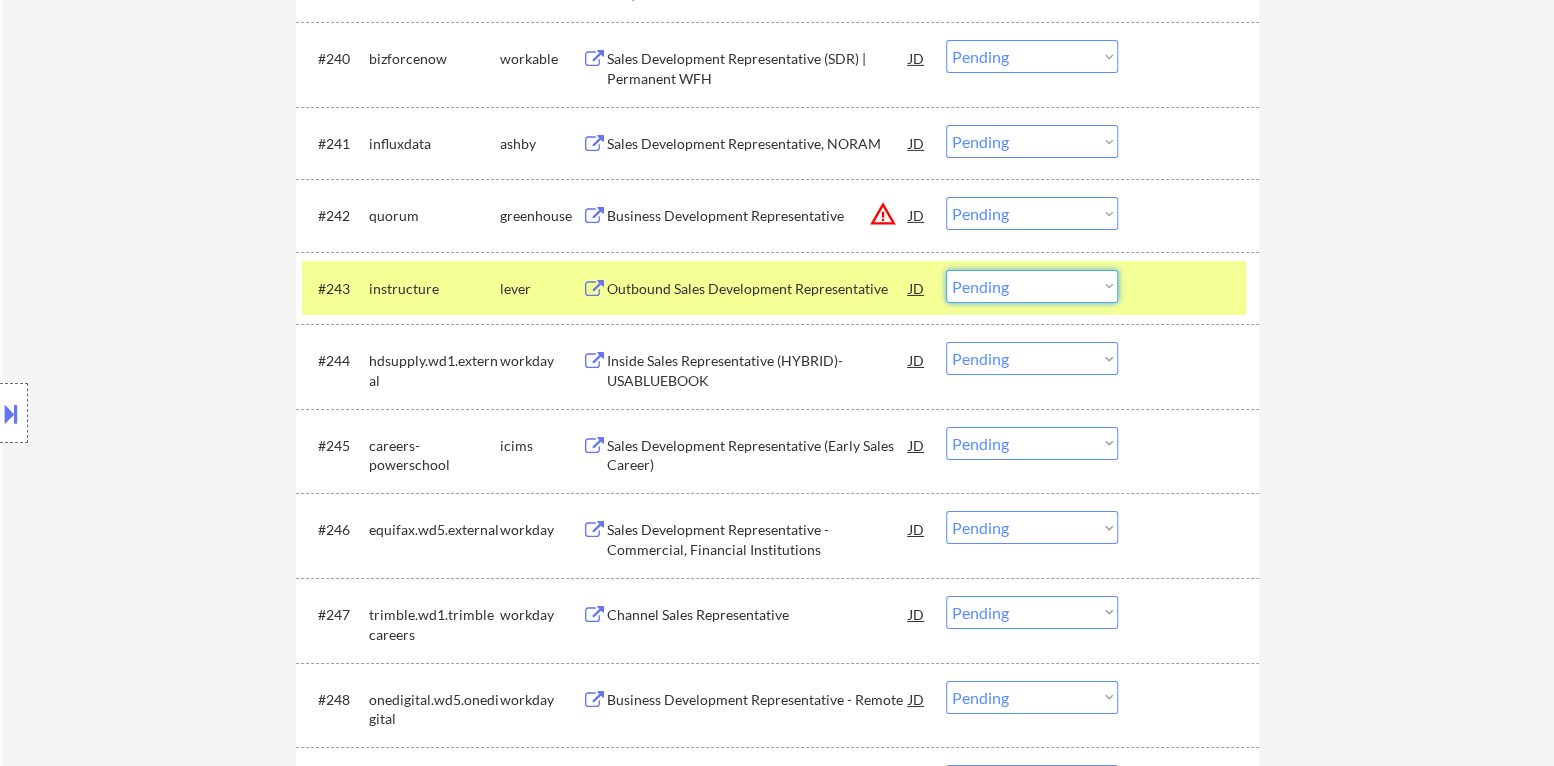 click on "Choose an option... Pending Applied Excluded (Questions) Excluded (Expired) Excluded (Location) Excluded (Bad Match) Excluded (Blocklist) Excluded (Salary) Excluded (Other)" at bounding box center [1032, 286] 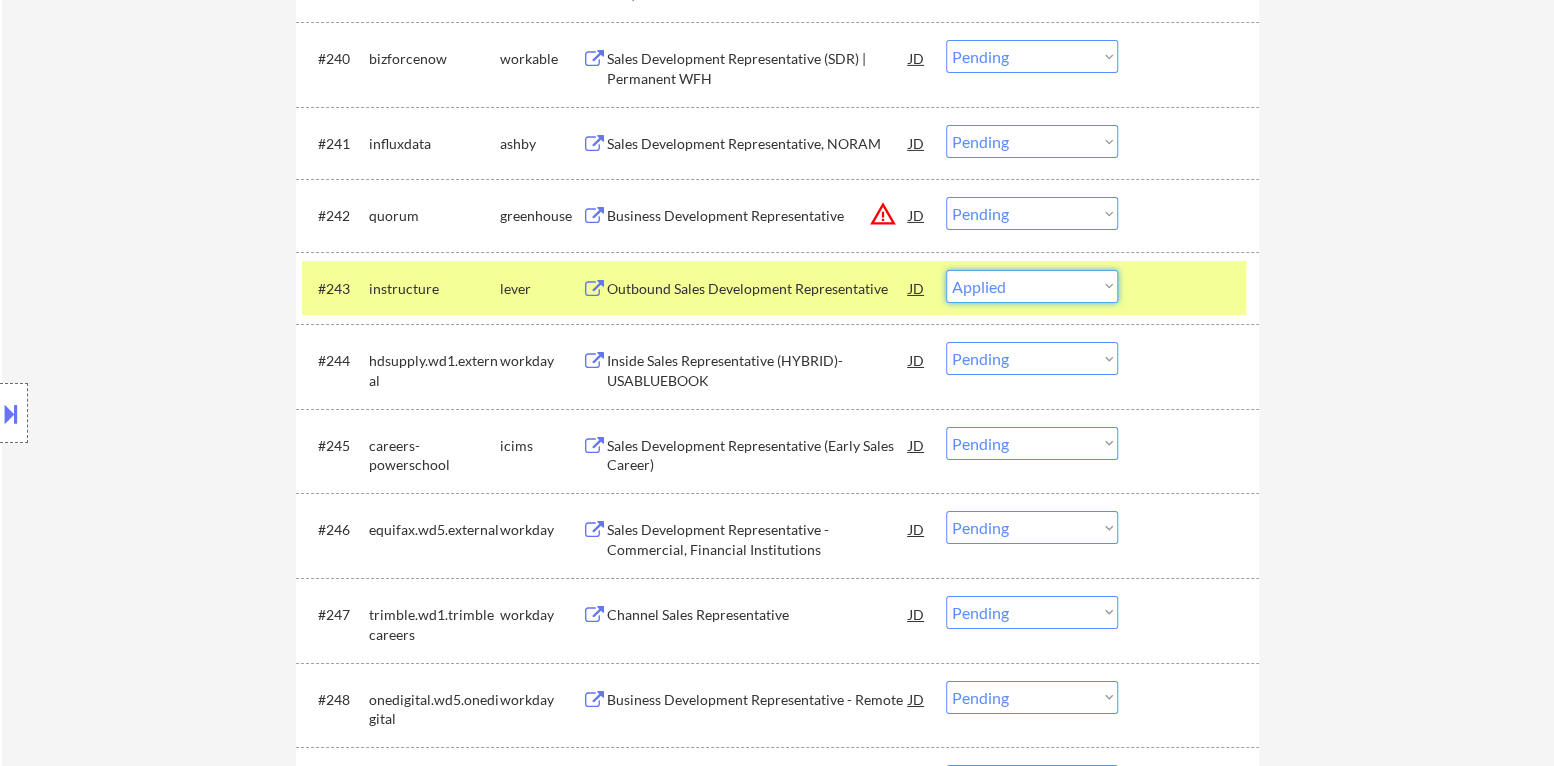 click on "Choose an option... Pending Applied Excluded (Questions) Excluded (Expired) Excluded (Location) Excluded (Bad Match) Excluded (Blocklist) Excluded (Salary) Excluded (Other)" at bounding box center (1032, 286) 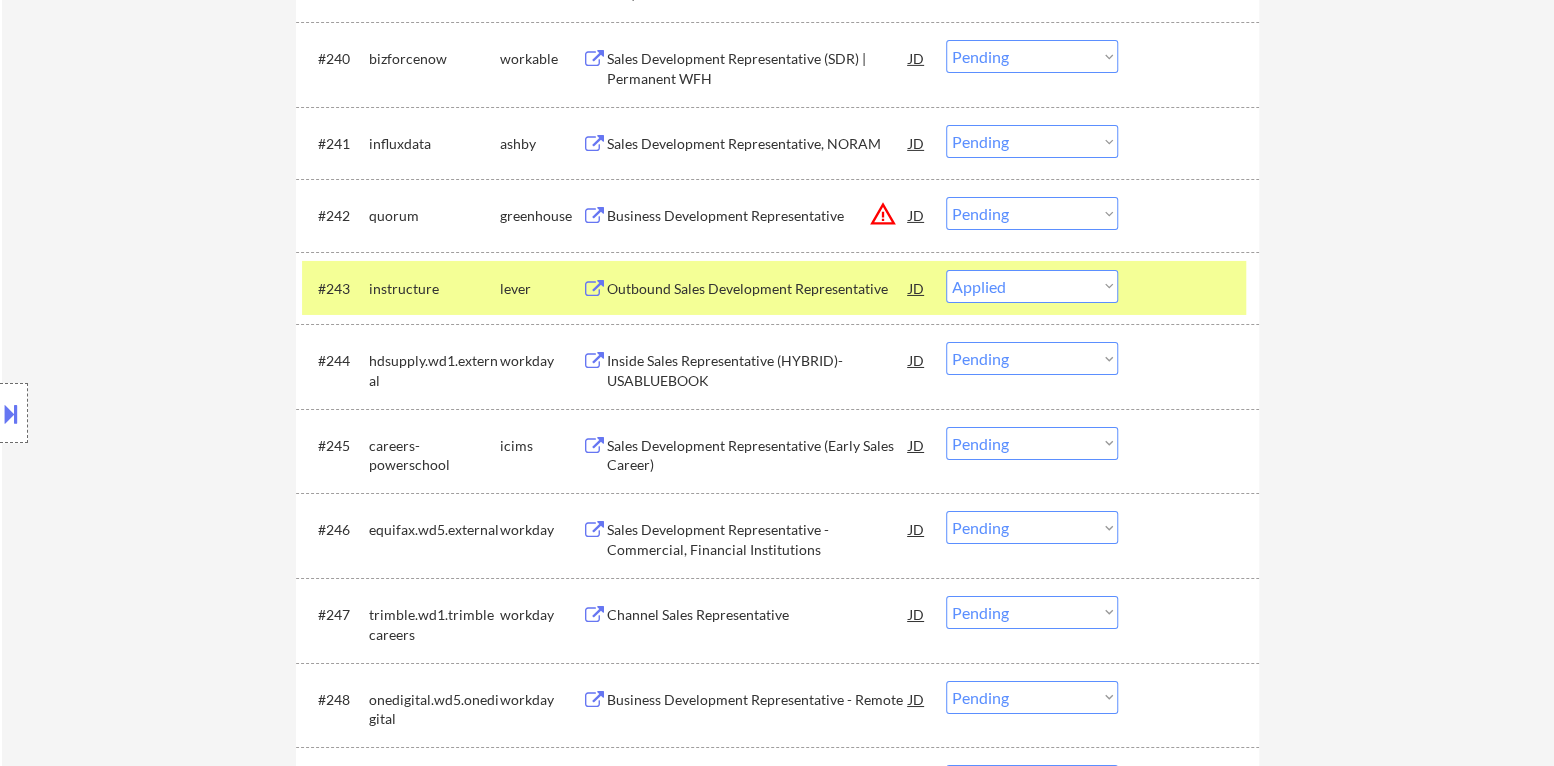 click at bounding box center (1191, 288) 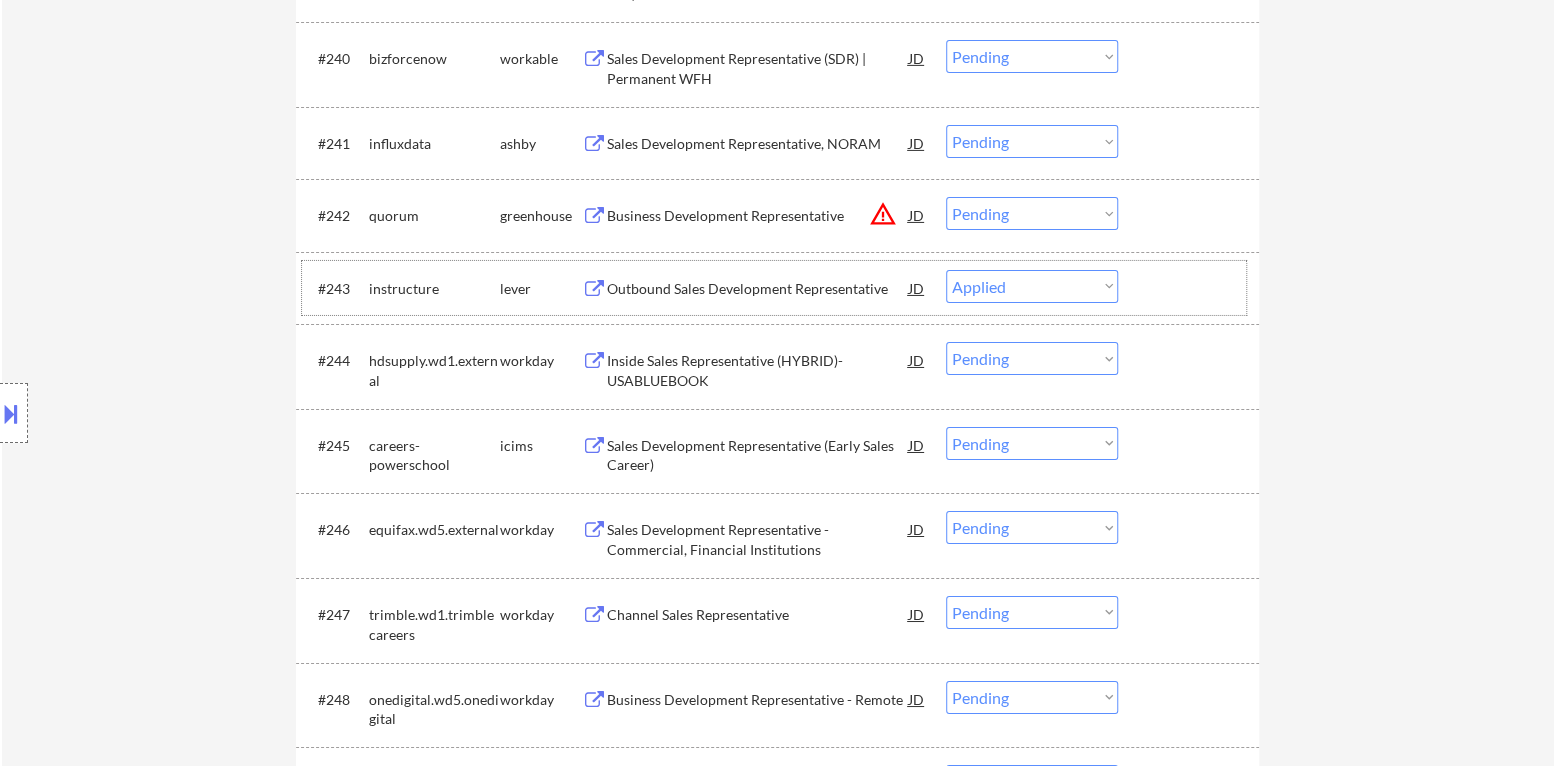 scroll, scrollTop: 3599, scrollLeft: 0, axis: vertical 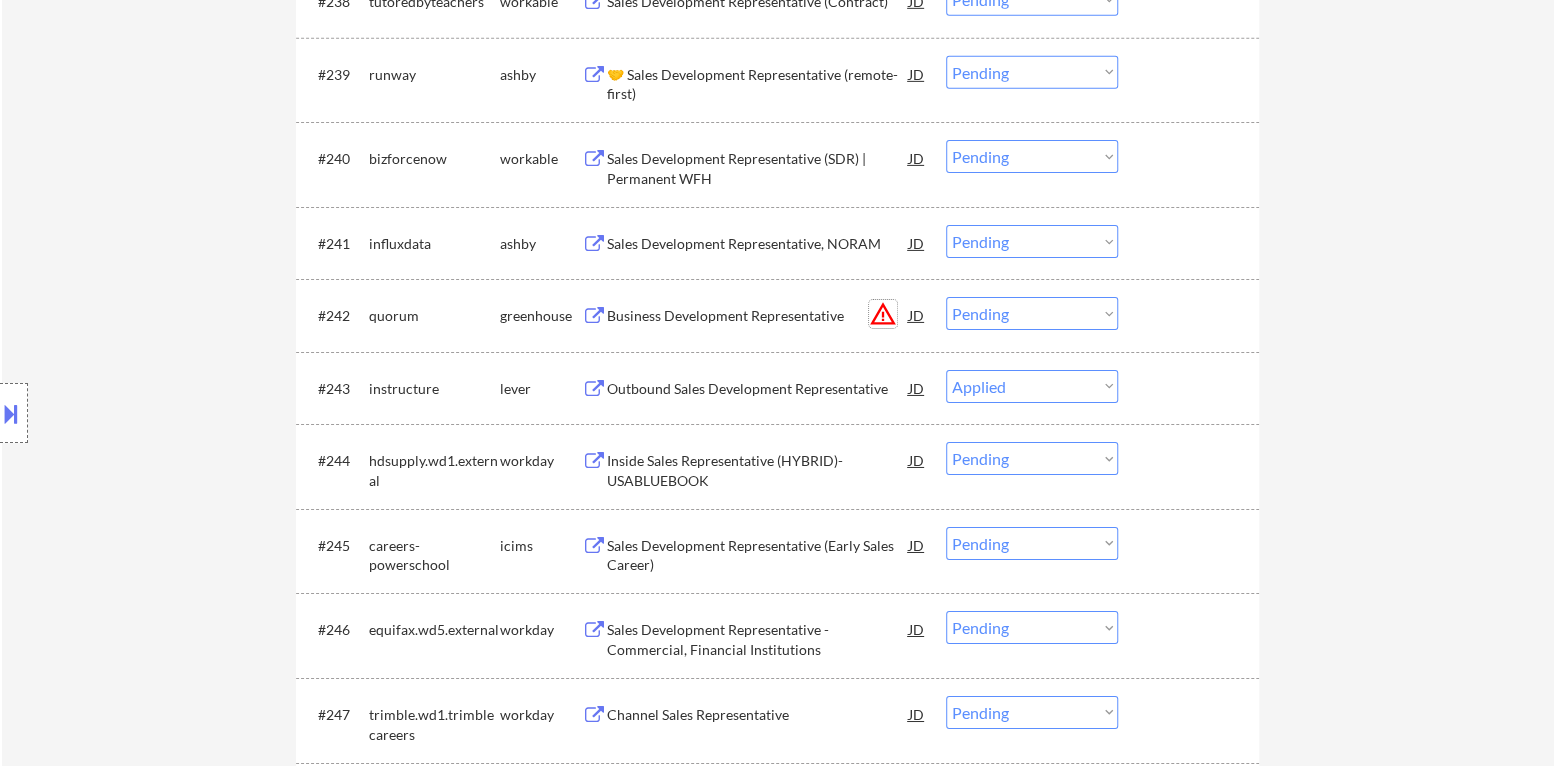 click on "warning_amber" at bounding box center (883, 314) 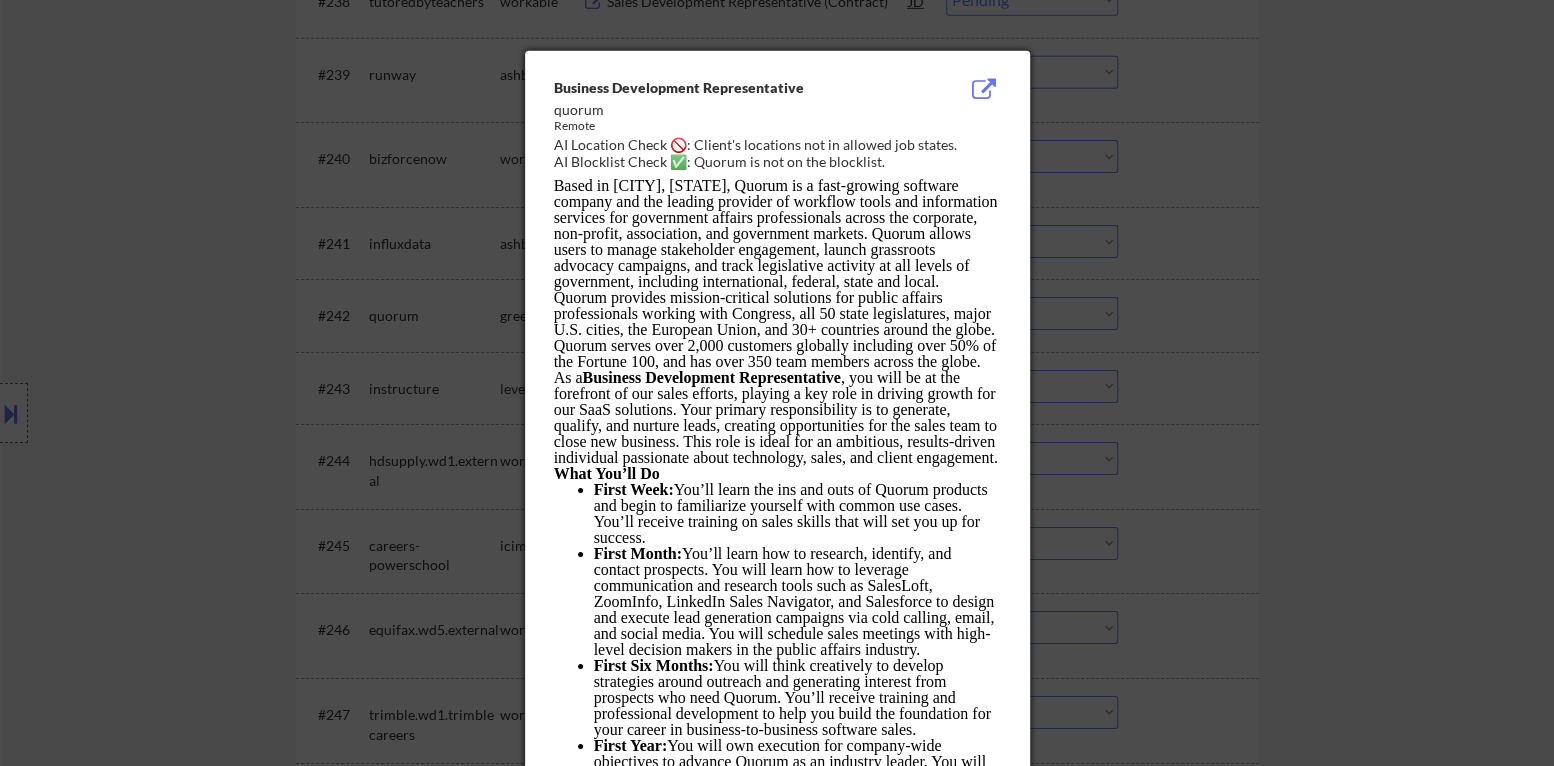click at bounding box center [777, 383] 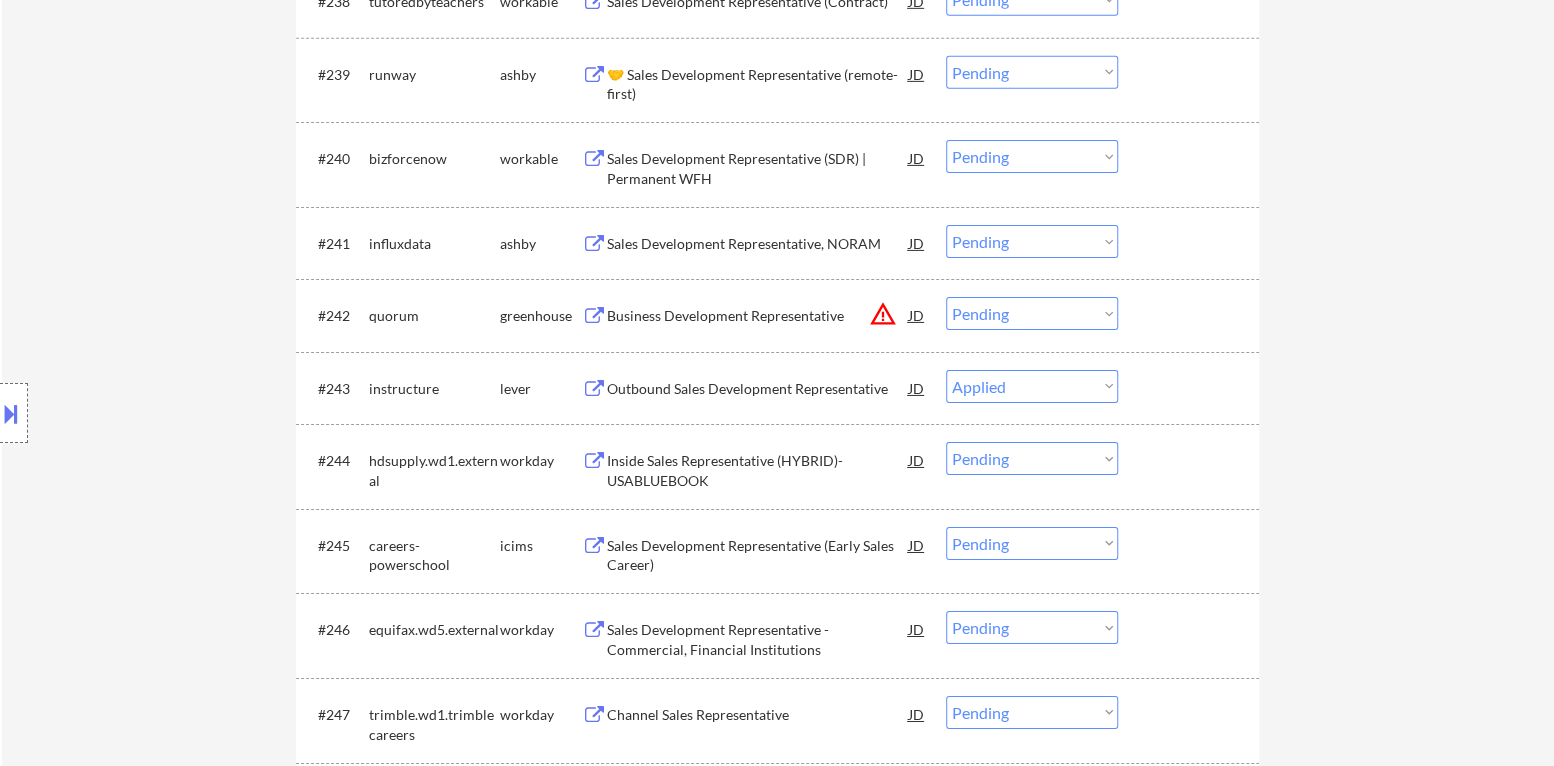 click on "Business Development Representative" at bounding box center (758, 316) 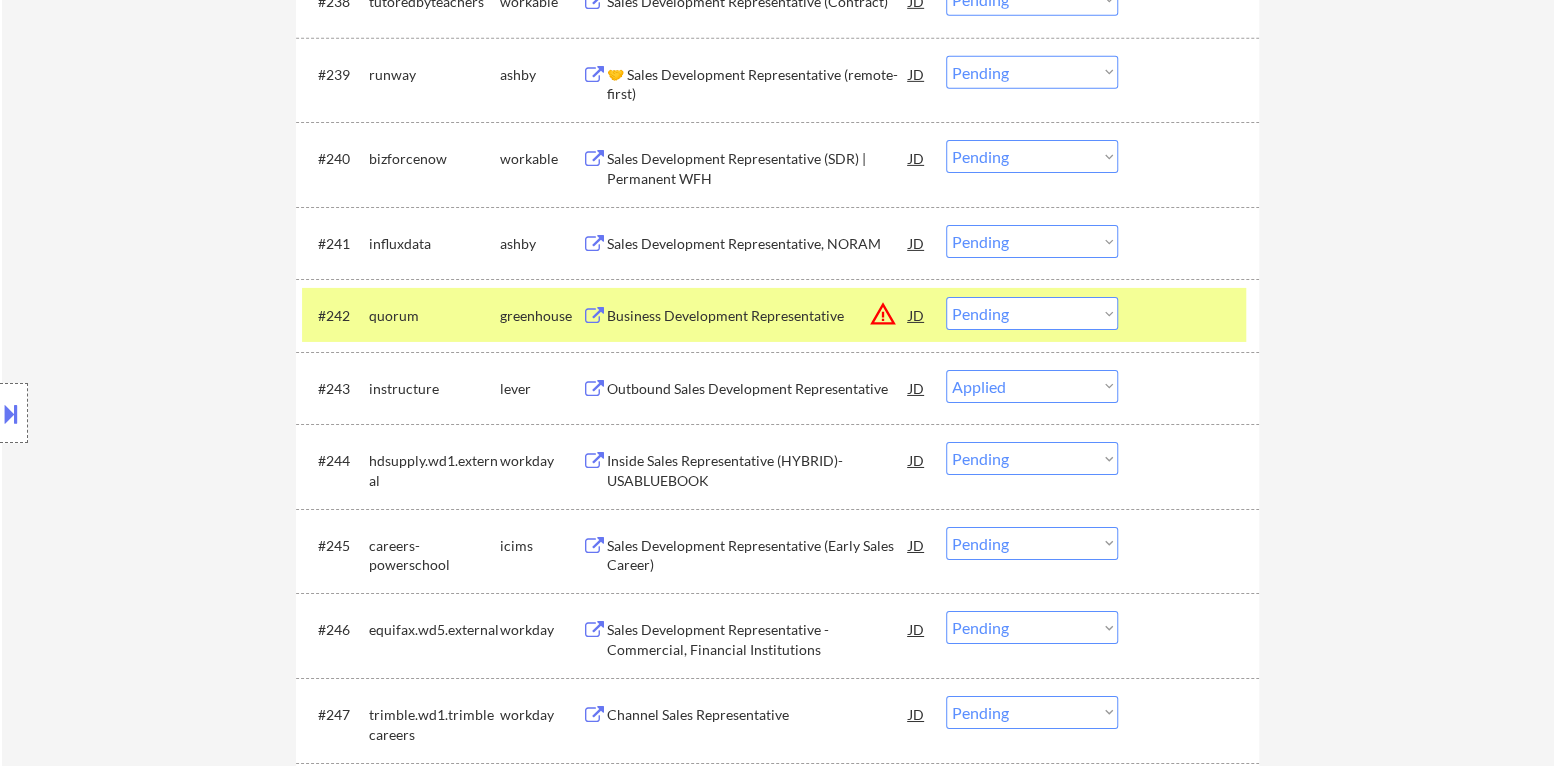 select on ""pending"" 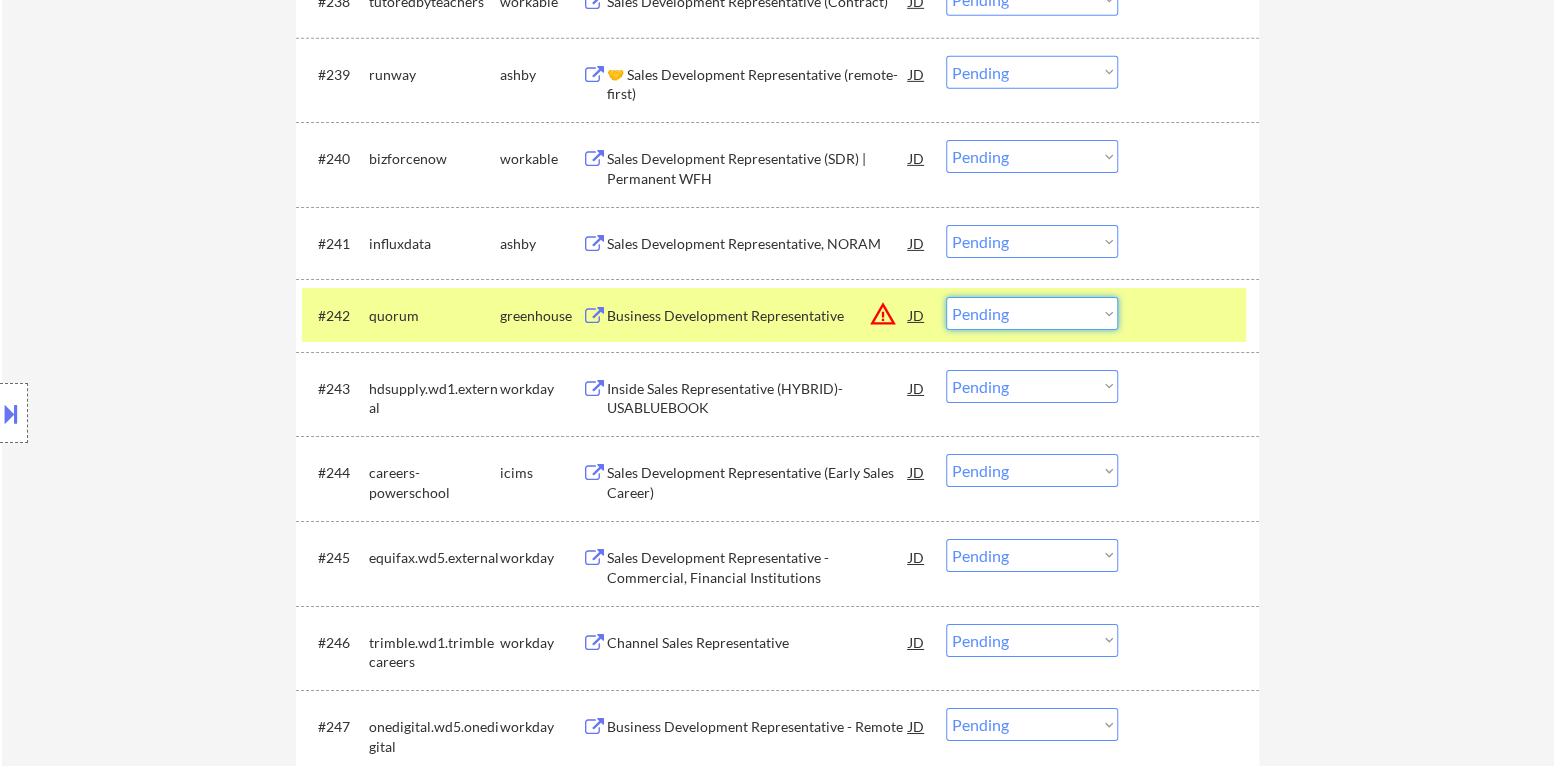 click on "Choose an option... Pending Applied Excluded (Questions) Excluded (Expired) Excluded (Location) Excluded (Bad Match) Excluded (Blocklist) Excluded (Salary) Excluded (Other)" at bounding box center (1032, 313) 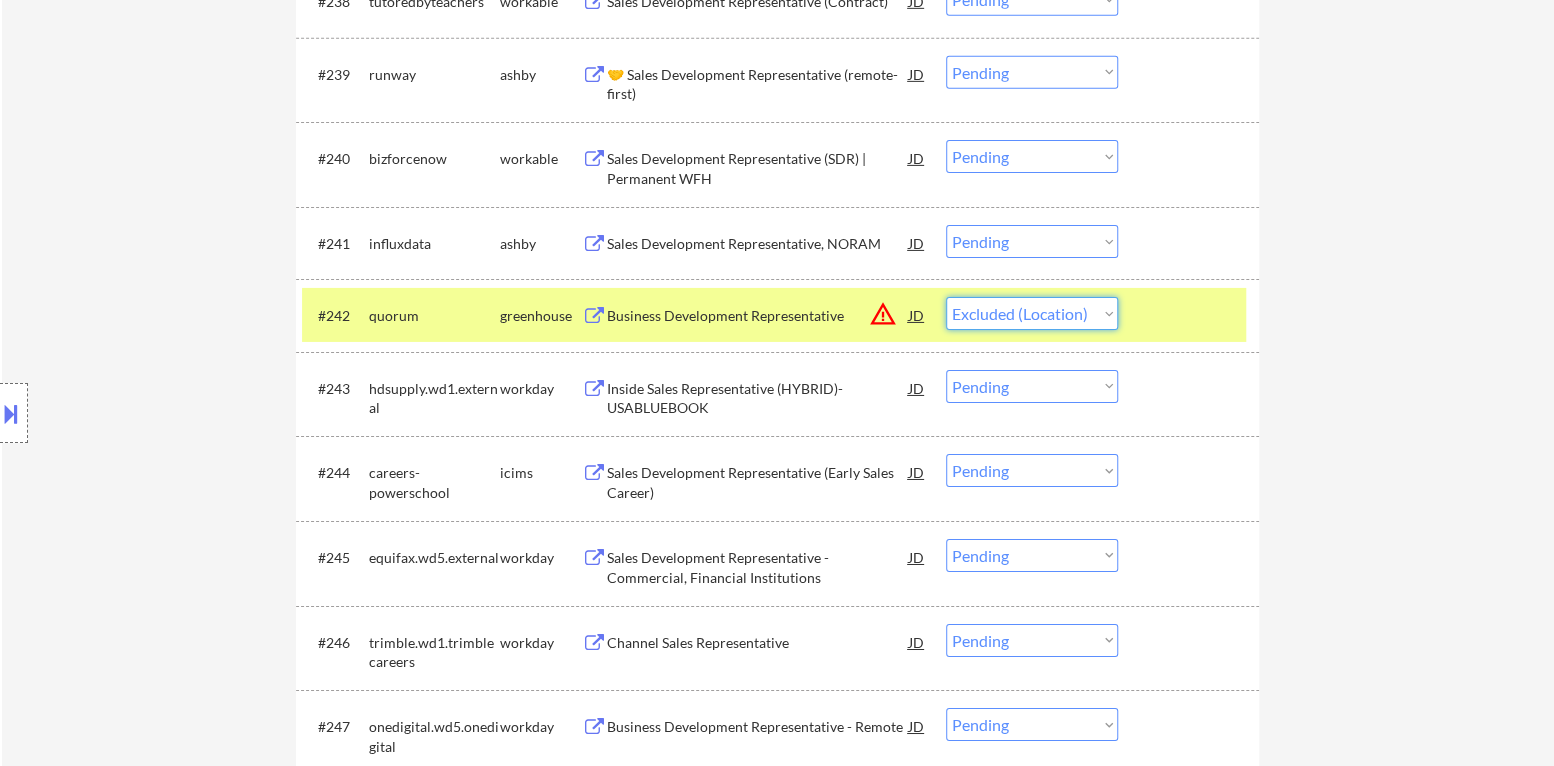 click on "Choose an option... Pending Applied Excluded (Questions) Excluded (Expired) Excluded (Location) Excluded (Bad Match) Excluded (Blocklist) Excluded (Salary) Excluded (Other)" at bounding box center [1032, 313] 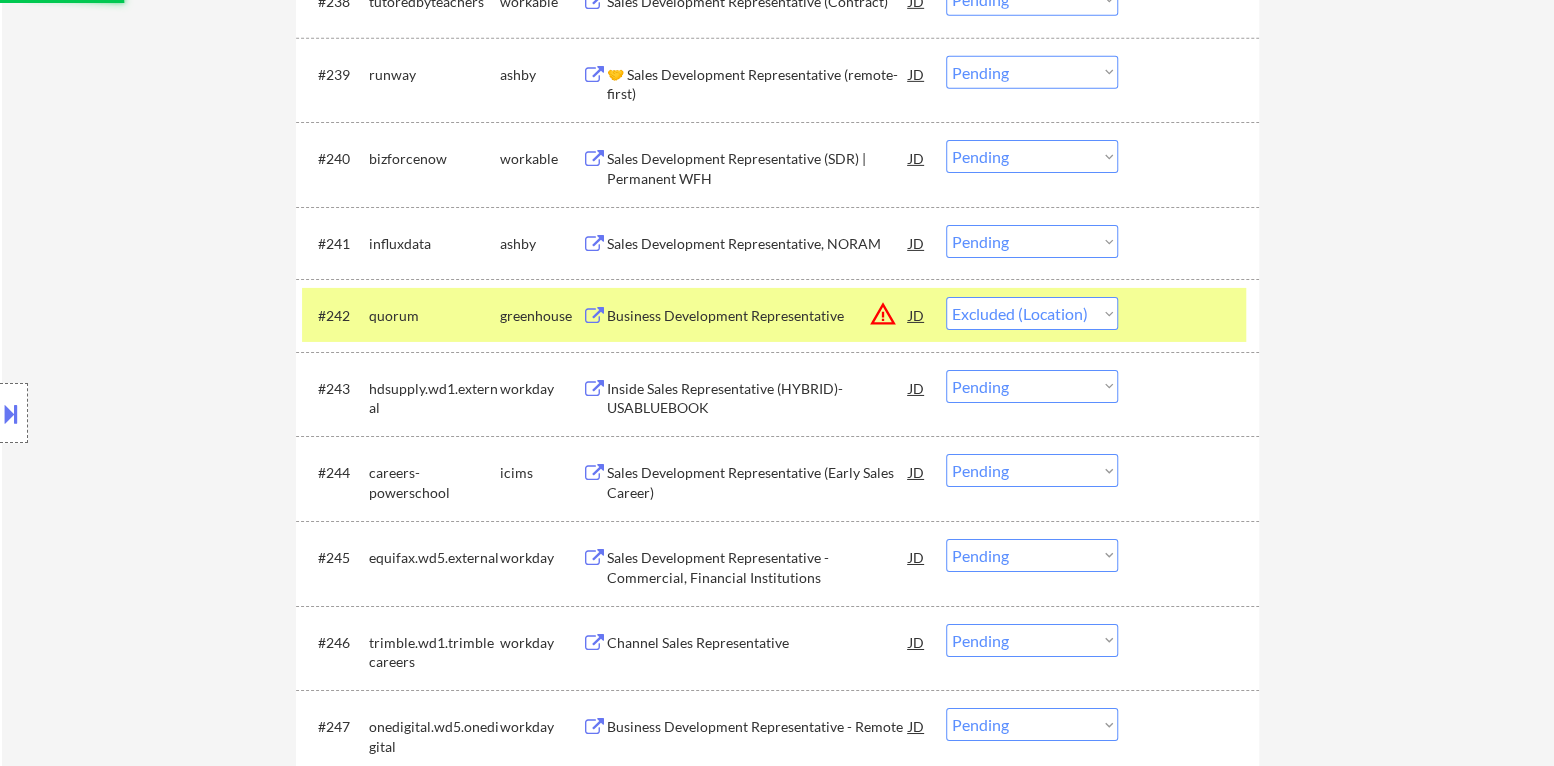click on "#242 quorum greenhouse Business Development Representative  JD warning_amber Choose an option... Pending Applied Excluded (Questions) Excluded (Expired) Excluded (Location) Excluded (Bad Match) Excluded (Blocklist) Excluded (Salary) Excluded (Other)" at bounding box center [774, 315] 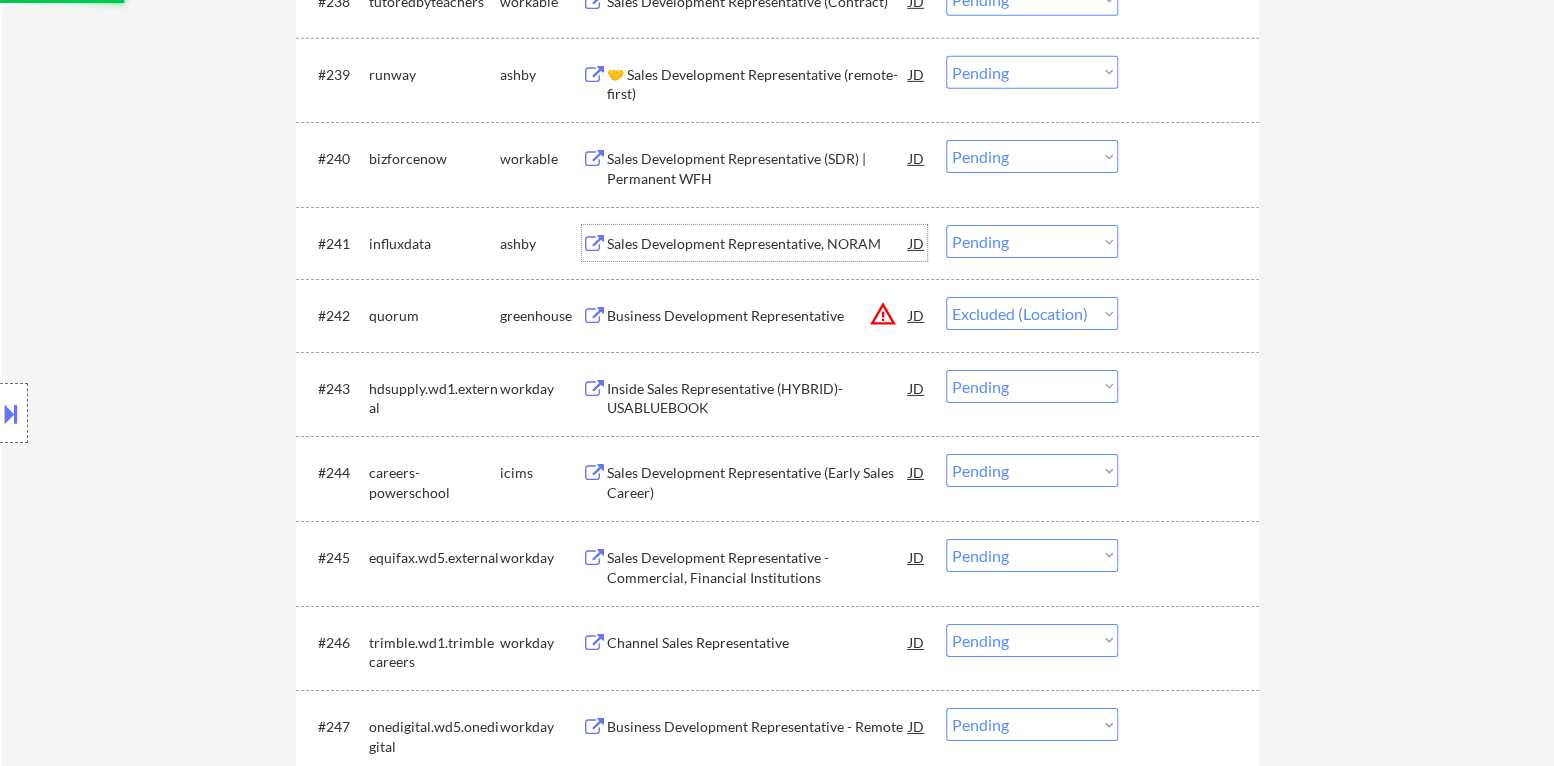 click on "Sales Development Representative, NORAM" at bounding box center (758, 244) 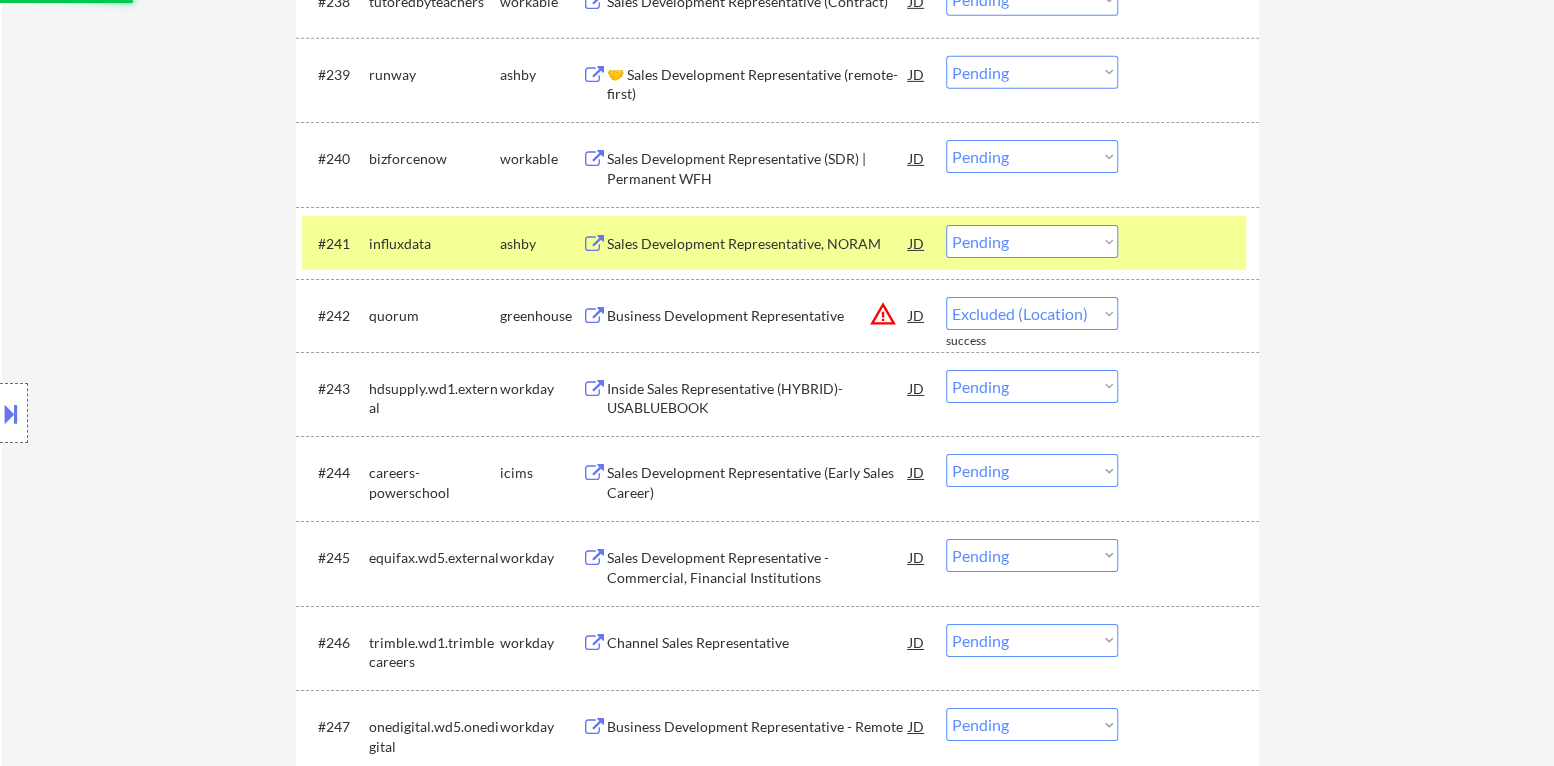 select on ""pending"" 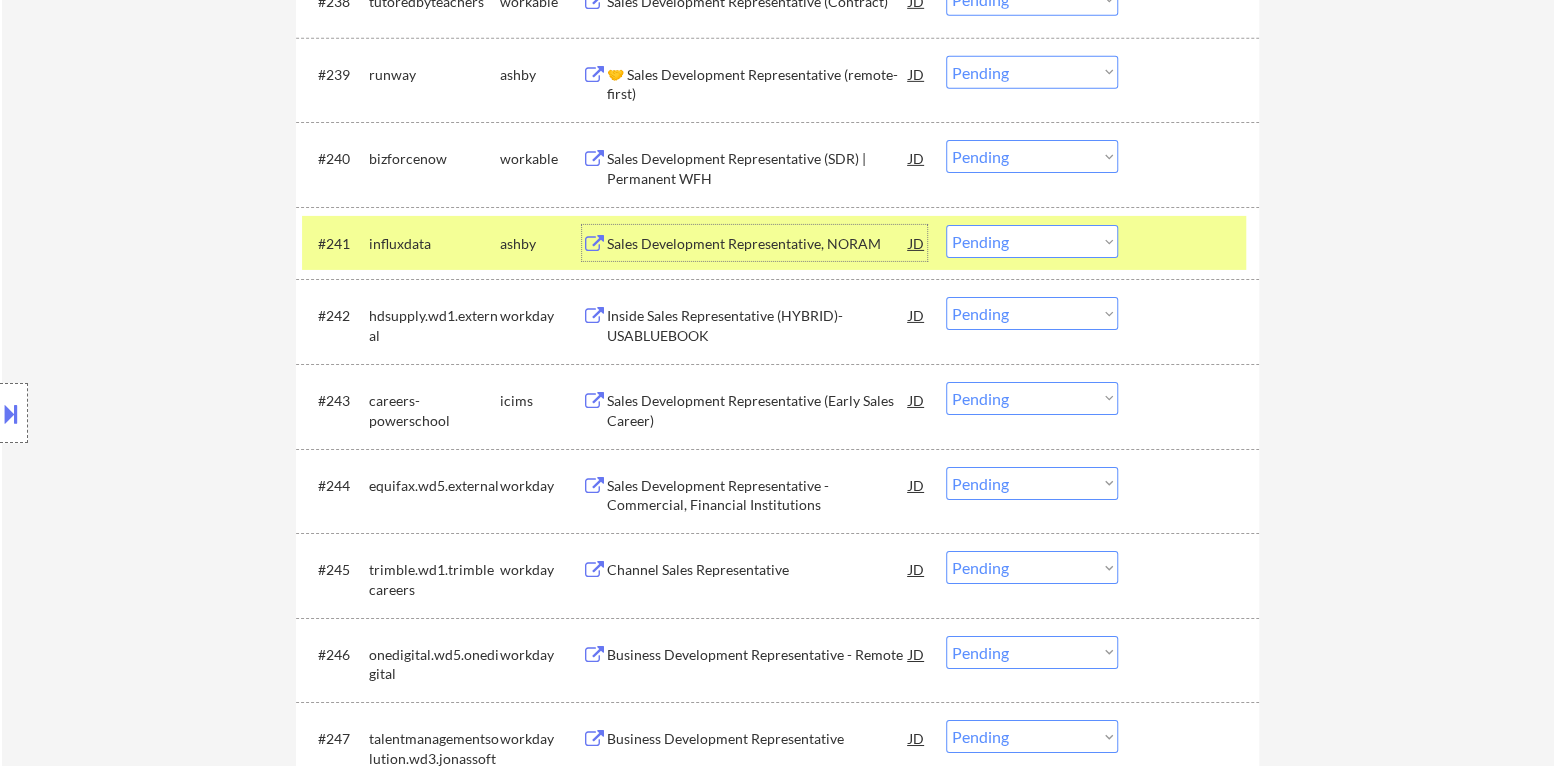 click on "Choose an option... Pending Applied Excluded (Questions) Excluded (Expired) Excluded (Location) Excluded (Bad Match) Excluded (Blocklist) Excluded (Salary) Excluded (Other)" at bounding box center [1032, 241] 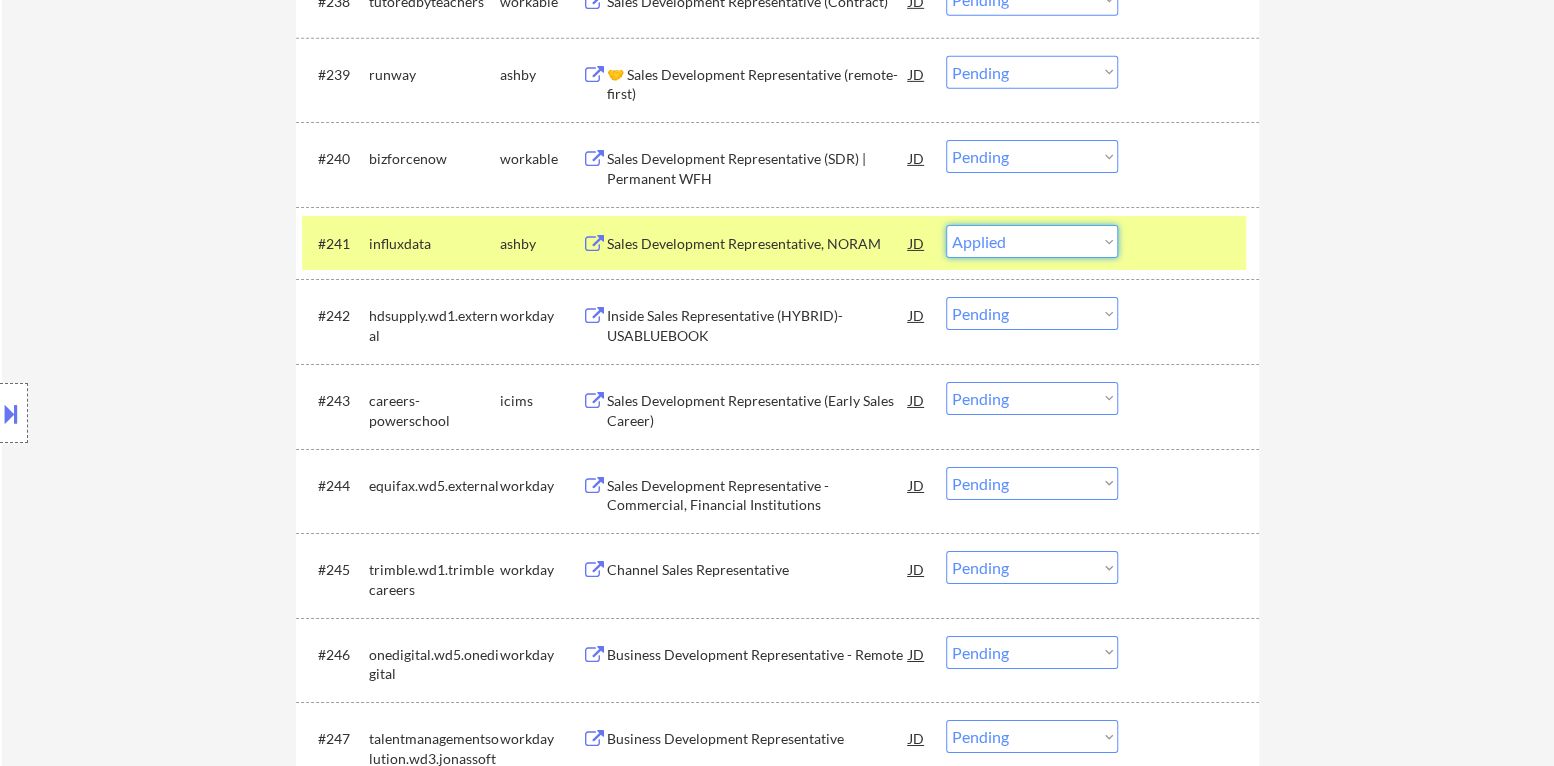click on "Choose an option... Pending Applied Excluded (Questions) Excluded (Expired) Excluded (Location) Excluded (Bad Match) Excluded (Blocklist) Excluded (Salary) Excluded (Other)" at bounding box center (1032, 241) 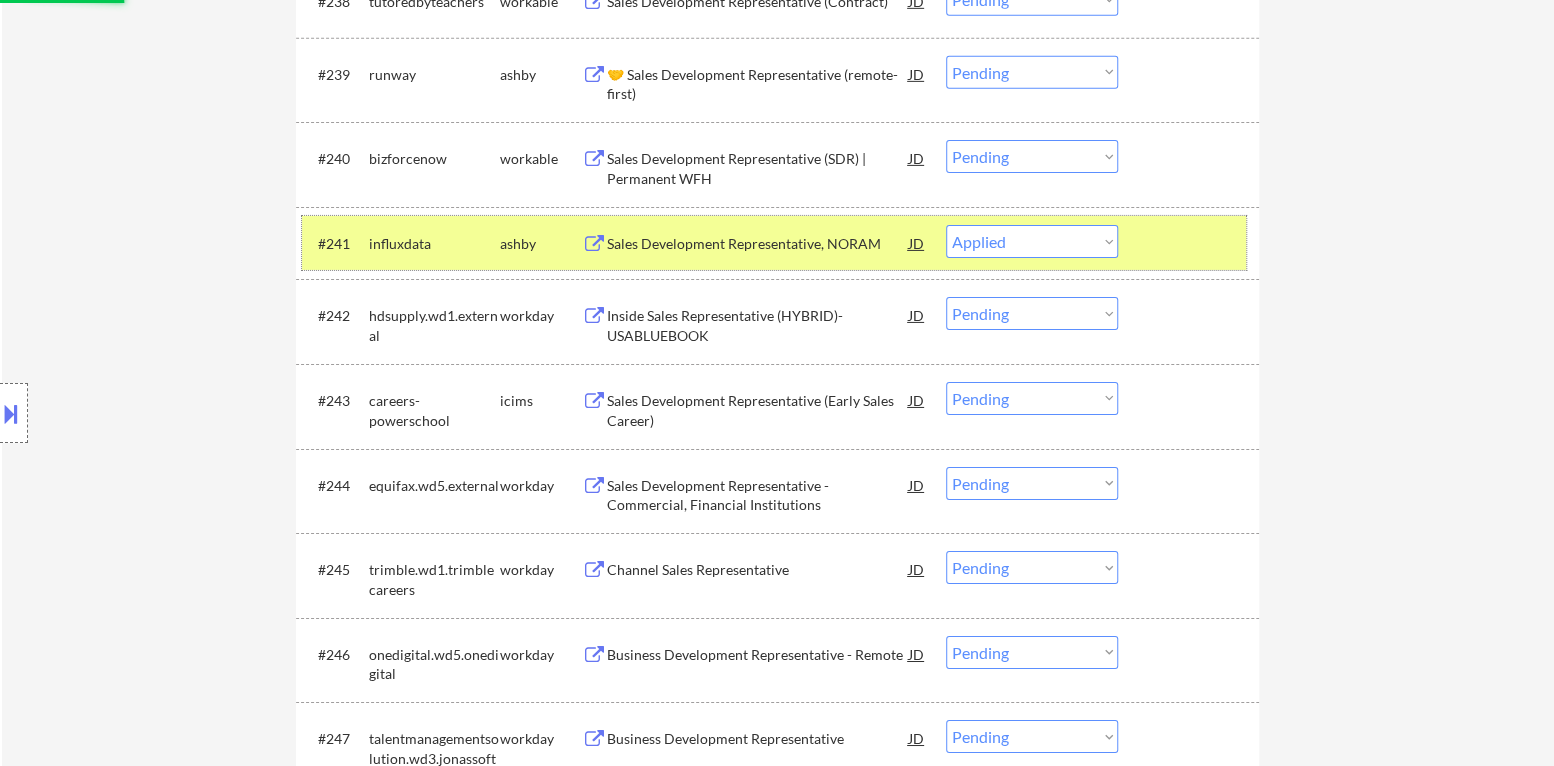 click at bounding box center (1191, 243) 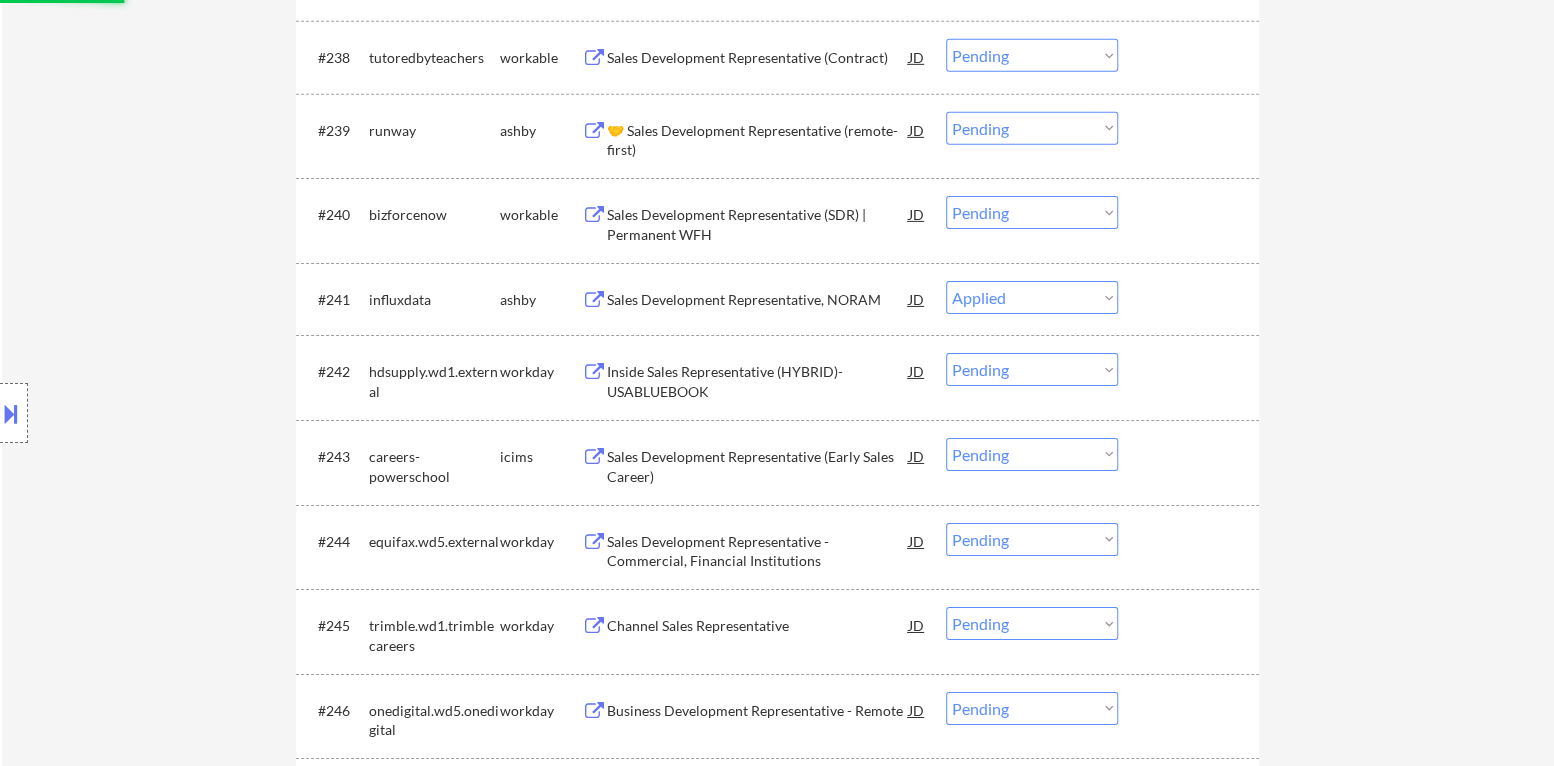 scroll, scrollTop: 3500, scrollLeft: 0, axis: vertical 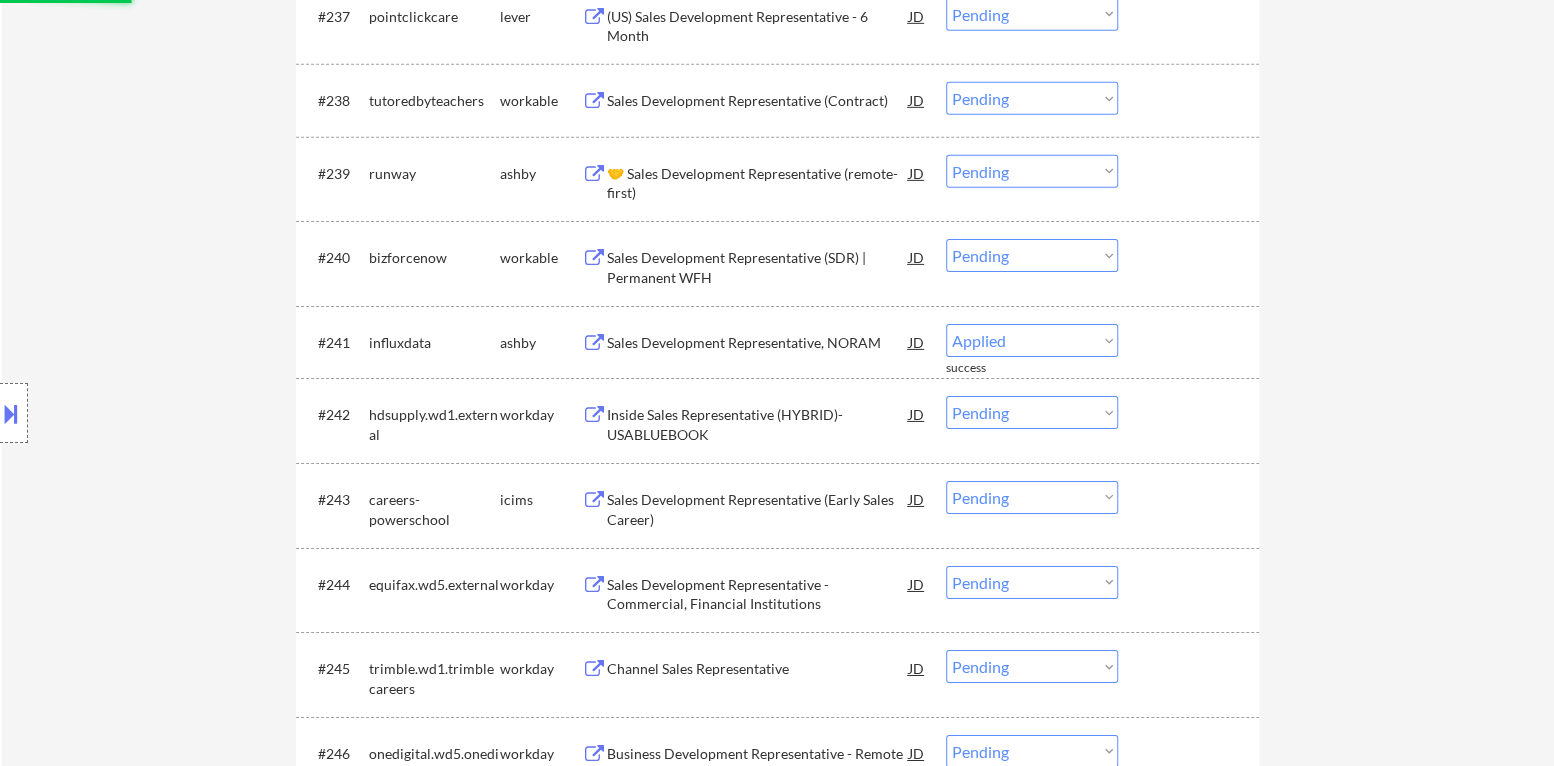 click on "Sales Development Representative (SDR) | Permanent WFH" at bounding box center [758, 267] 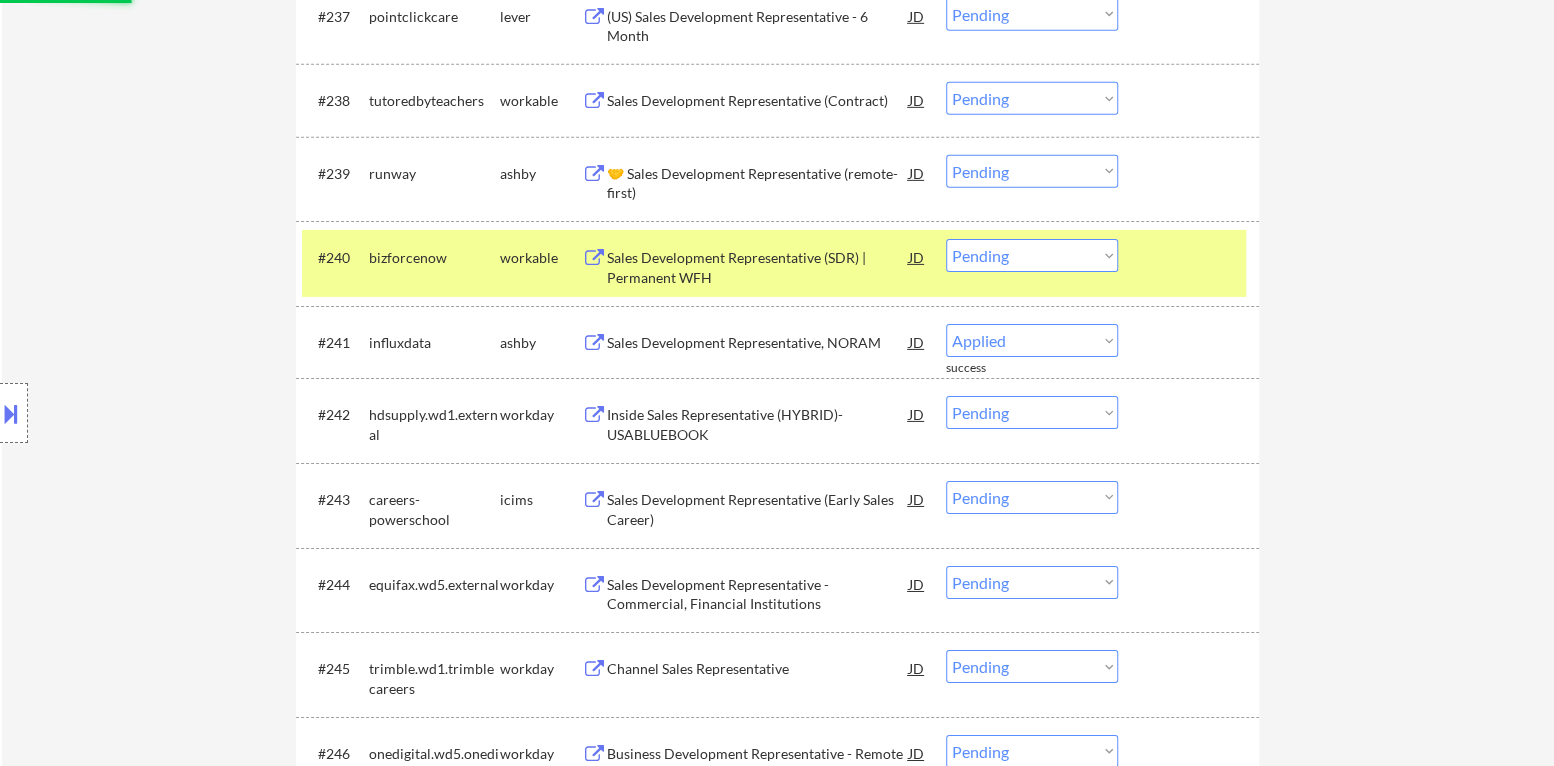 select on ""pending"" 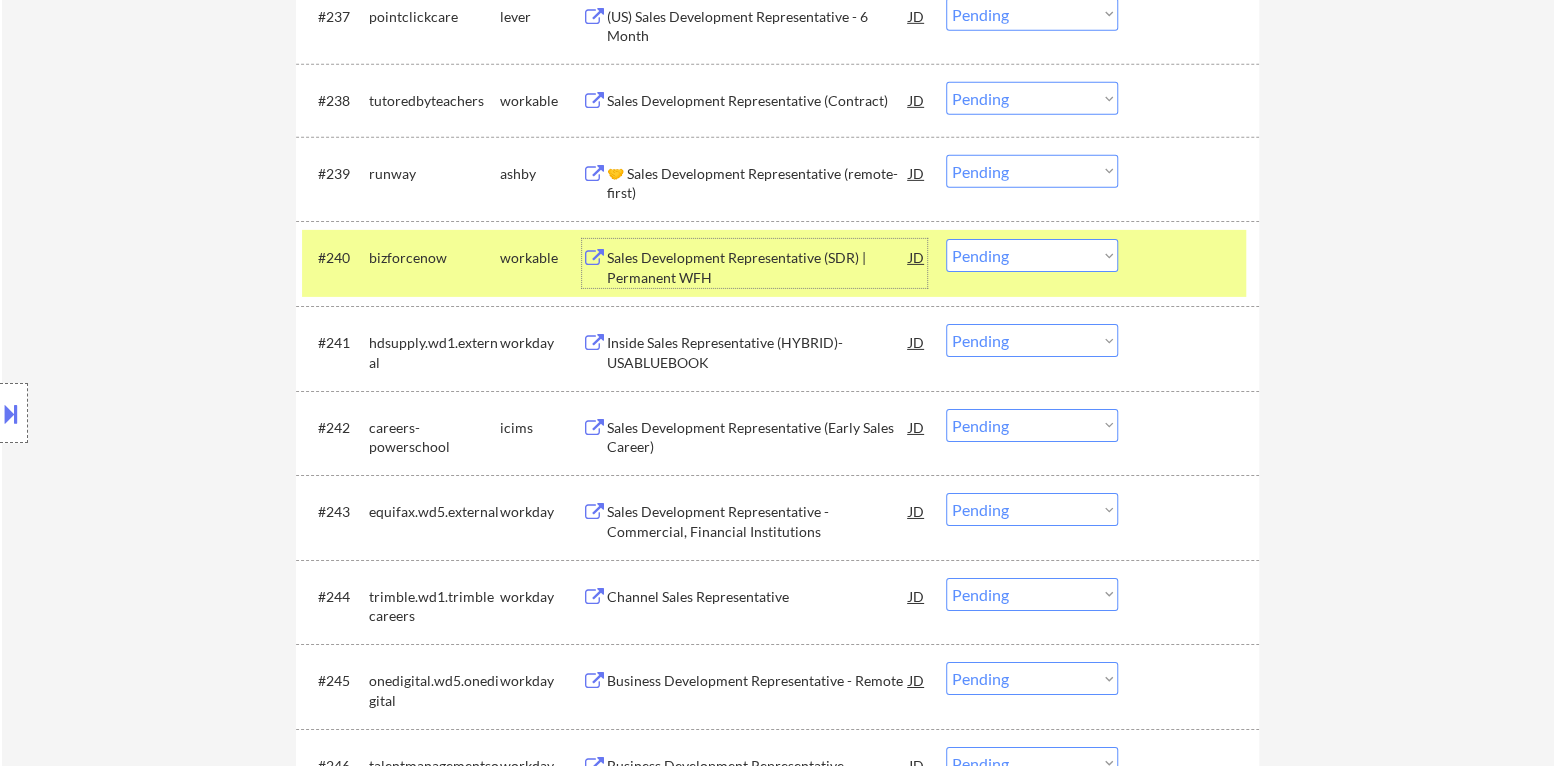 click on "Choose an option... Pending Applied Excluded (Questions) Excluded (Expired) Excluded (Location) Excluded (Bad Match) Excluded (Blocklist) Excluded (Salary) Excluded (Other)" at bounding box center [1032, 255] 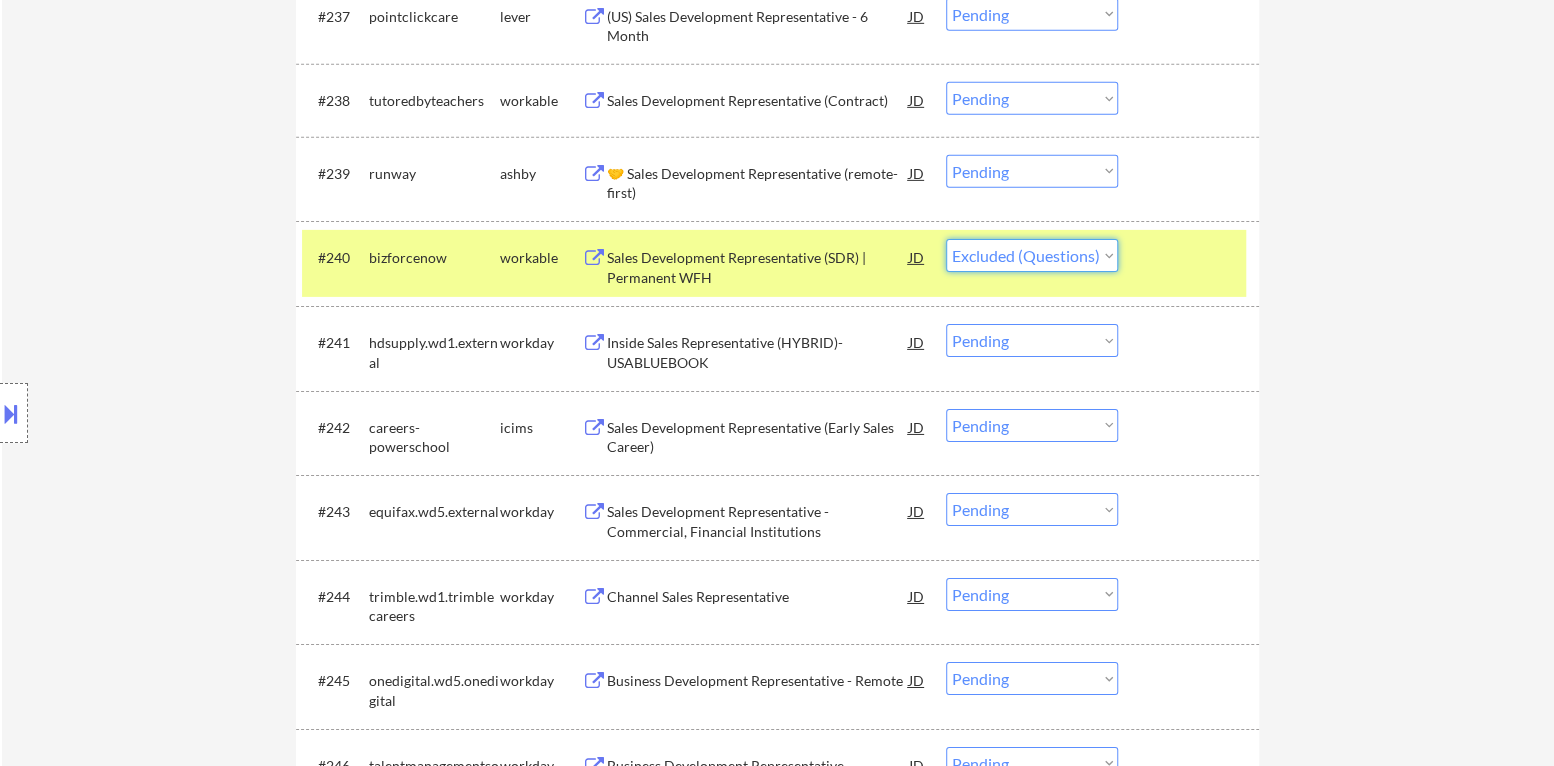 click on "Choose an option... Pending Applied Excluded (Questions) Excluded (Expired) Excluded (Location) Excluded (Bad Match) Excluded (Blocklist) Excluded (Salary) Excluded (Other)" at bounding box center [1032, 255] 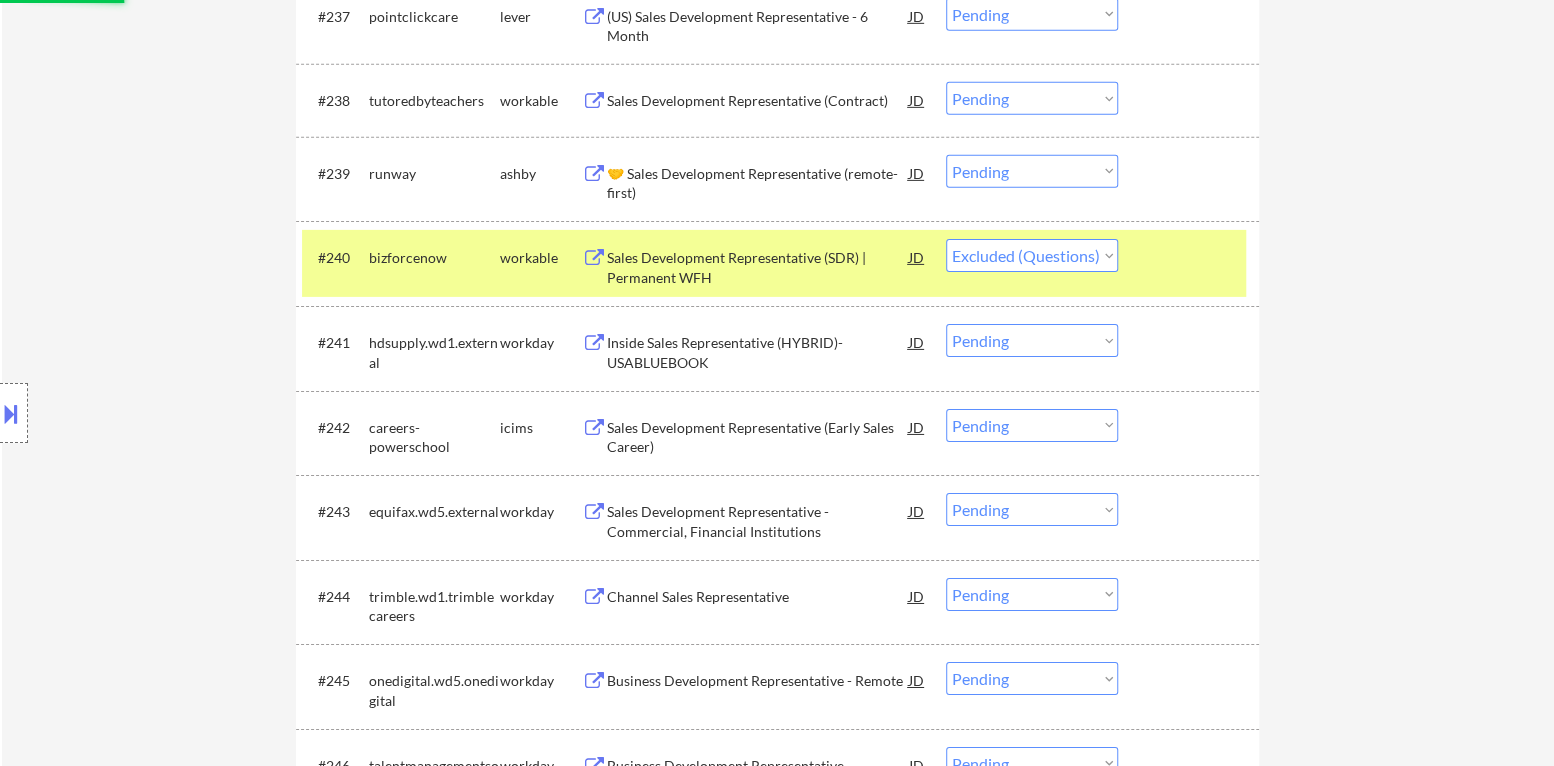 click at bounding box center [1191, 257] 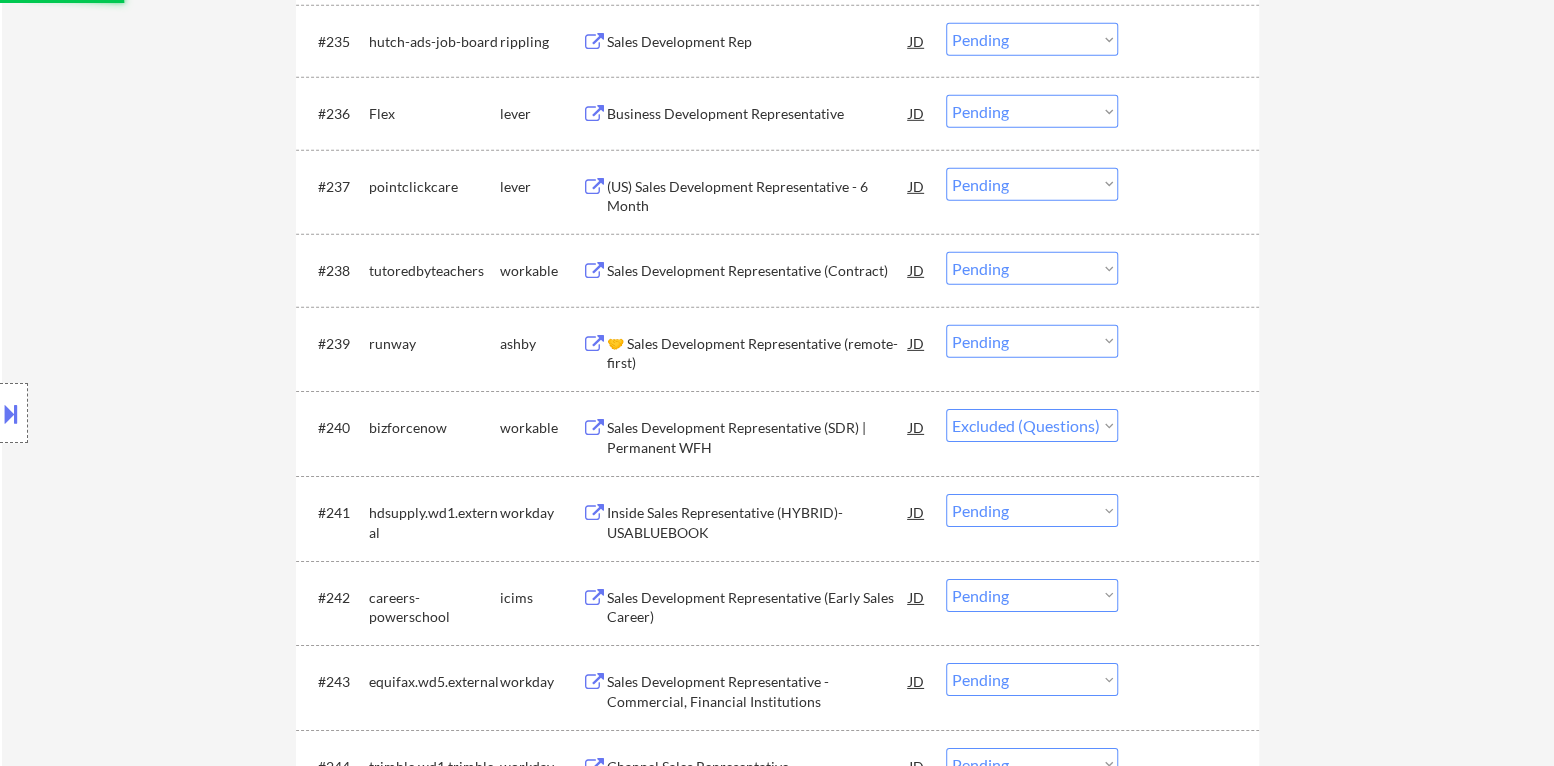 scroll, scrollTop: 3300, scrollLeft: 0, axis: vertical 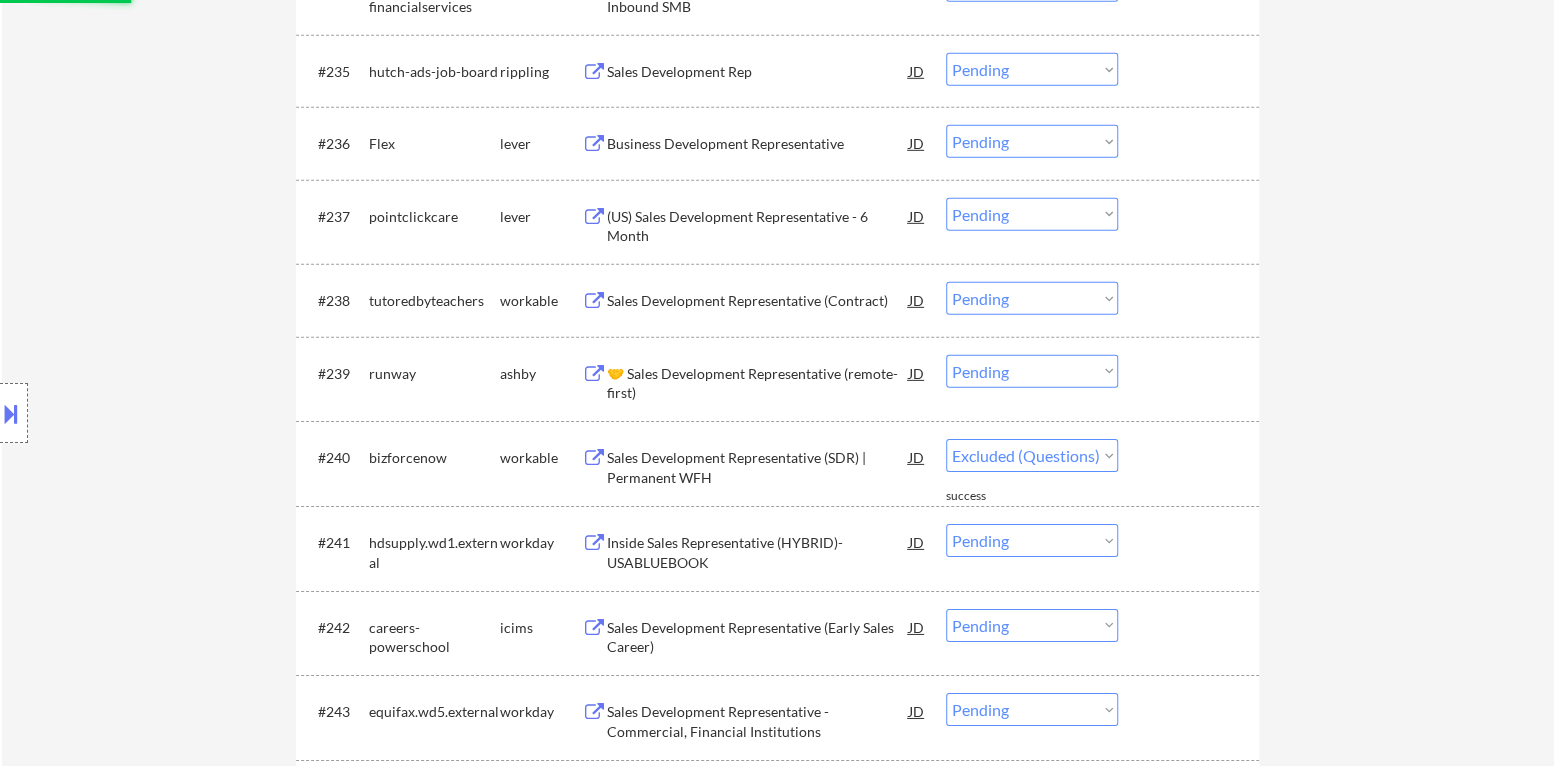 click on "🤝 Sales Development Representative (remote-first)" at bounding box center (758, 383) 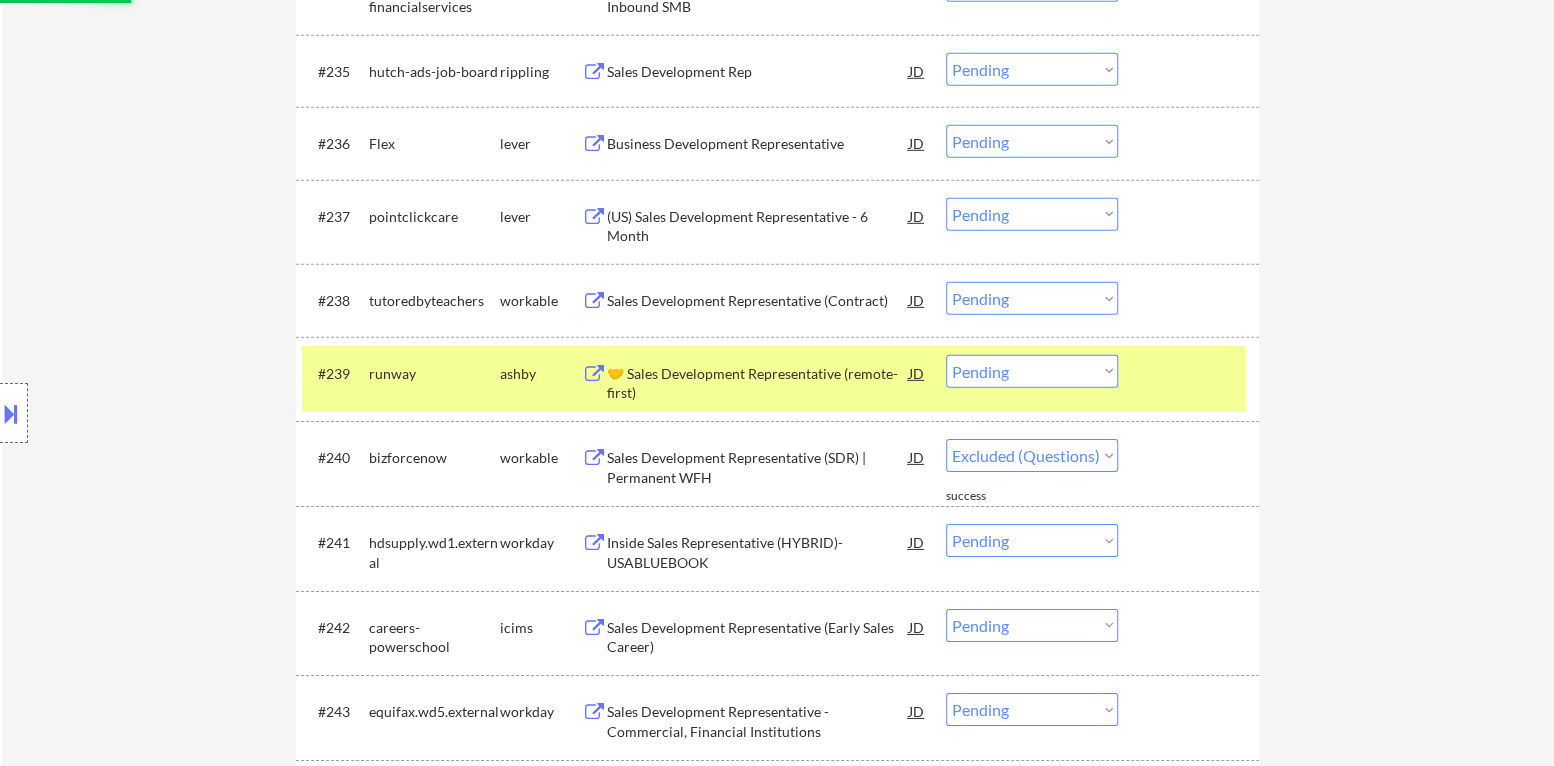 select on ""pending"" 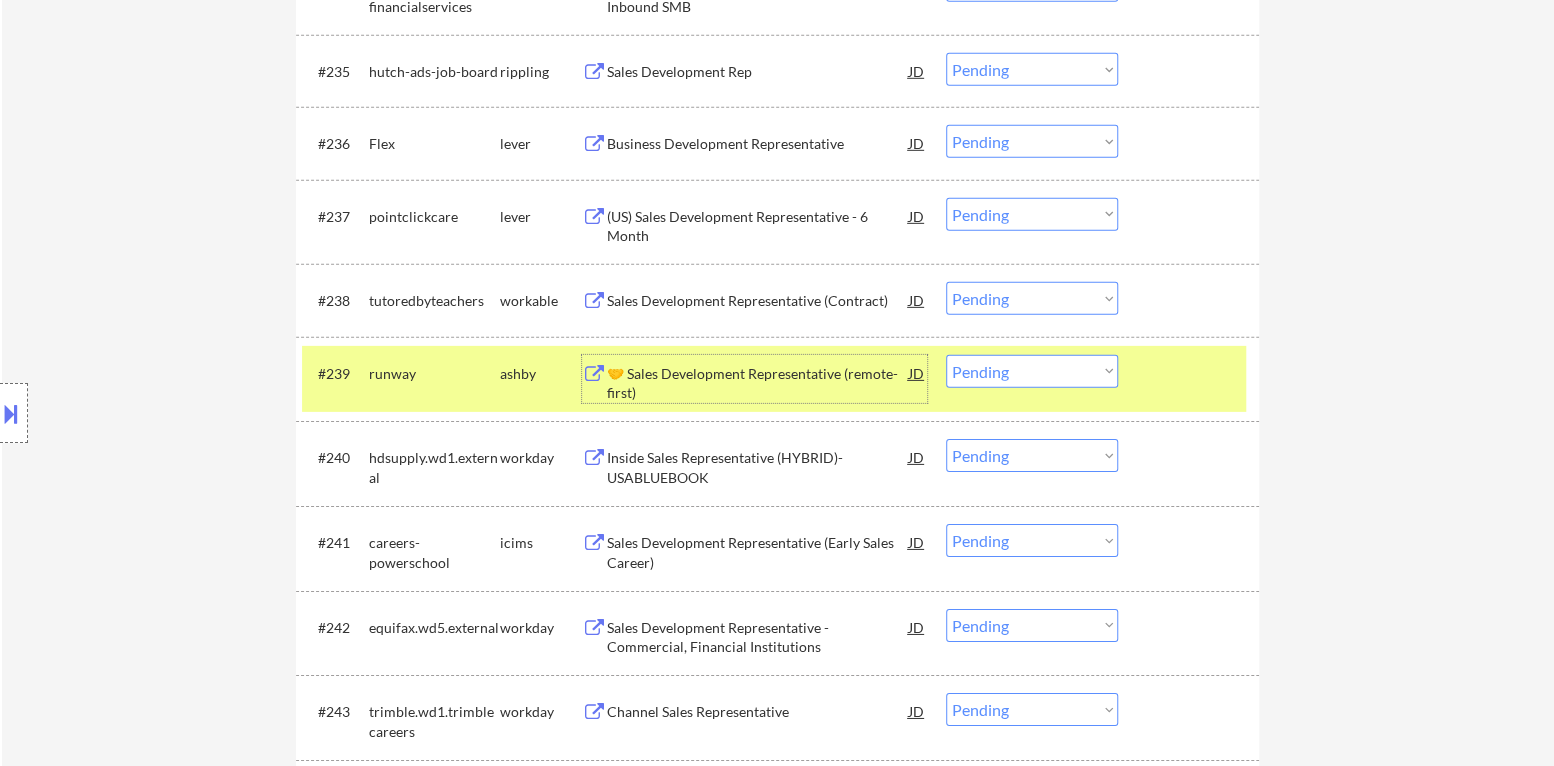 click on "Choose an option... Pending Applied Excluded (Questions) Excluded (Expired) Excluded (Location) Excluded (Bad Match) Excluded (Blocklist) Excluded (Salary) Excluded (Other)" at bounding box center (1032, 371) 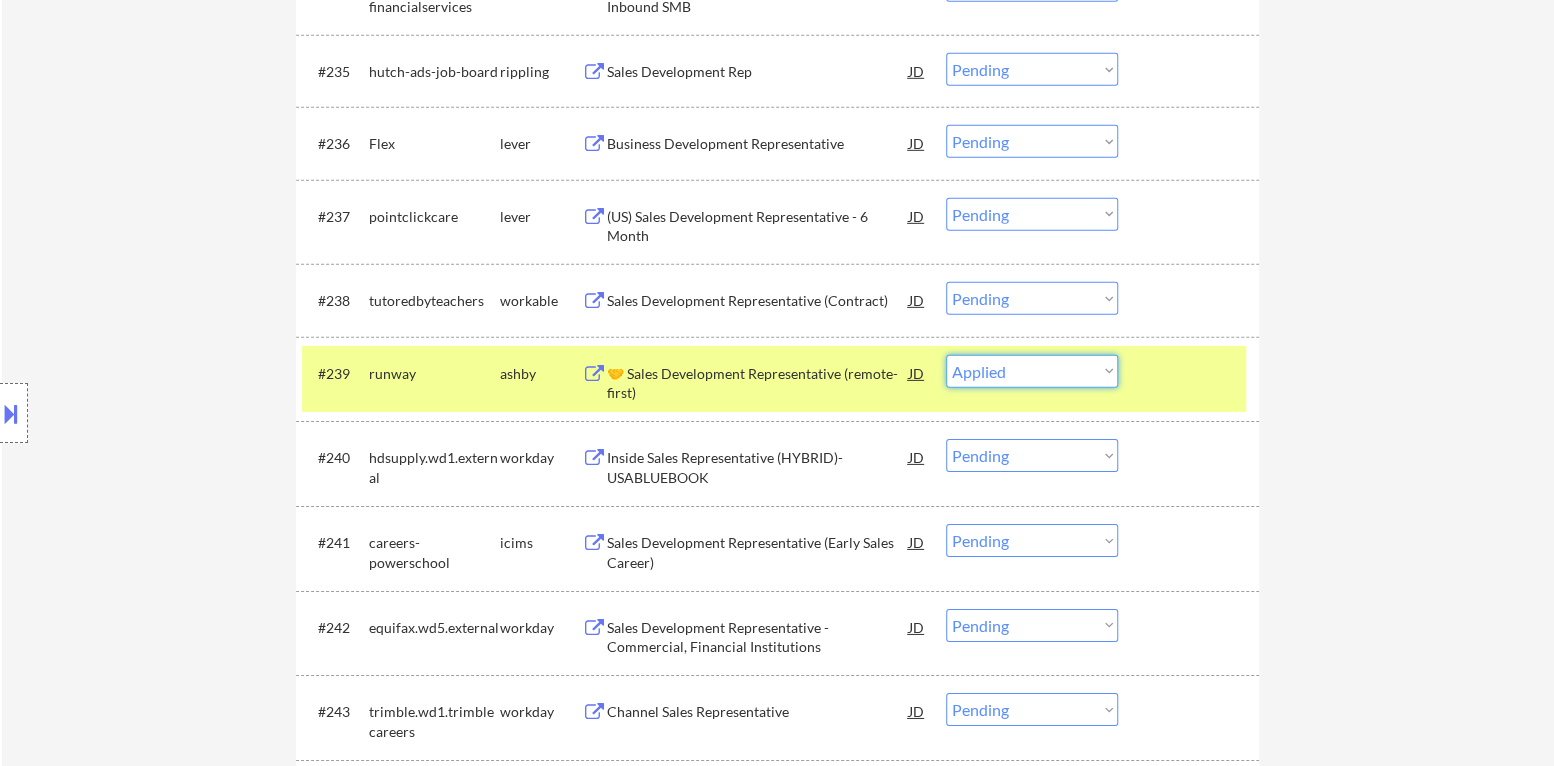 click on "Choose an option... Pending Applied Excluded (Questions) Excluded (Expired) Excluded (Location) Excluded (Bad Match) Excluded (Blocklist) Excluded (Salary) Excluded (Other)" at bounding box center [1032, 371] 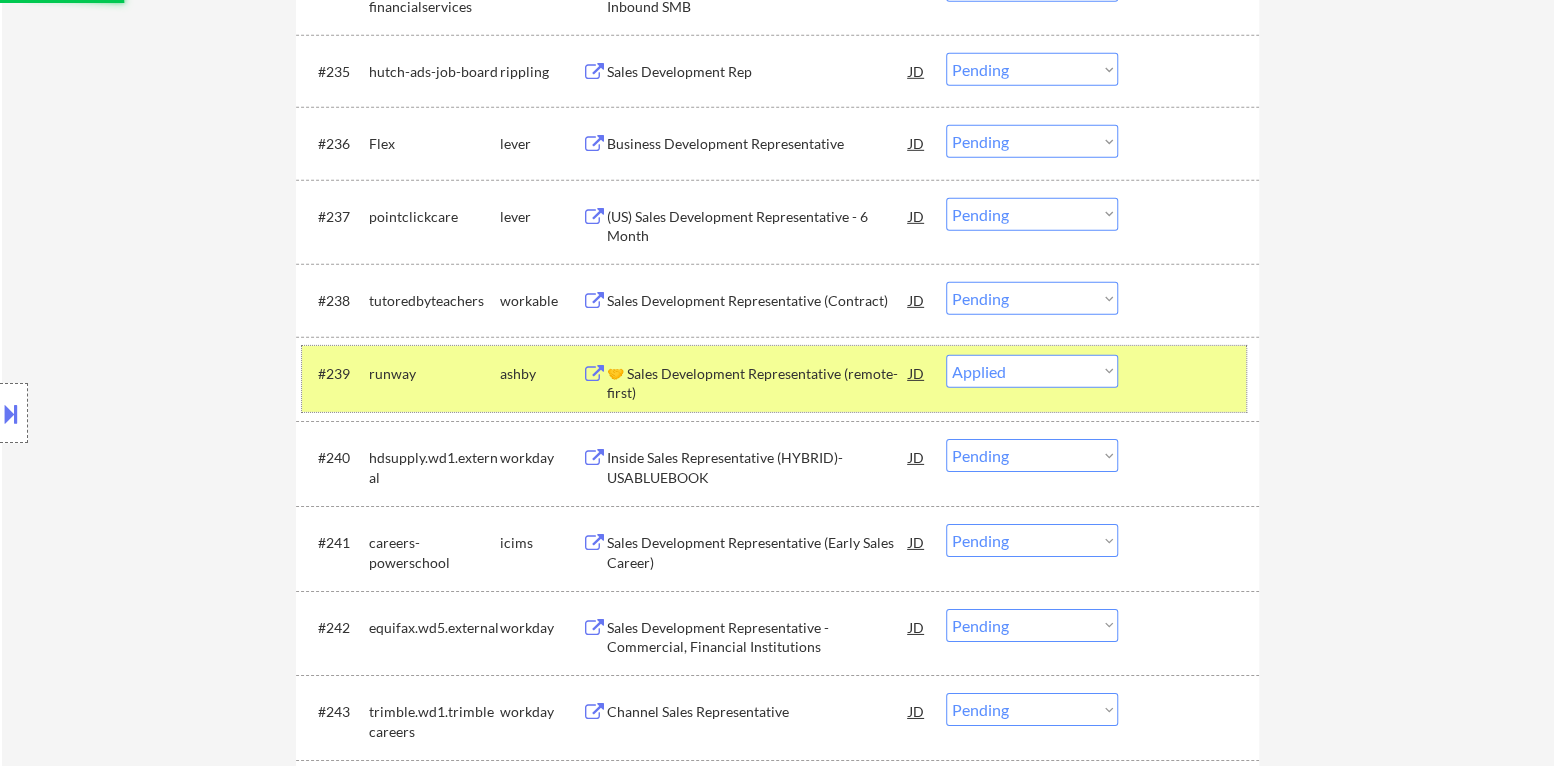 click at bounding box center [1191, 373] 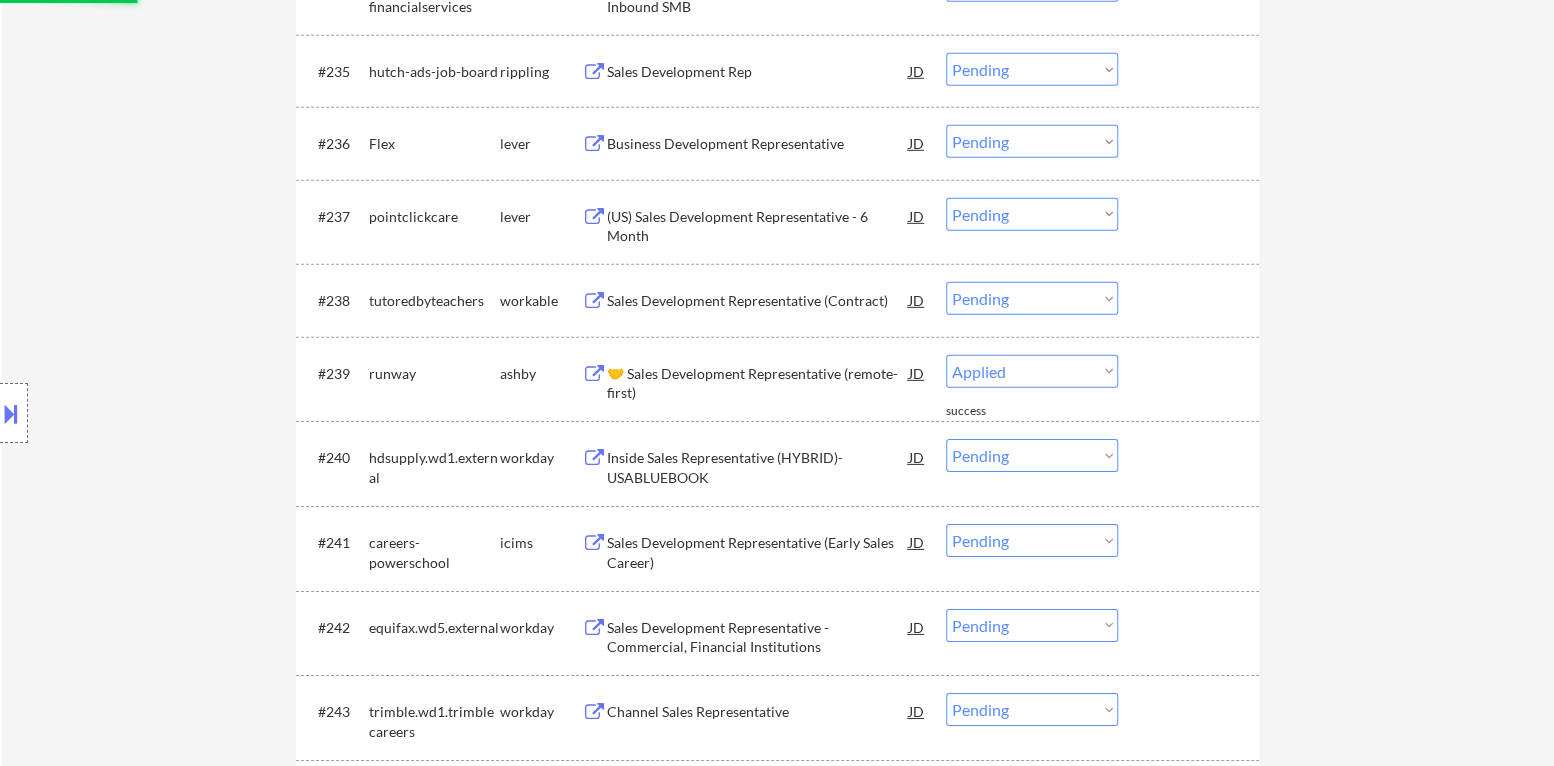 select on ""pending"" 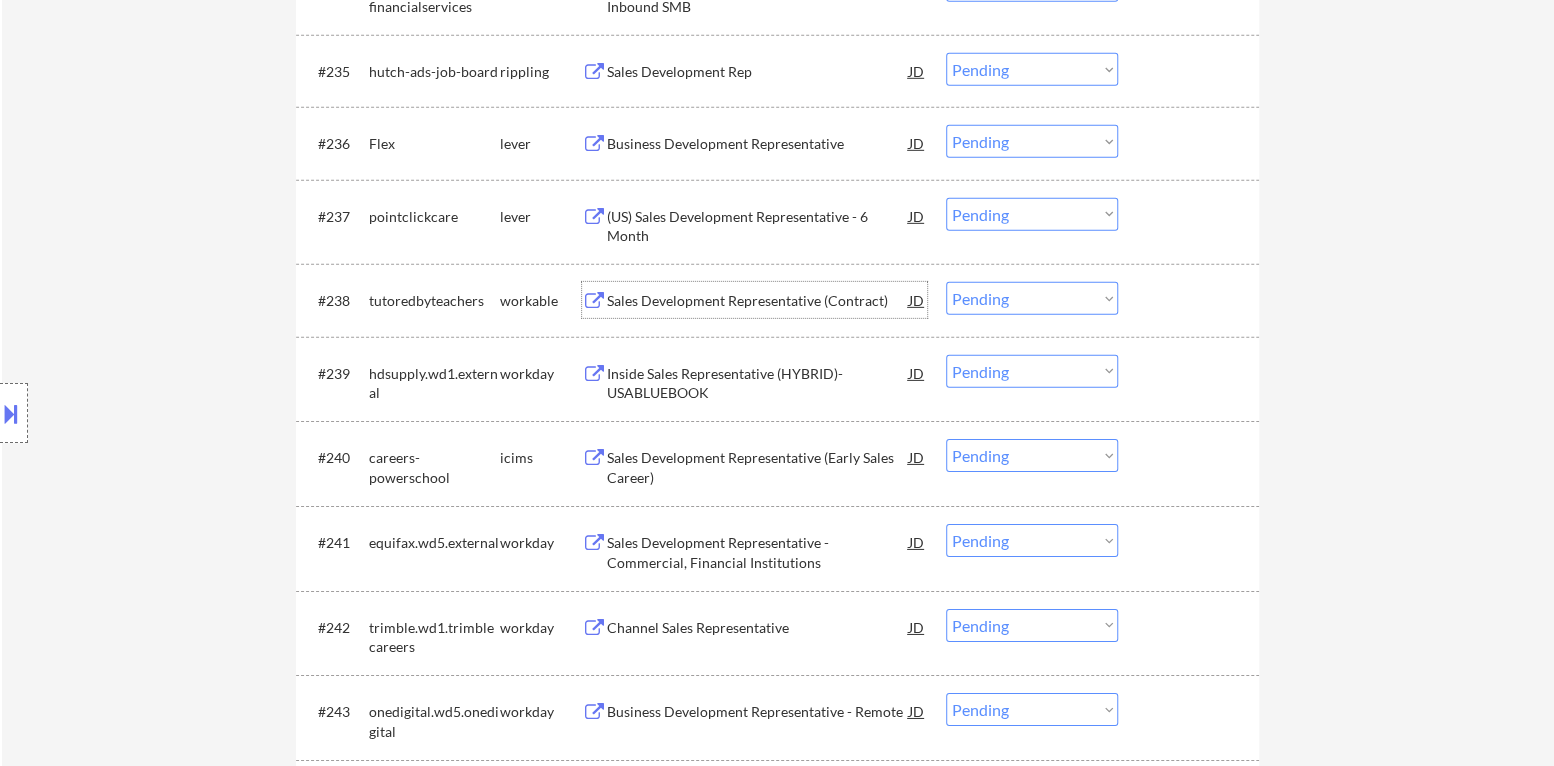 click on "Sales Development Representative (Contract)" at bounding box center (758, 301) 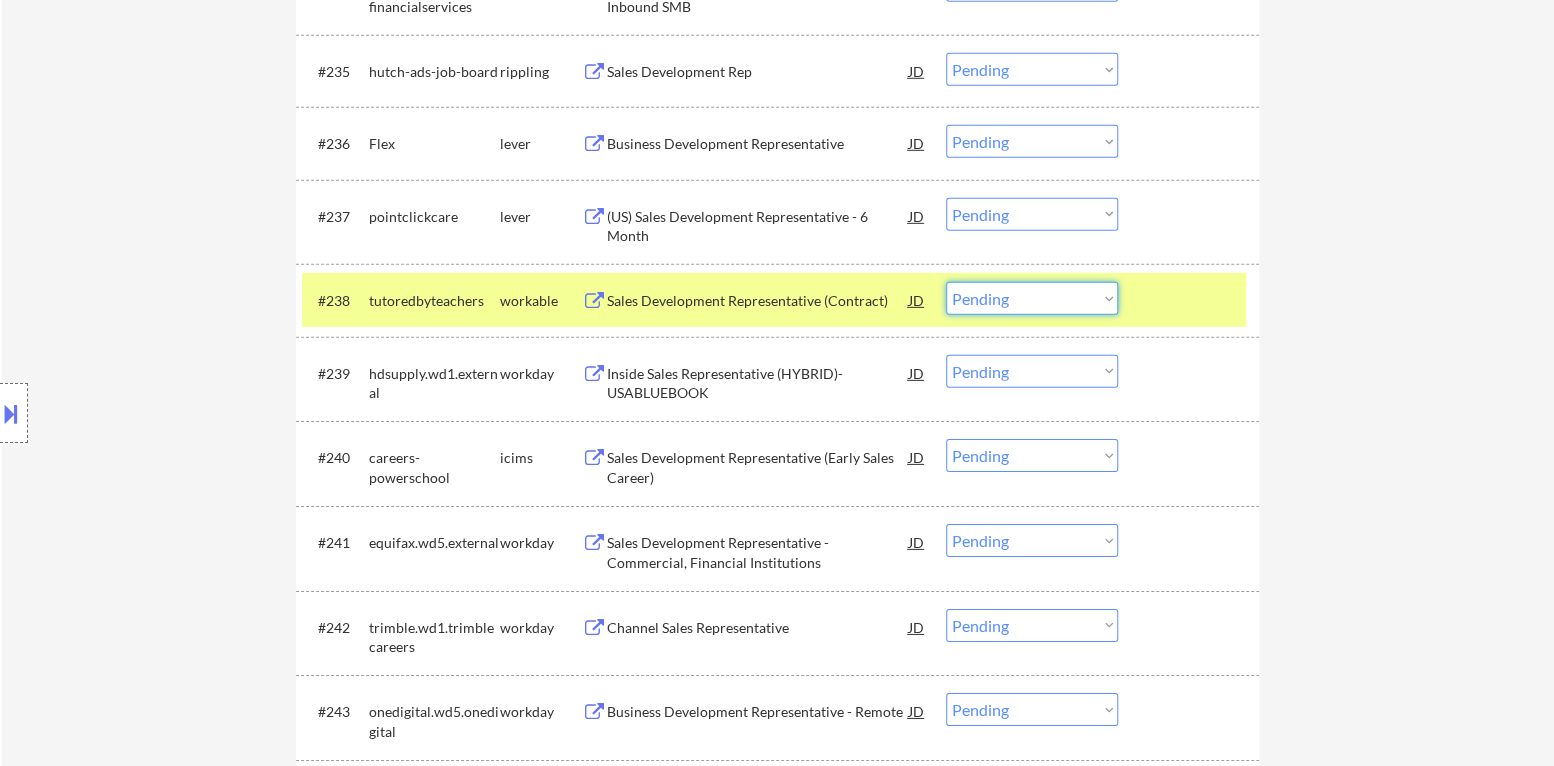 click on "Choose an option... Pending Applied Excluded (Questions) Excluded (Expired) Excluded (Location) Excluded (Bad Match) Excluded (Blocklist) Excluded (Salary) Excluded (Other)" at bounding box center (1032, 298) 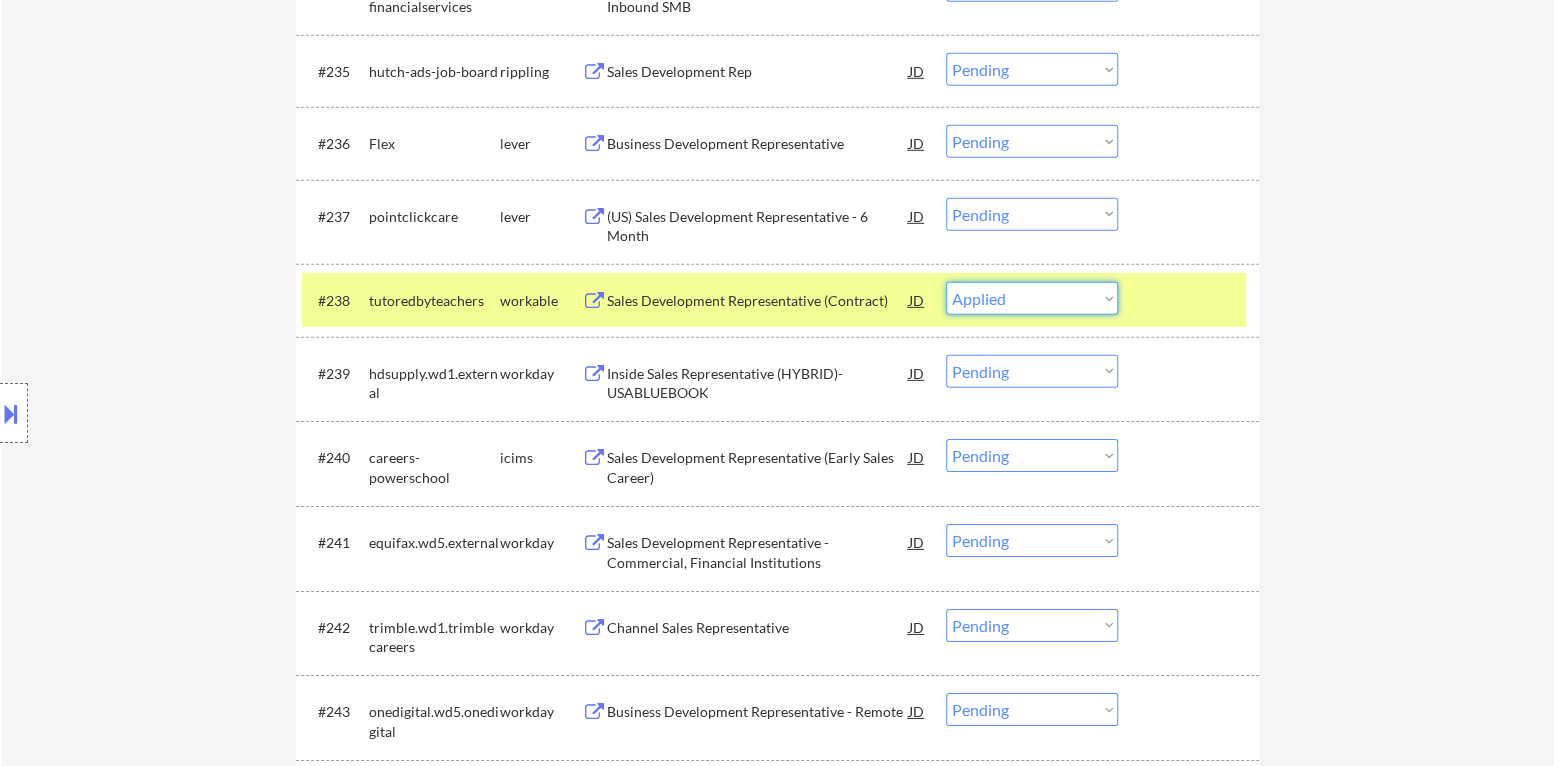click on "Choose an option... Pending Applied Excluded (Questions) Excluded (Expired) Excluded (Location) Excluded (Bad Match) Excluded (Blocklist) Excluded (Salary) Excluded (Other)" at bounding box center (1032, 298) 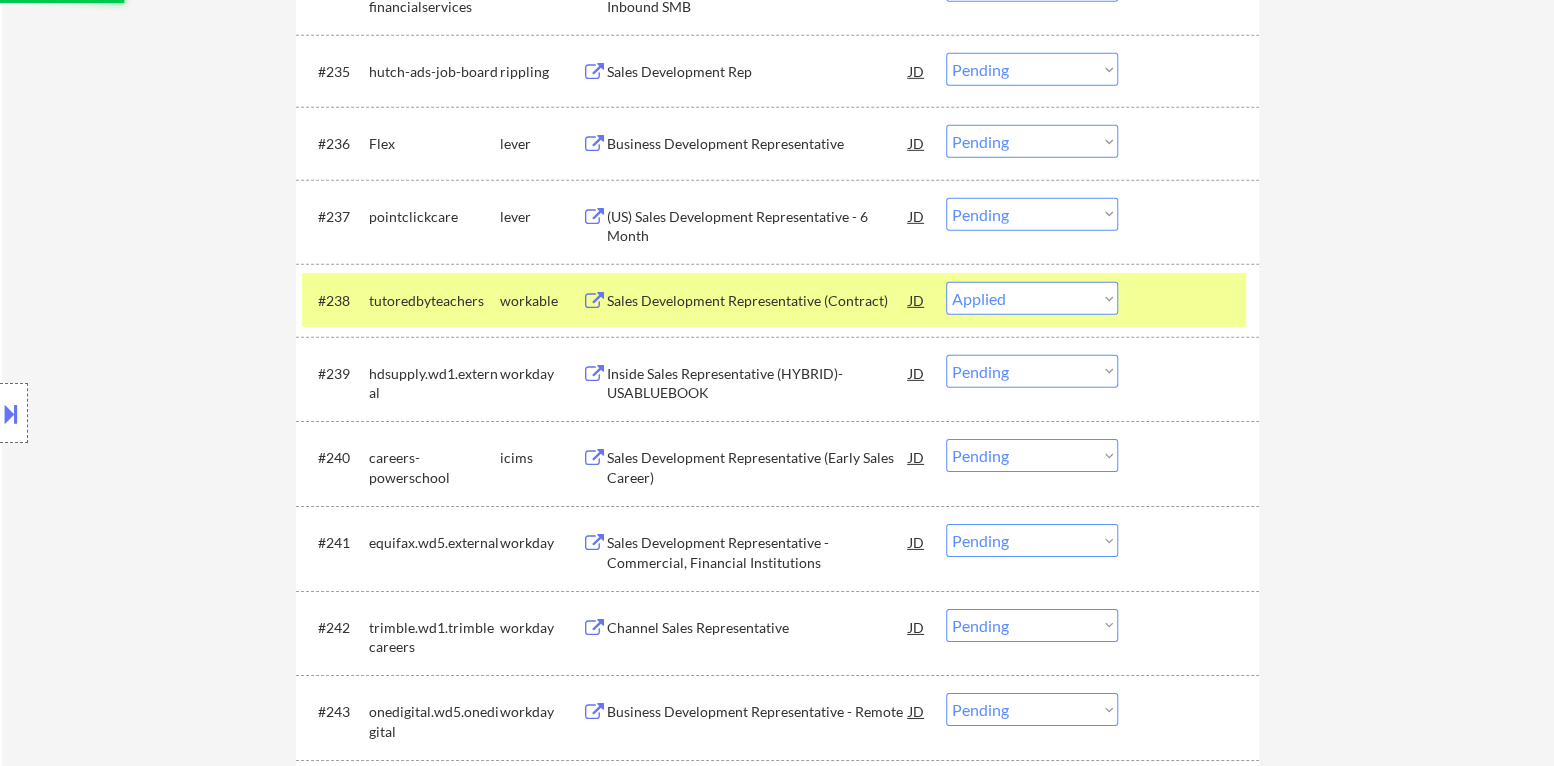 click at bounding box center (1191, 300) 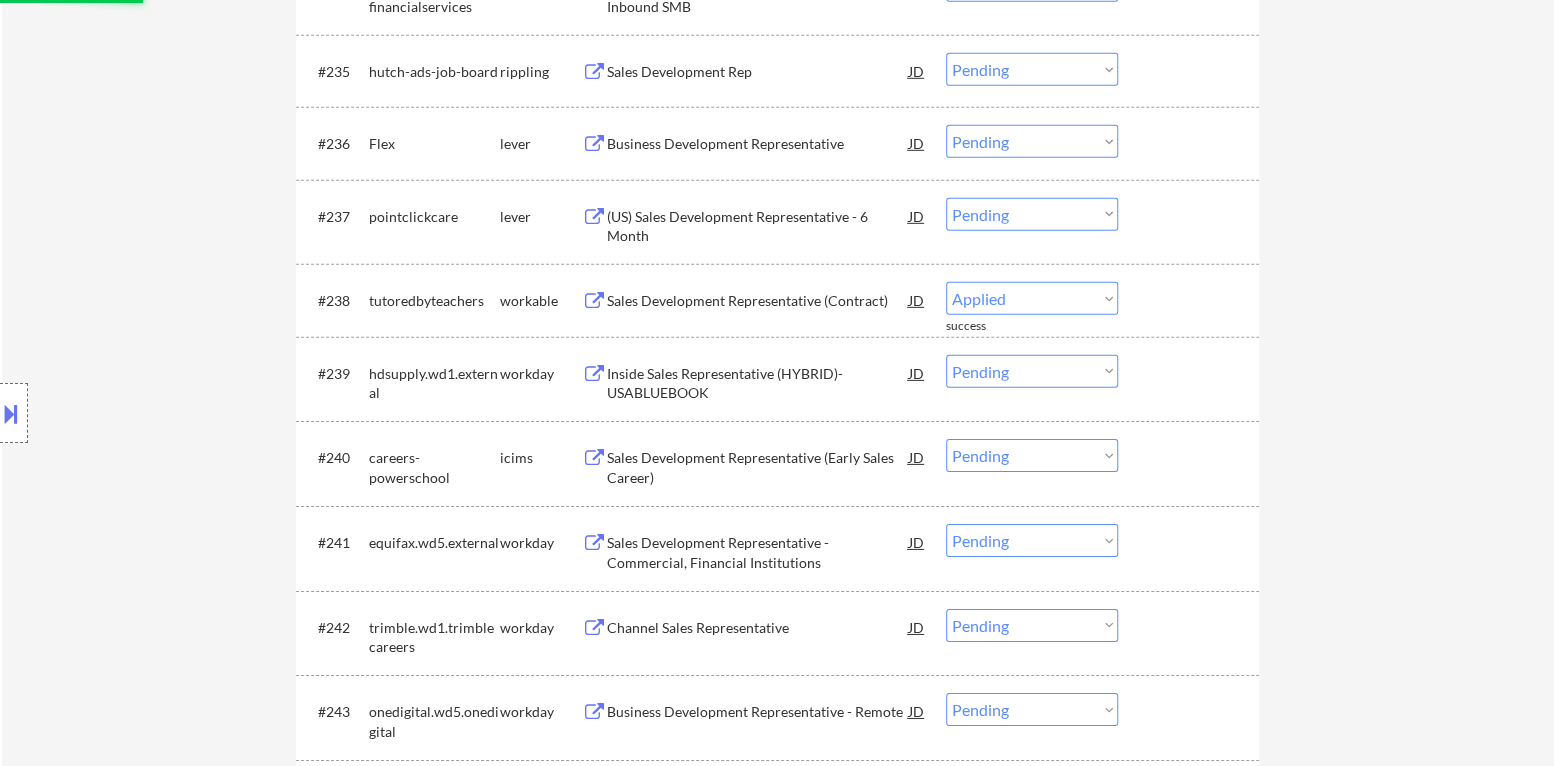 select on ""pending"" 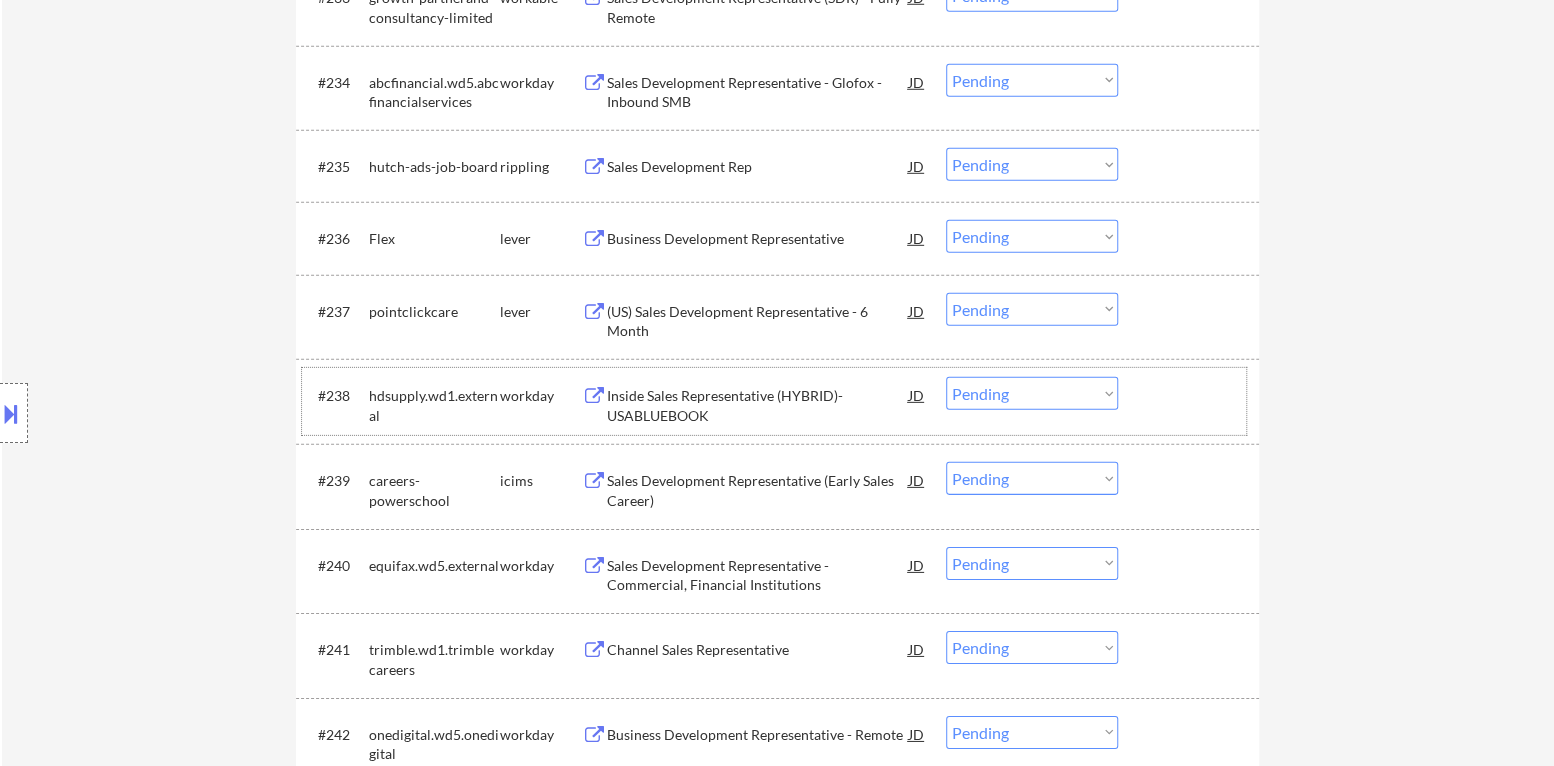 scroll, scrollTop: 3200, scrollLeft: 0, axis: vertical 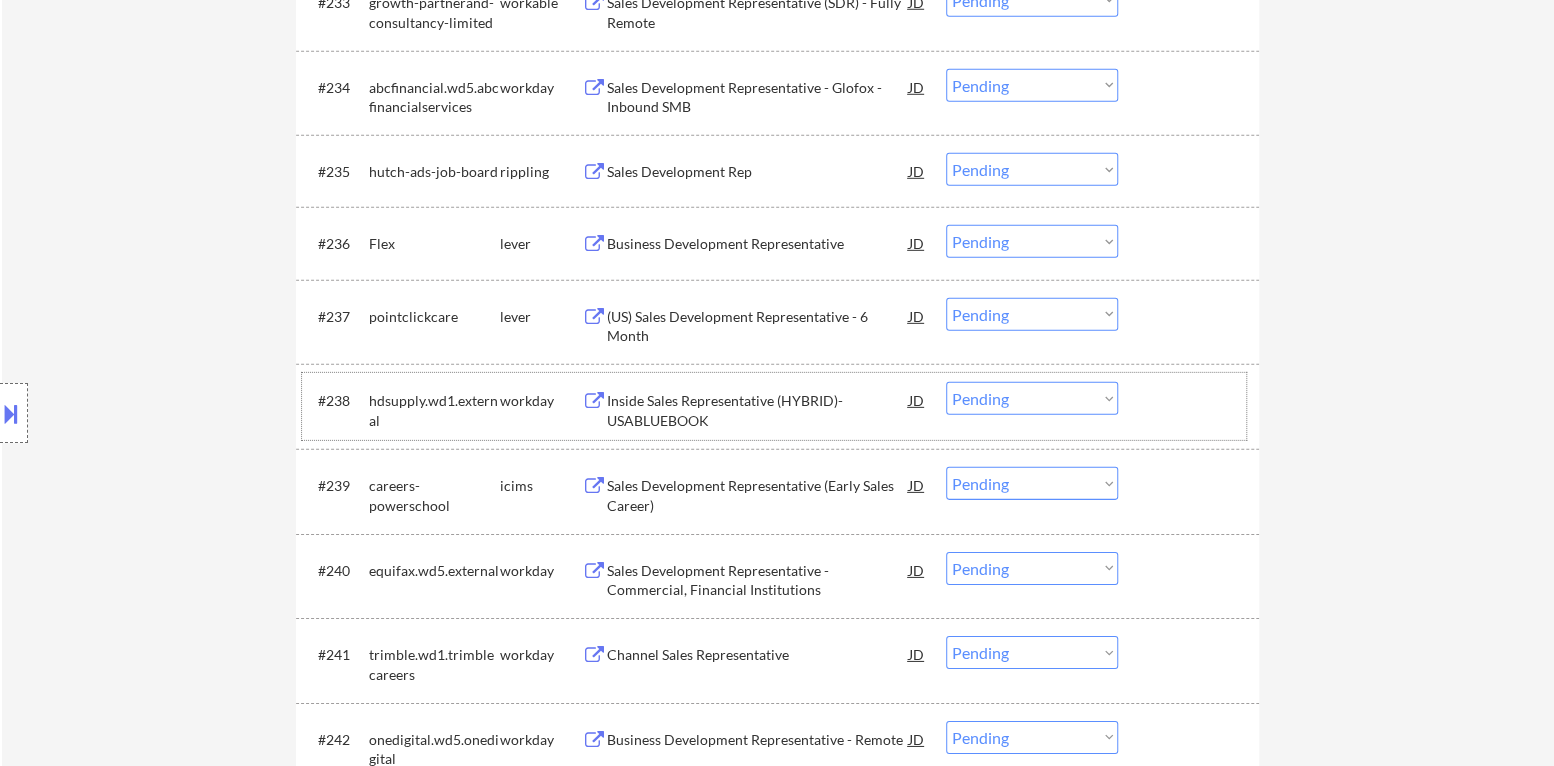 click on "Choose an option... Pending Applied Excluded (Questions) Excluded (Expired) Excluded (Location) Excluded (Bad Match) Excluded (Blocklist) Excluded (Salary) Excluded (Other)" at bounding box center (1032, 314) 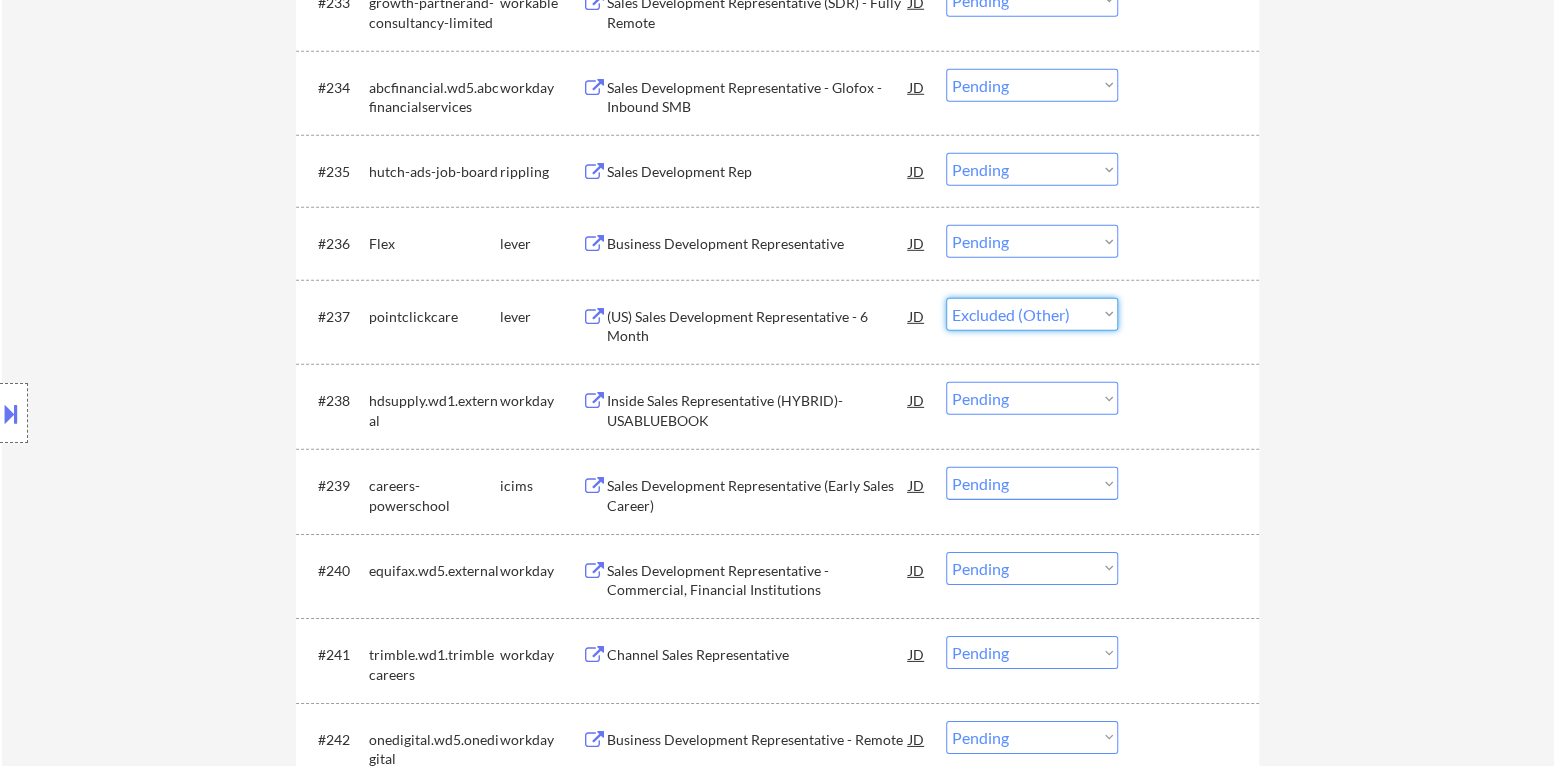 click on "Choose an option... Pending Applied Excluded (Questions) Excluded (Expired) Excluded (Location) Excluded (Bad Match) Excluded (Blocklist) Excluded (Salary) Excluded (Other)" at bounding box center (1032, 314) 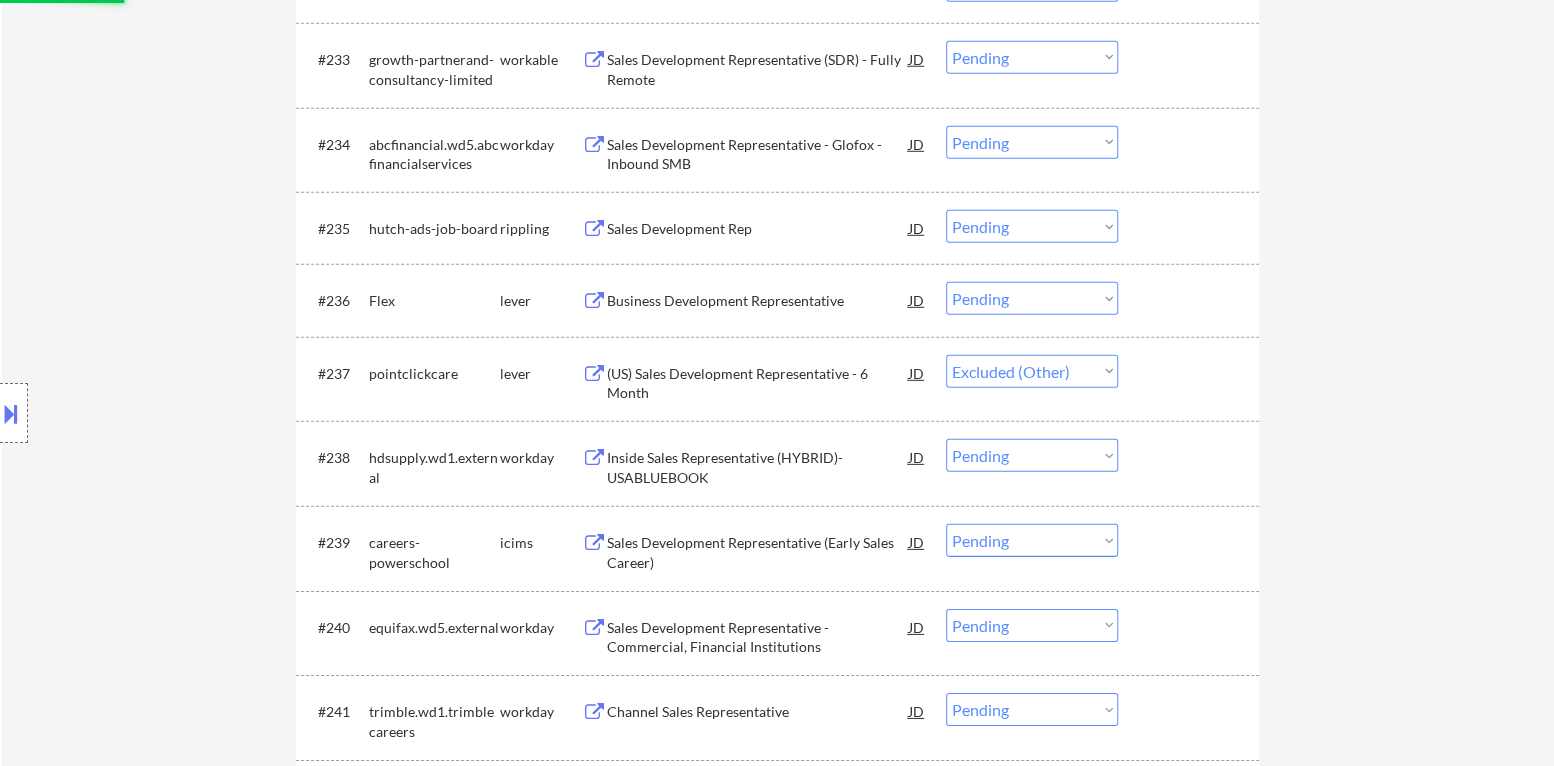 scroll, scrollTop: 3100, scrollLeft: 0, axis: vertical 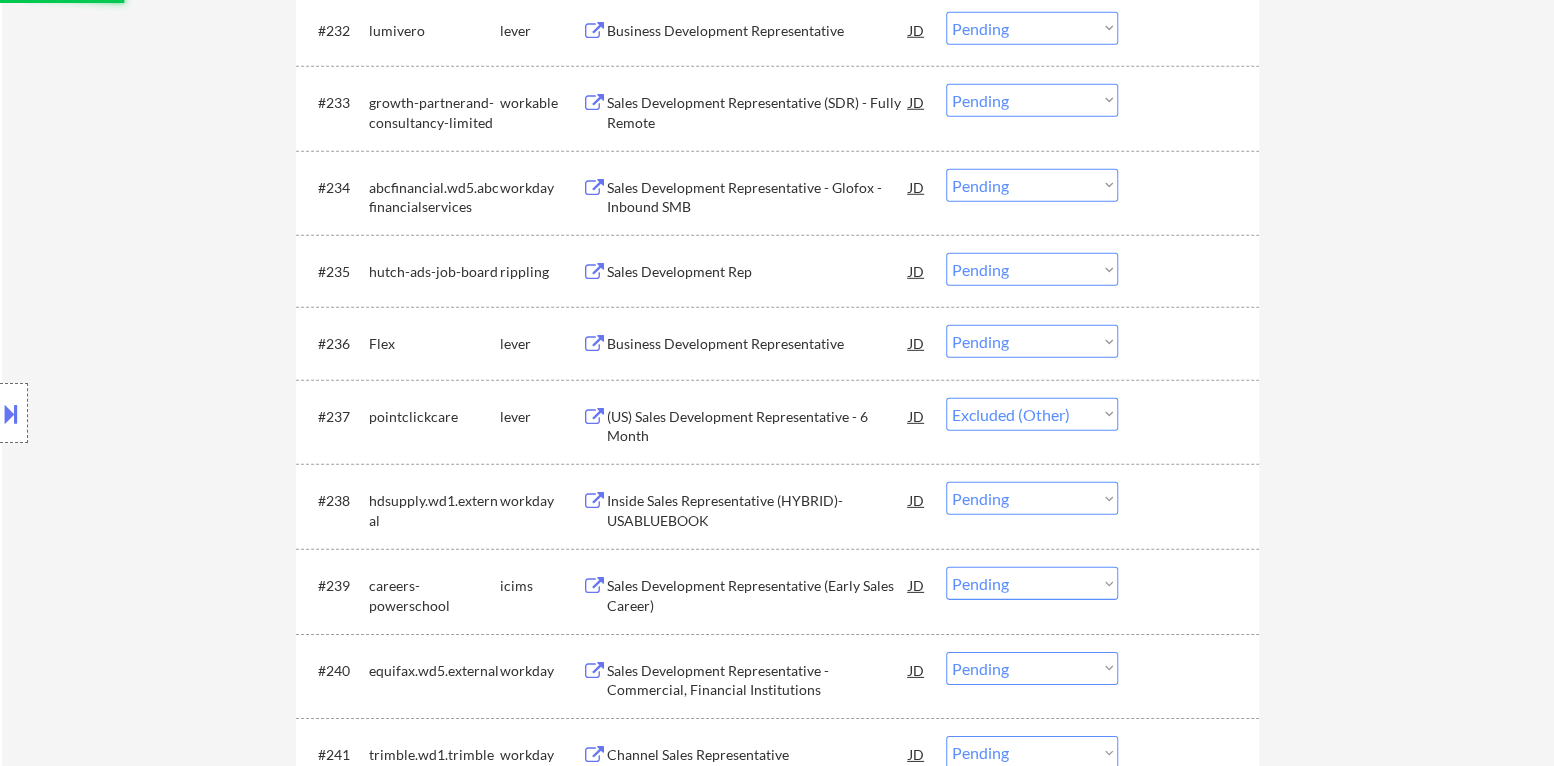 click on "Business Development Representative" at bounding box center (758, 344) 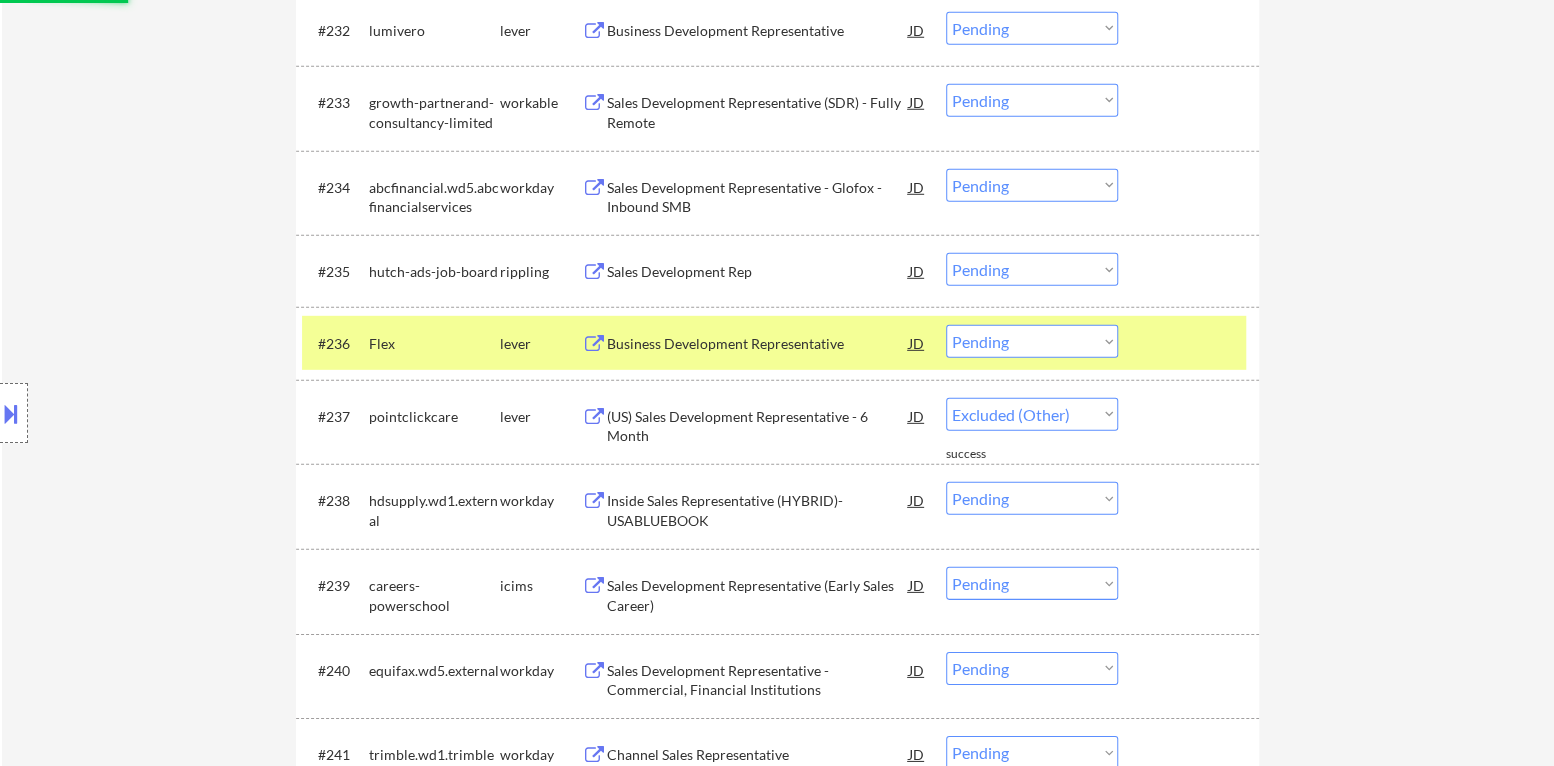 select on ""pending"" 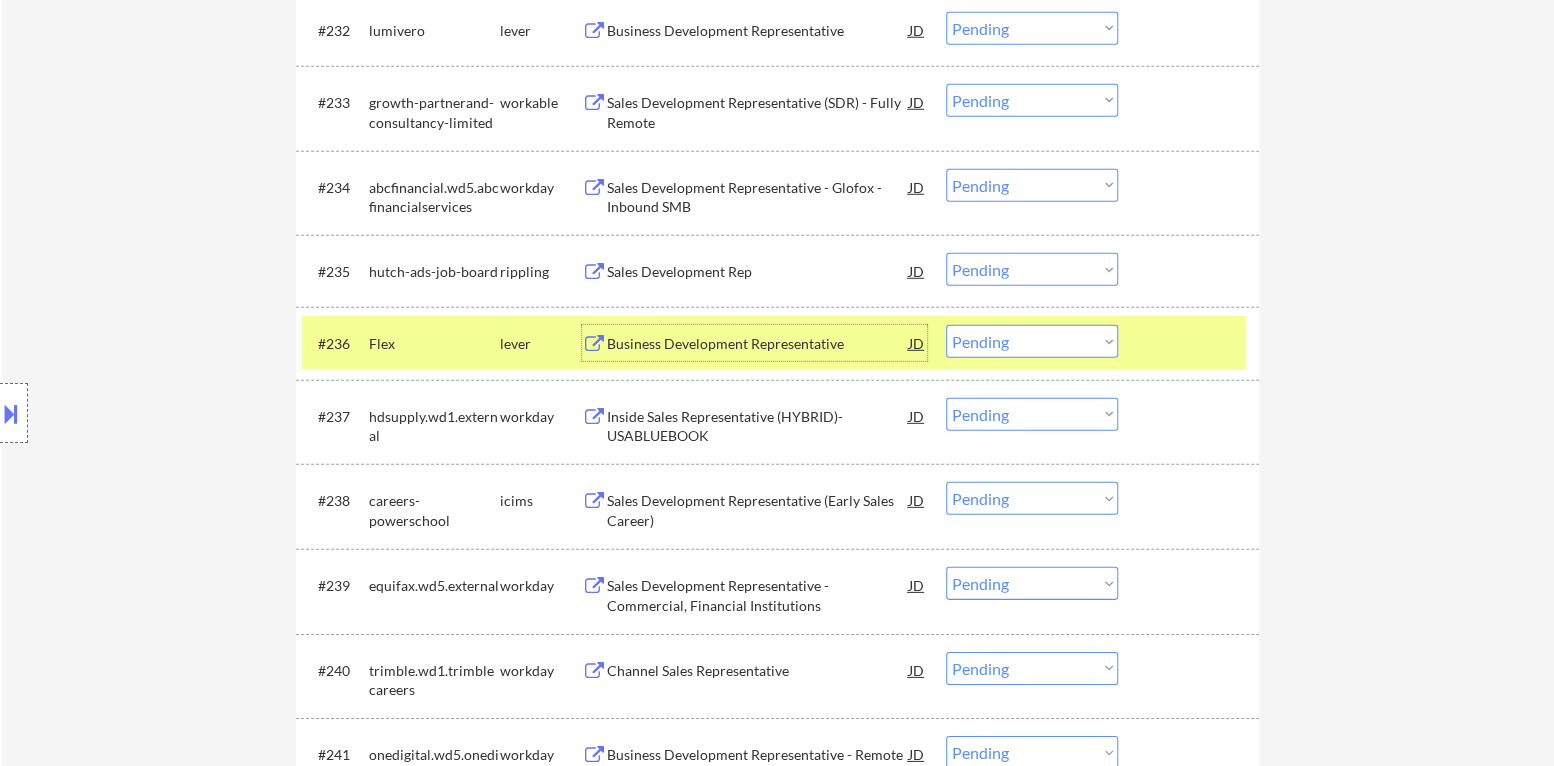 click on "Choose an option... Pending Applied Excluded (Questions) Excluded (Expired) Excluded (Location) Excluded (Bad Match) Excluded (Blocklist) Excluded (Salary) Excluded (Other)" at bounding box center [1032, 341] 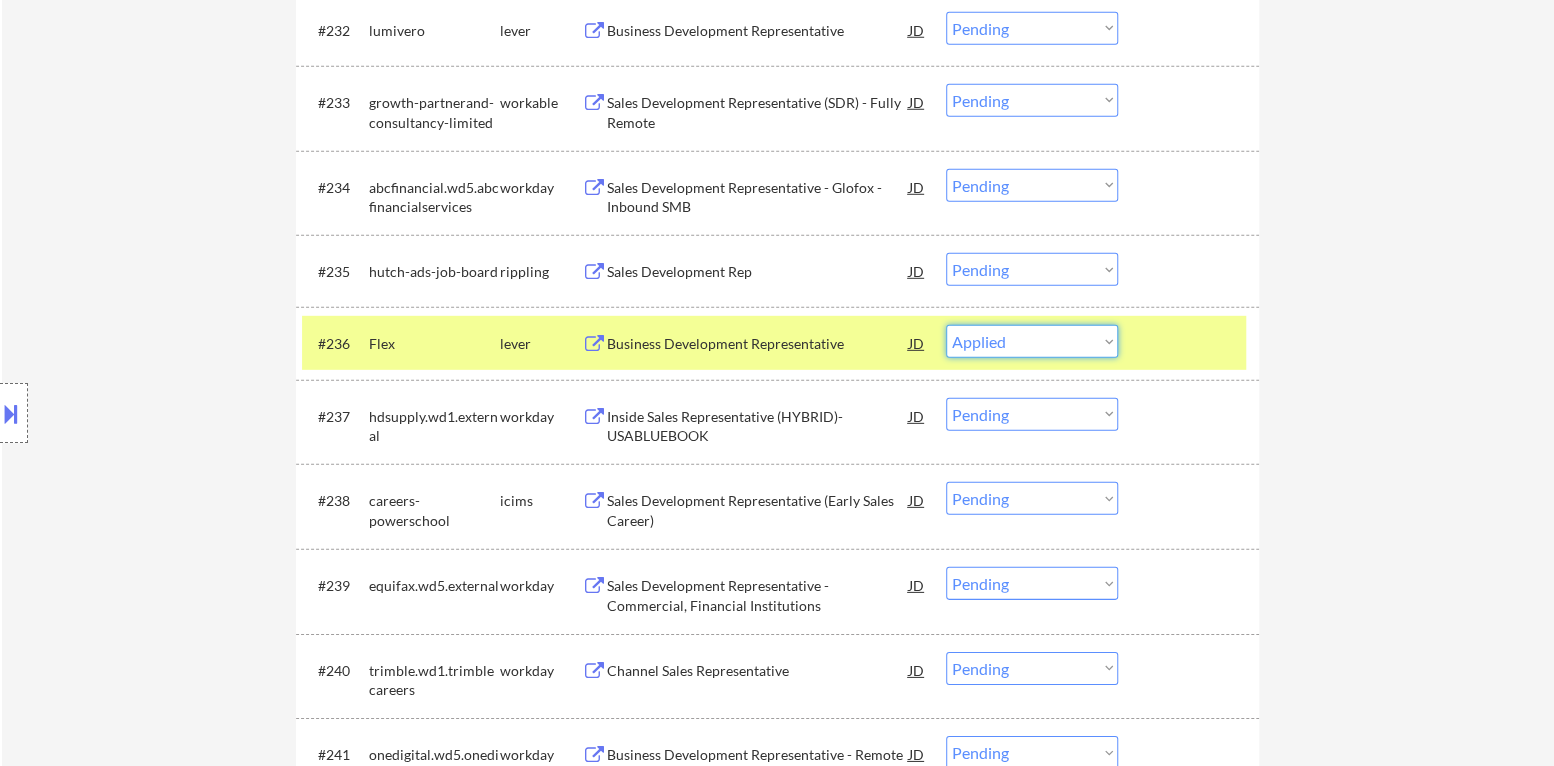 click on "Choose an option... Pending Applied Excluded (Questions) Excluded (Expired) Excluded (Location) Excluded (Bad Match) Excluded (Blocklist) Excluded (Salary) Excluded (Other)" at bounding box center [1032, 341] 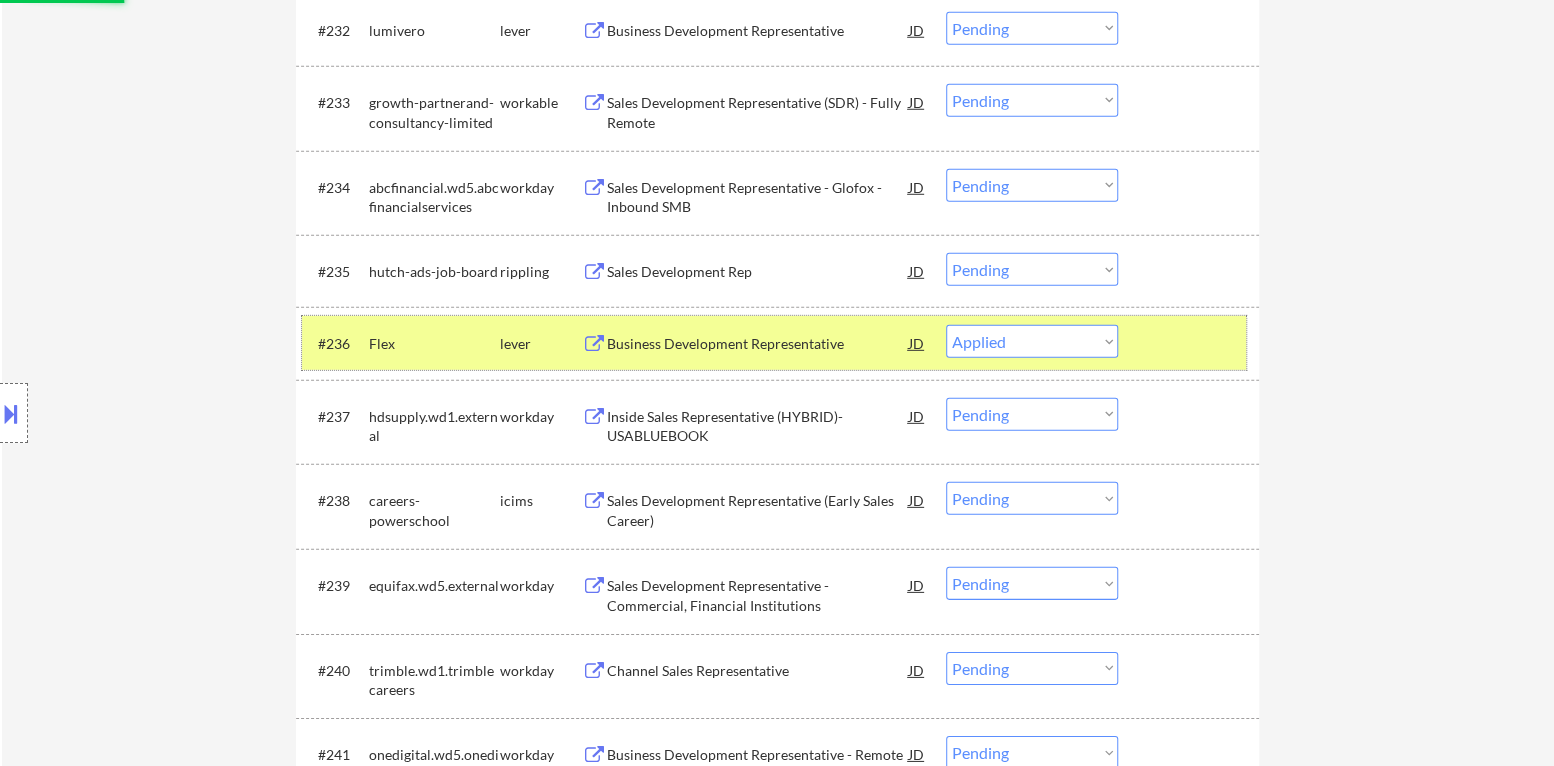 click at bounding box center (1191, 343) 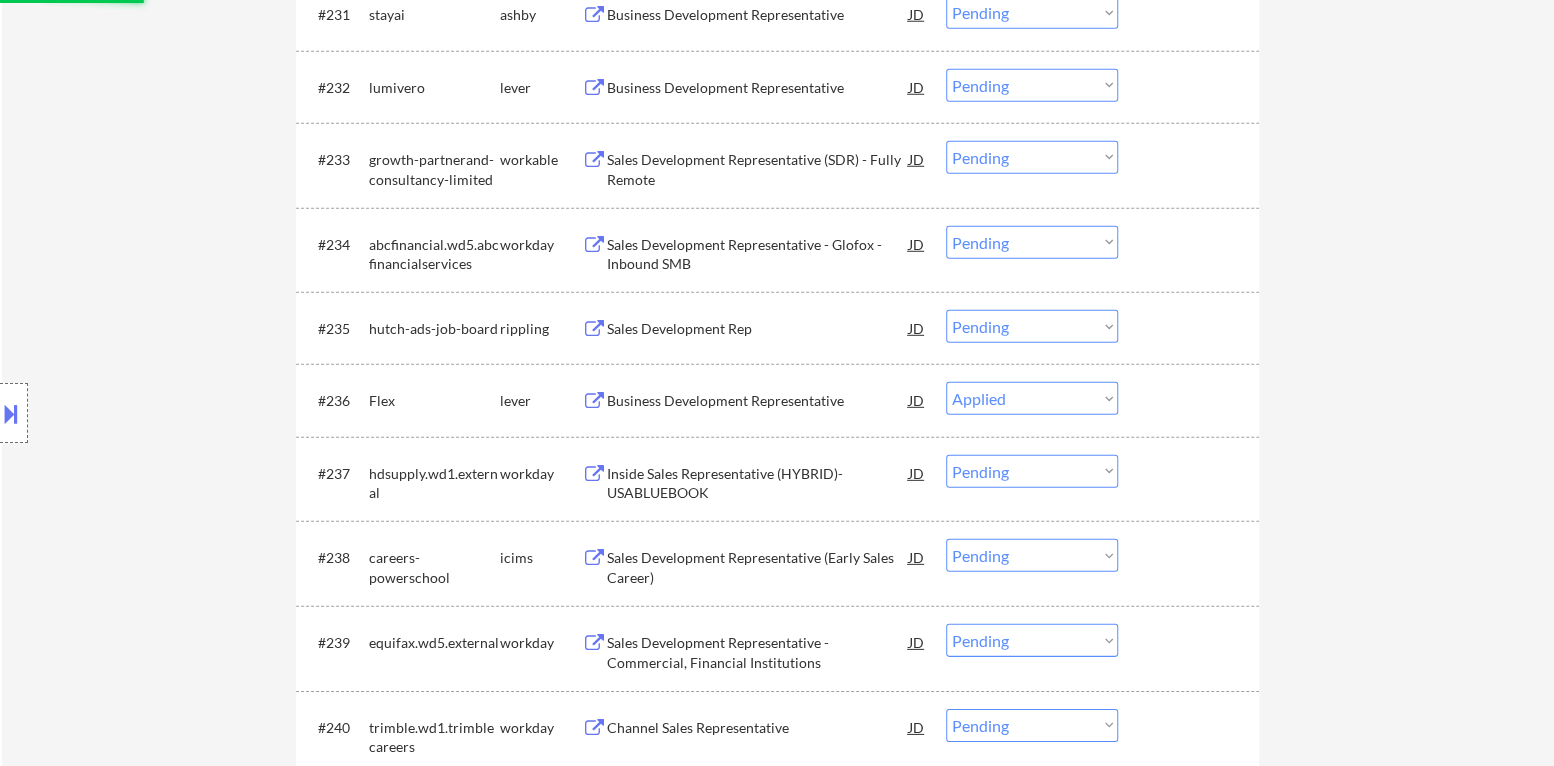 scroll, scrollTop: 2999, scrollLeft: 0, axis: vertical 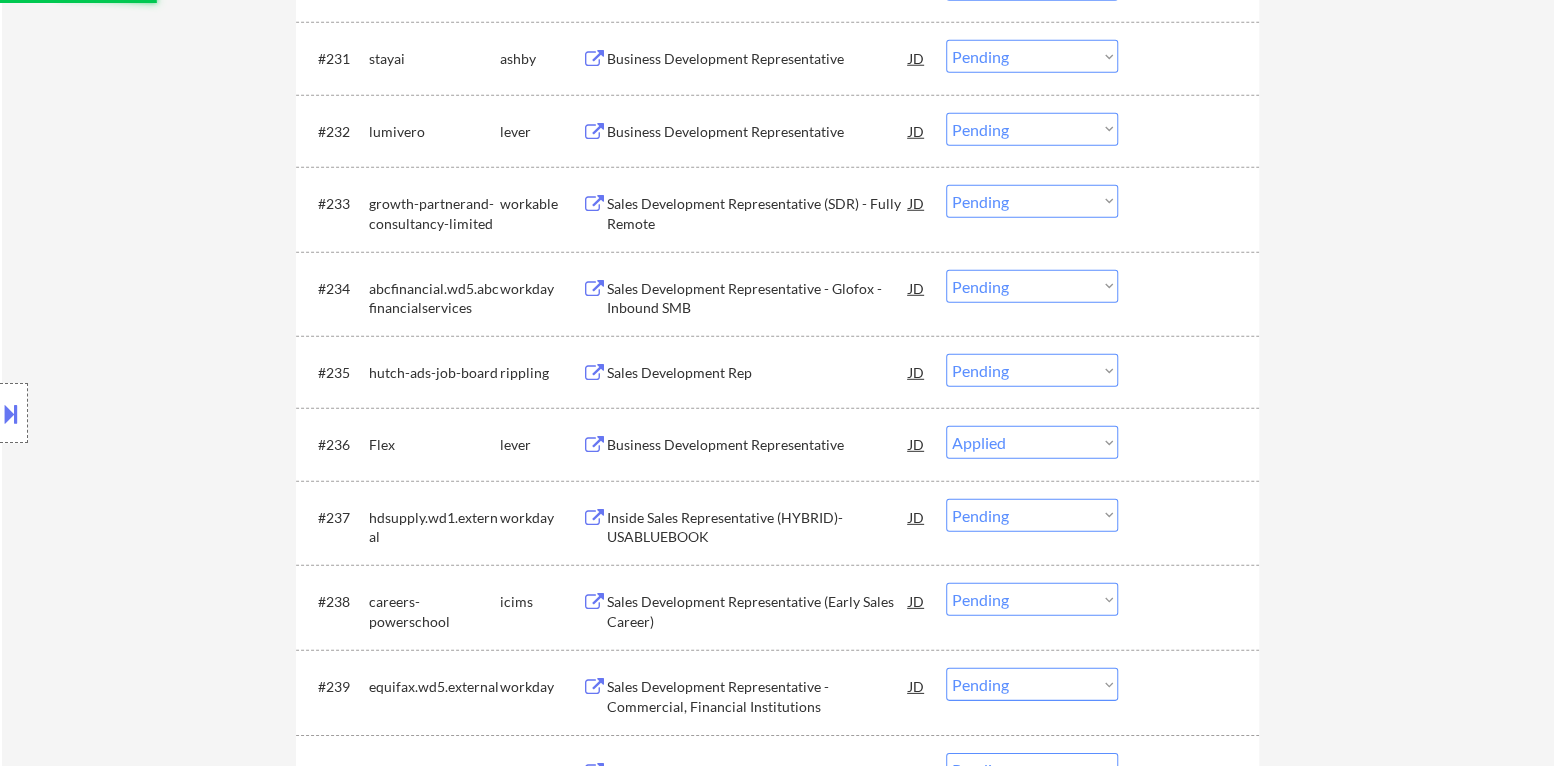 click on "Sales Development Rep" at bounding box center [758, 373] 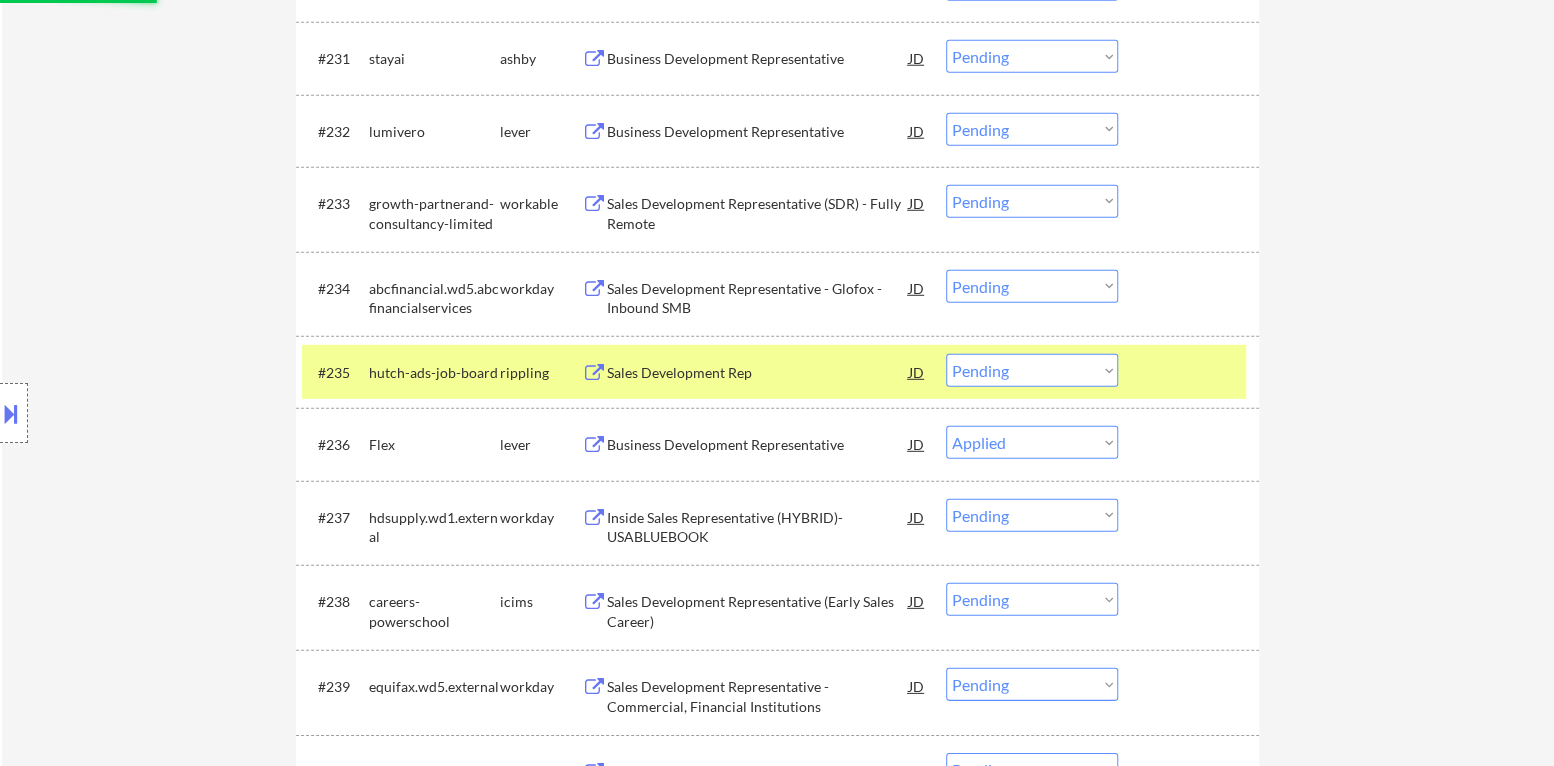select on ""pending"" 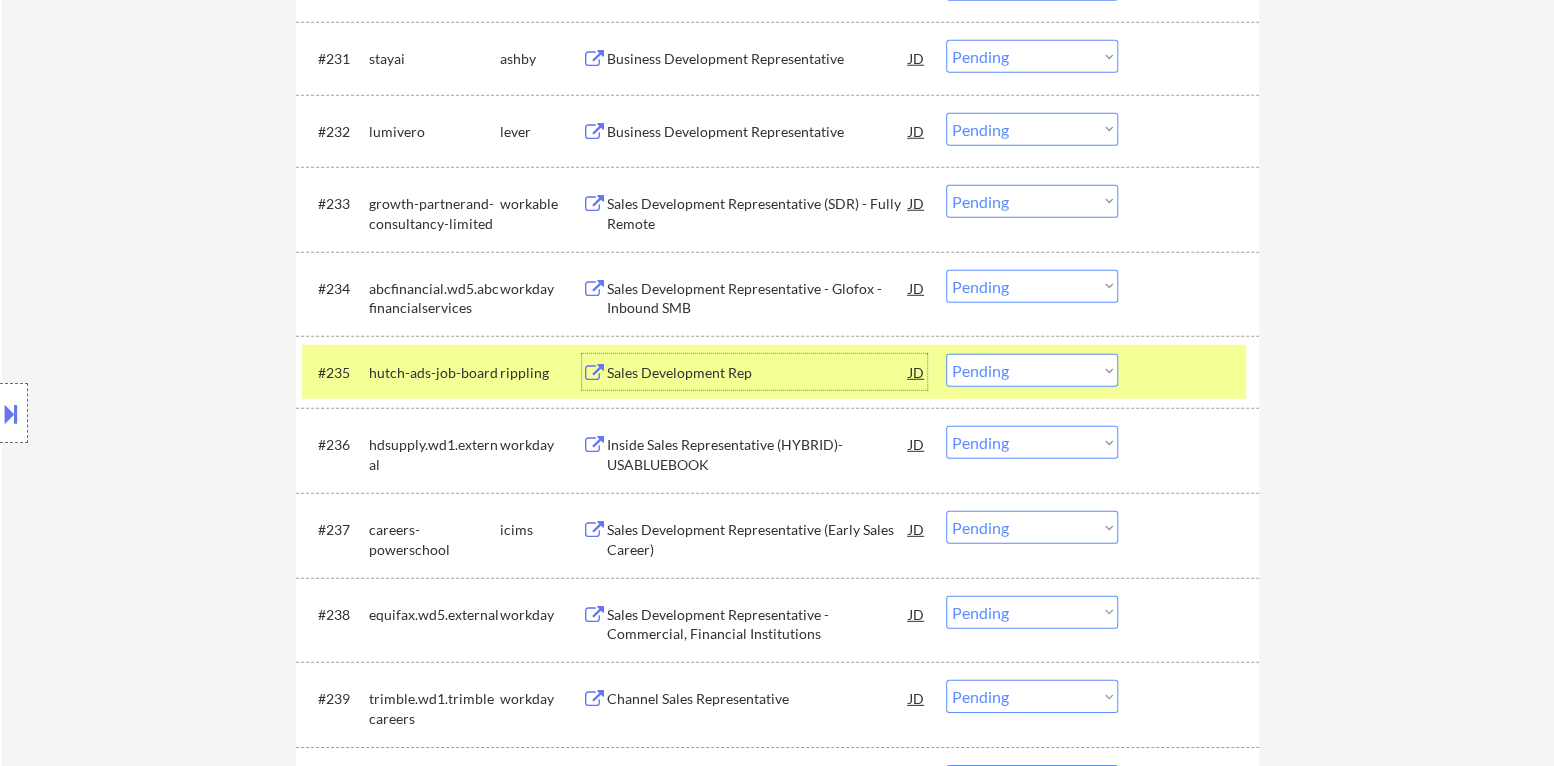 click on "Choose an option... Pending Applied Excluded (Questions) Excluded (Expired) Excluded (Location) Excluded (Bad Match) Excluded (Blocklist) Excluded (Salary) Excluded (Other)" at bounding box center [1032, 370] 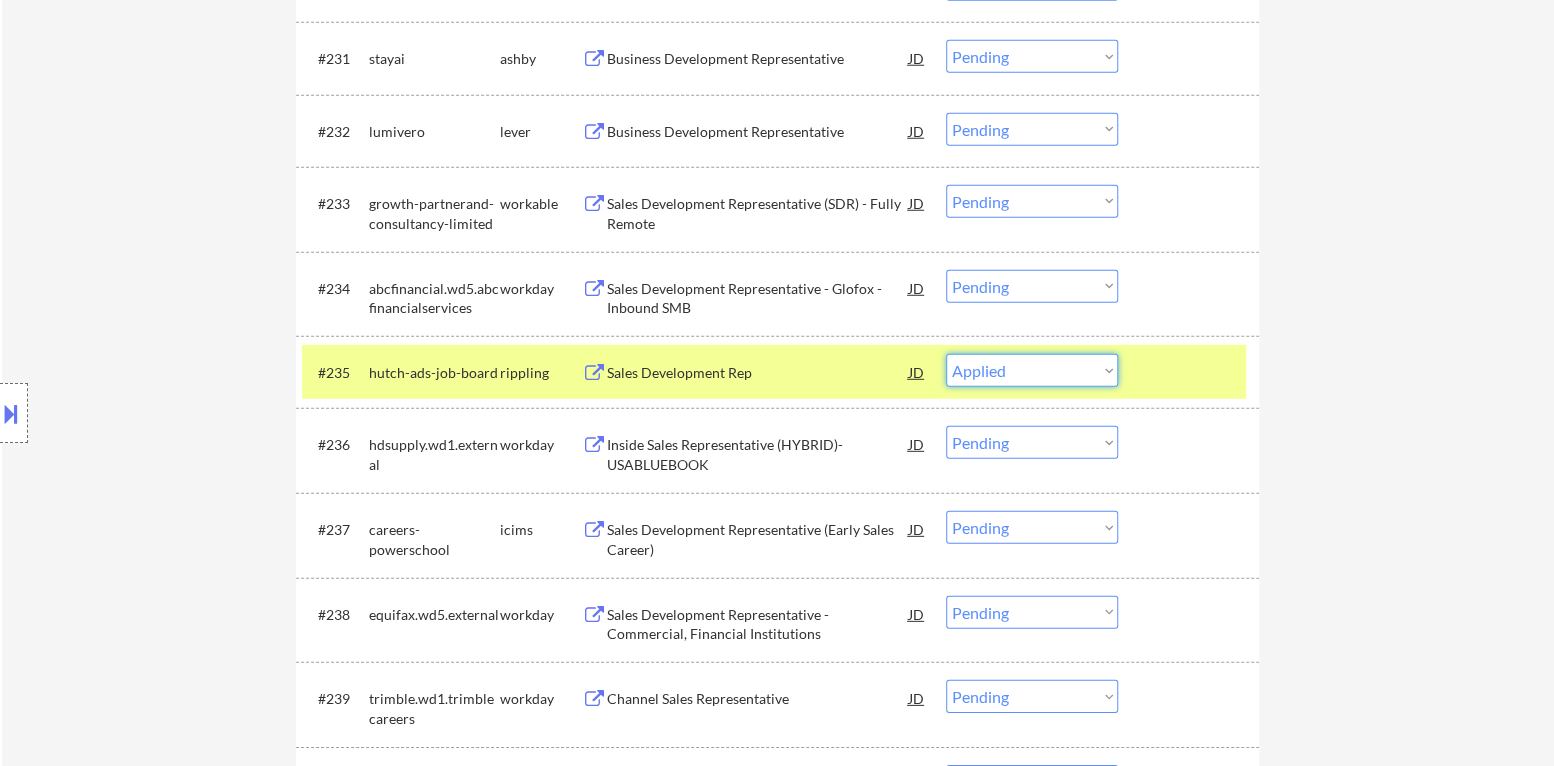 click on "Choose an option... Pending Applied Excluded (Questions) Excluded (Expired) Excluded (Location) Excluded (Bad Match) Excluded (Blocklist) Excluded (Salary) Excluded (Other)" at bounding box center [1032, 370] 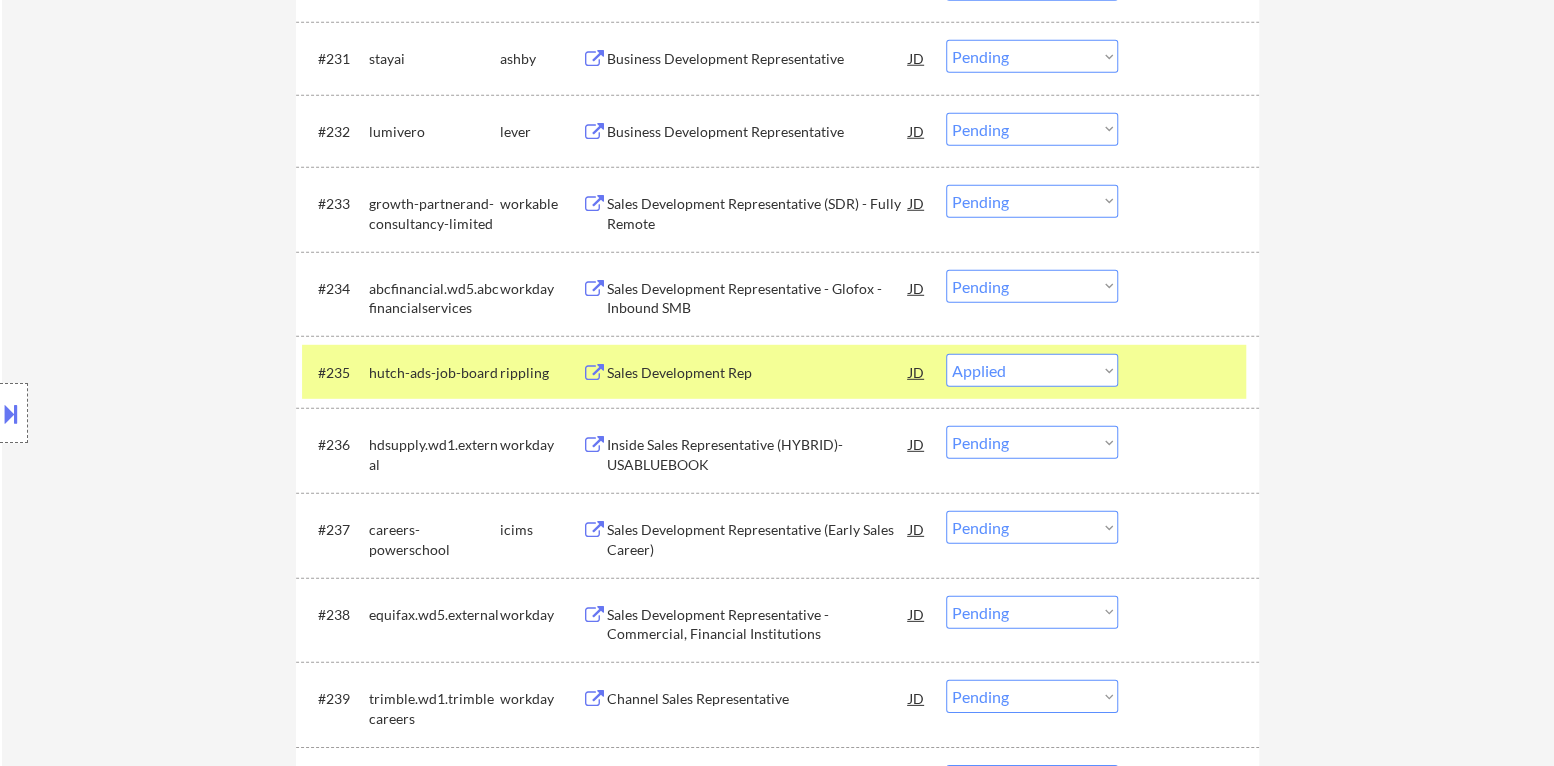 click at bounding box center [1191, 372] 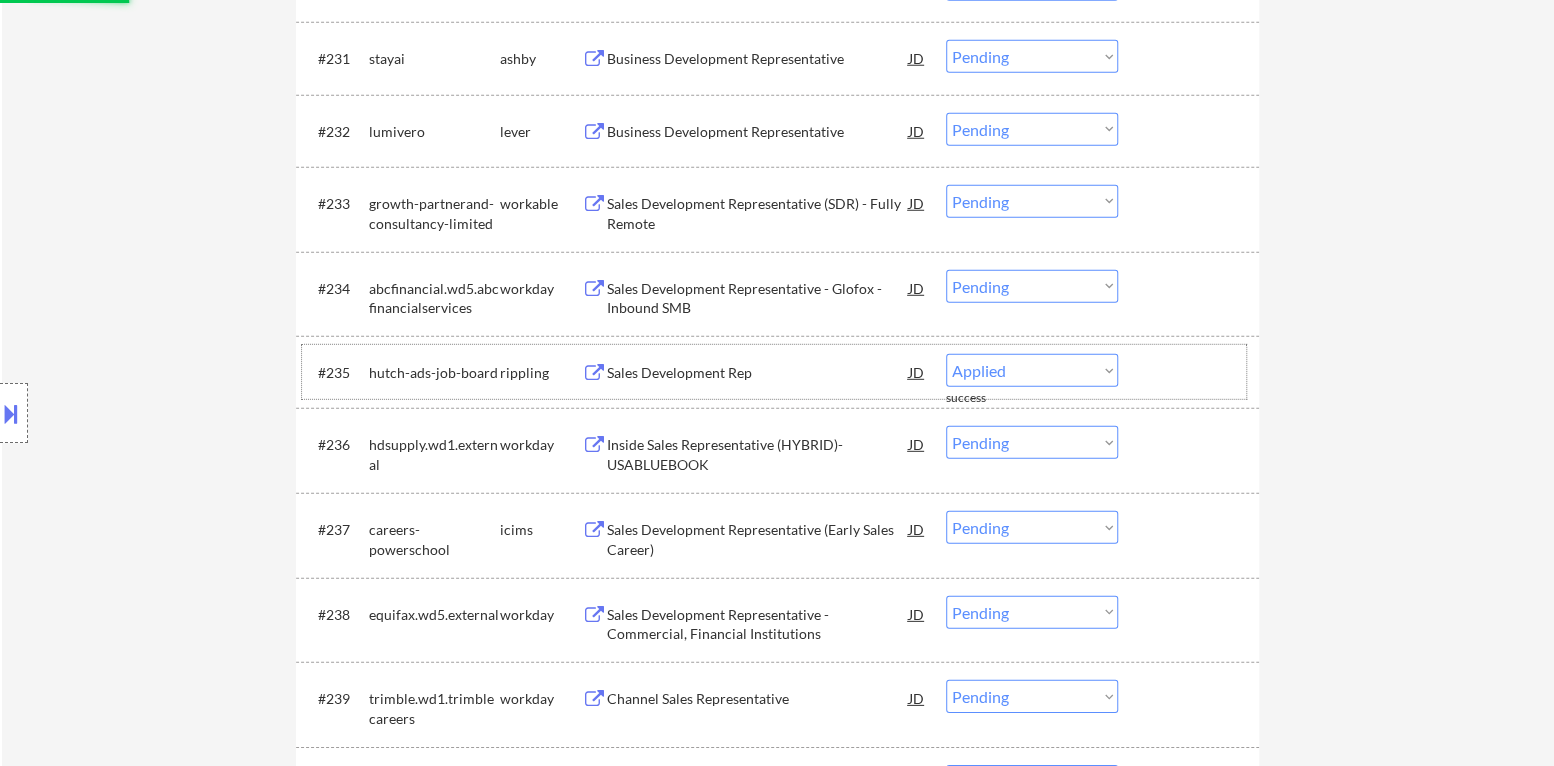 select on ""pending"" 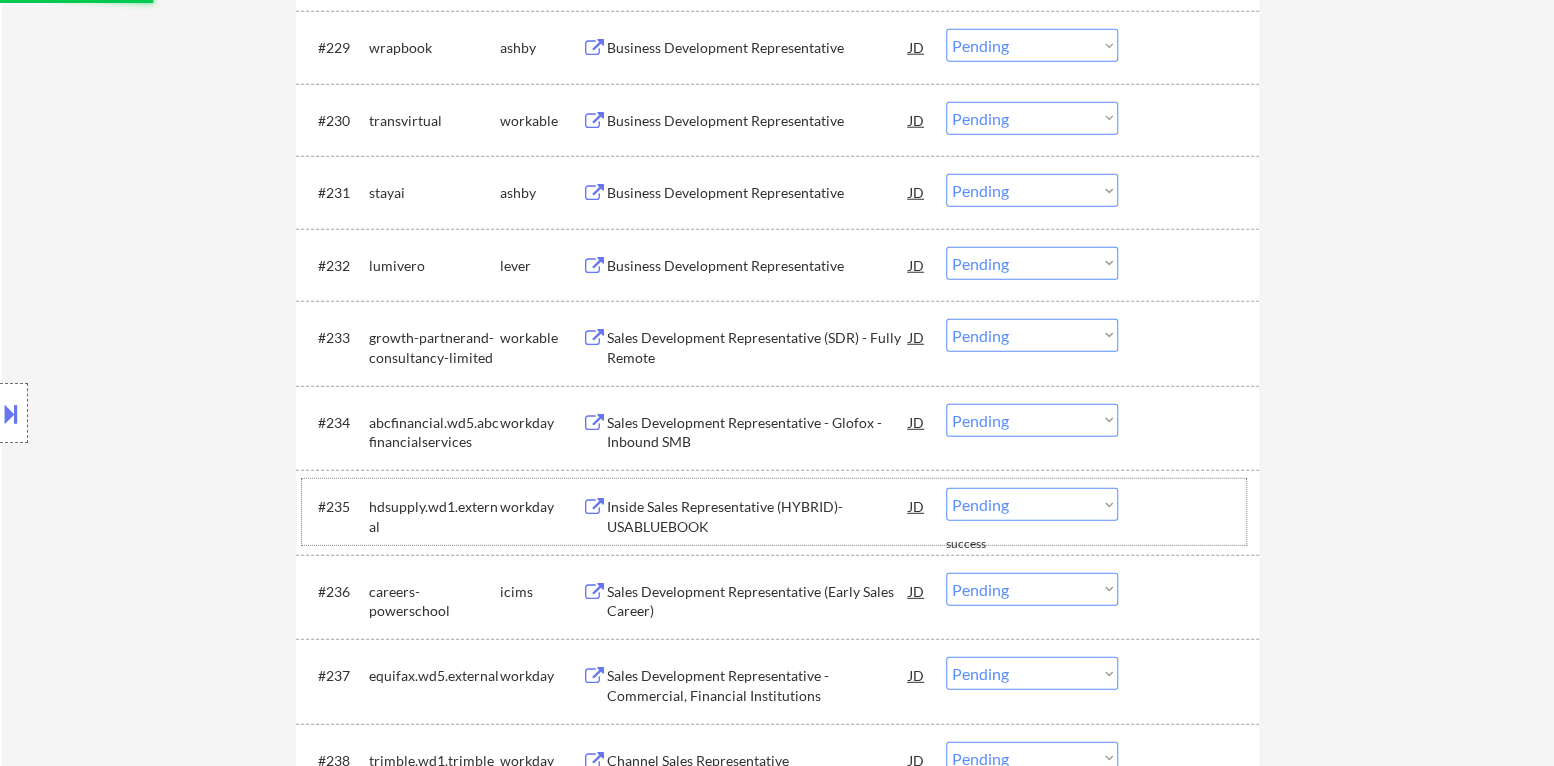 scroll, scrollTop: 2799, scrollLeft: 0, axis: vertical 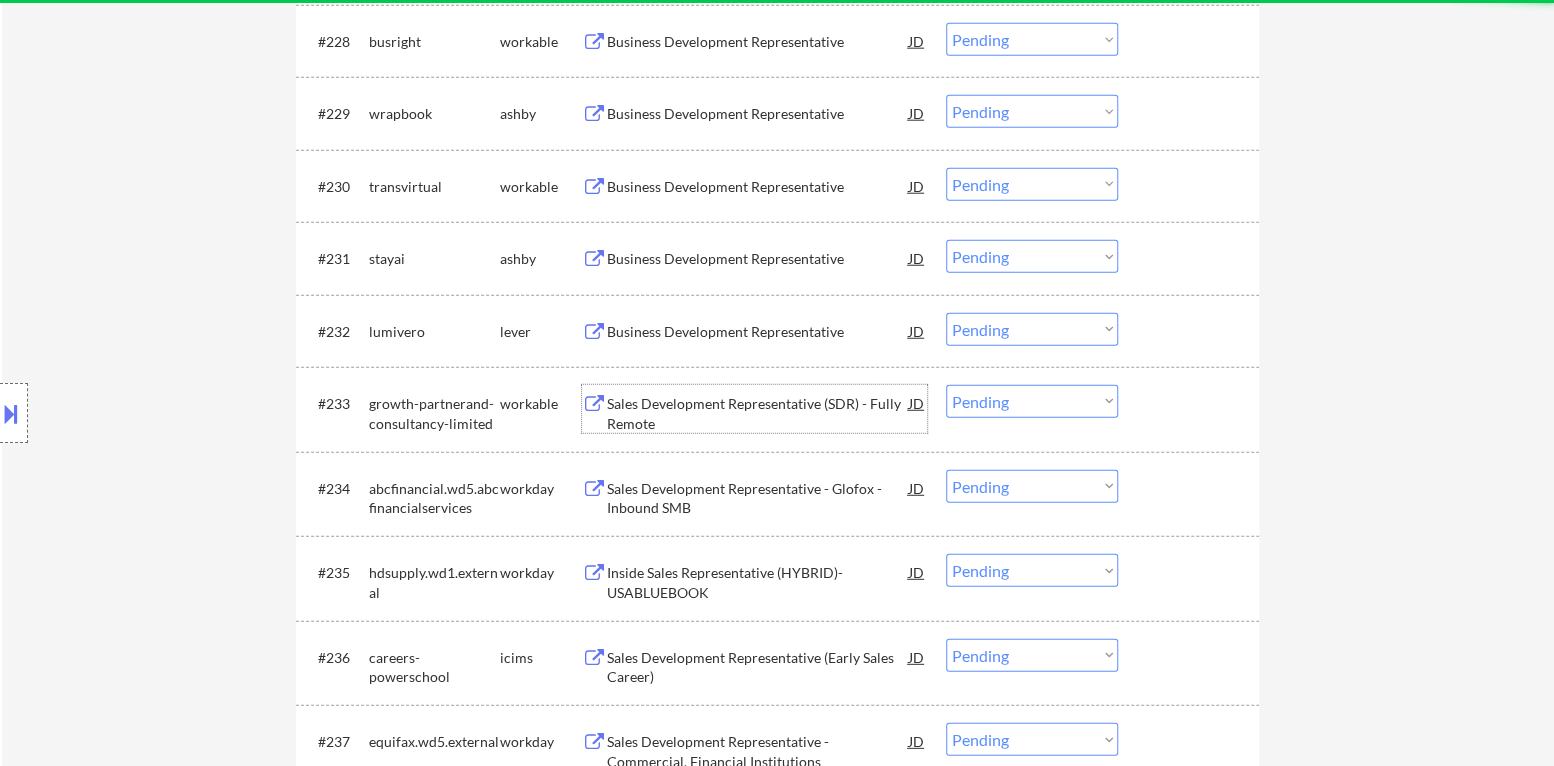click on "Sales Development Representative (SDR) - Fully Remote" at bounding box center (758, 413) 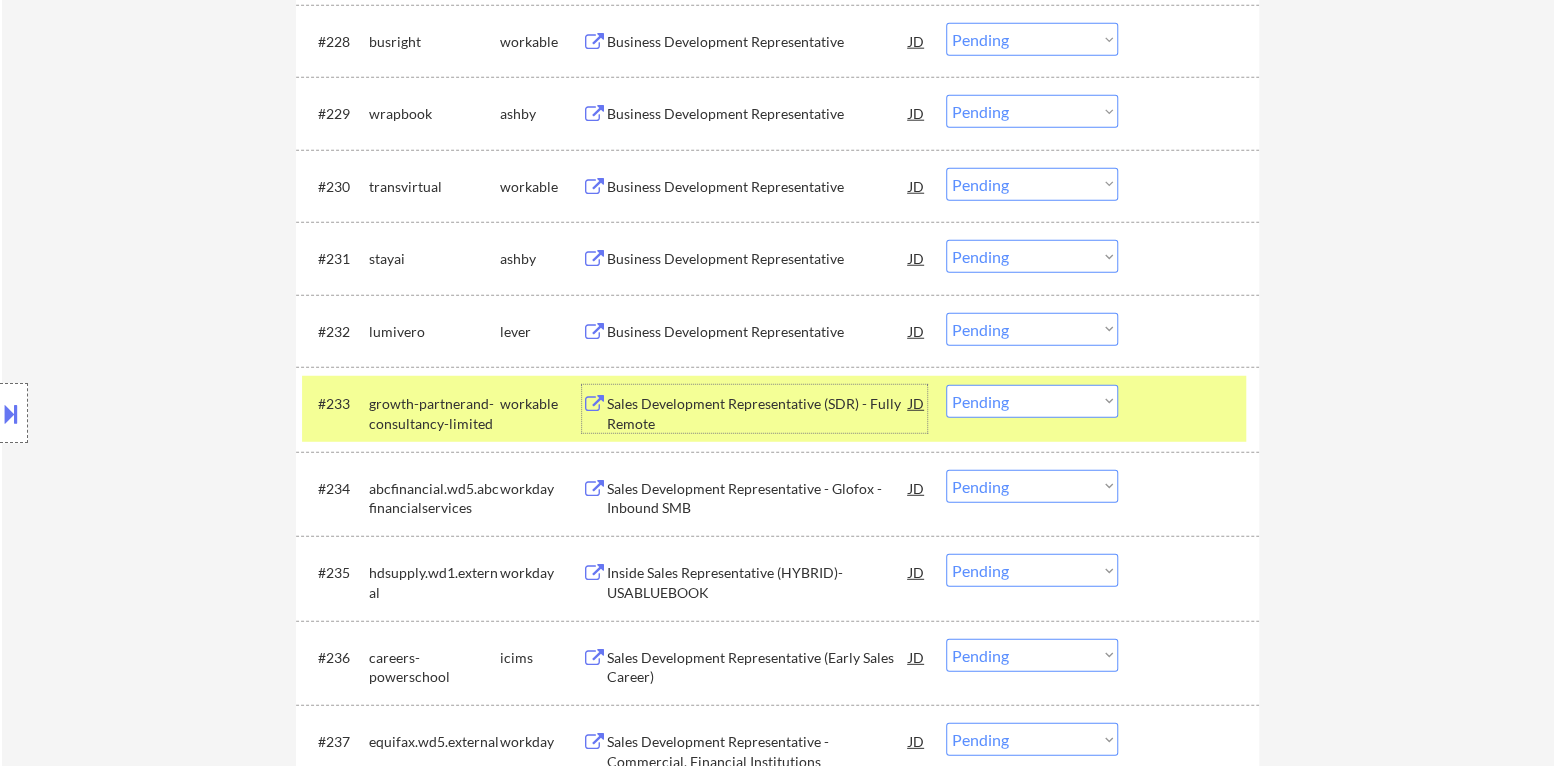 click on "Choose an option... Pending Applied Excluded (Questions) Excluded (Expired) Excluded (Location) Excluded (Bad Match) Excluded (Blocklist) Excluded (Salary) Excluded (Other)" at bounding box center (1032, 401) 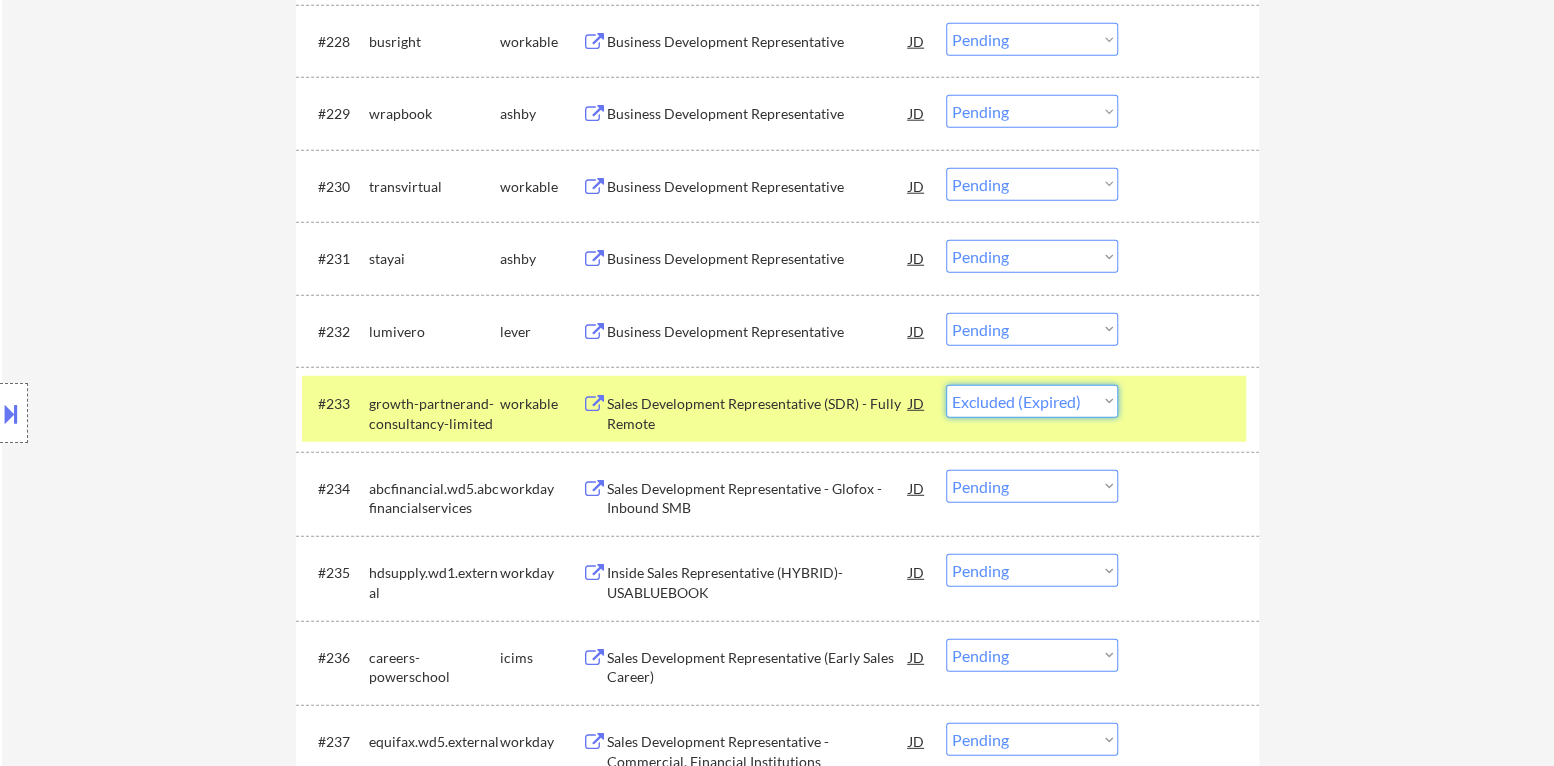 click on "Choose an option... Pending Applied Excluded (Questions) Excluded (Expired) Excluded (Location) Excluded (Bad Match) Excluded (Blocklist) Excluded (Salary) Excluded (Other)" at bounding box center [1032, 401] 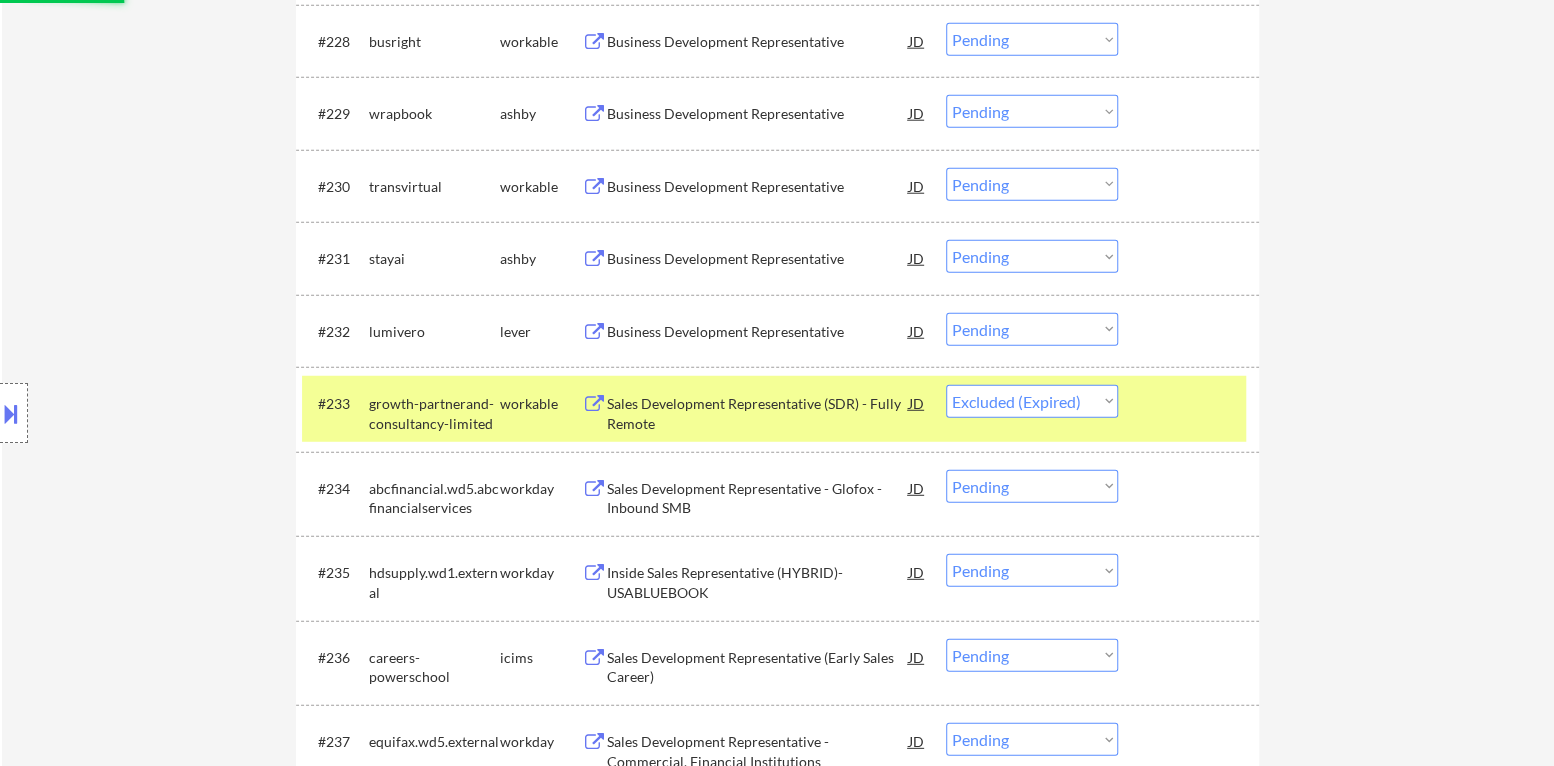 click at bounding box center (1191, 403) 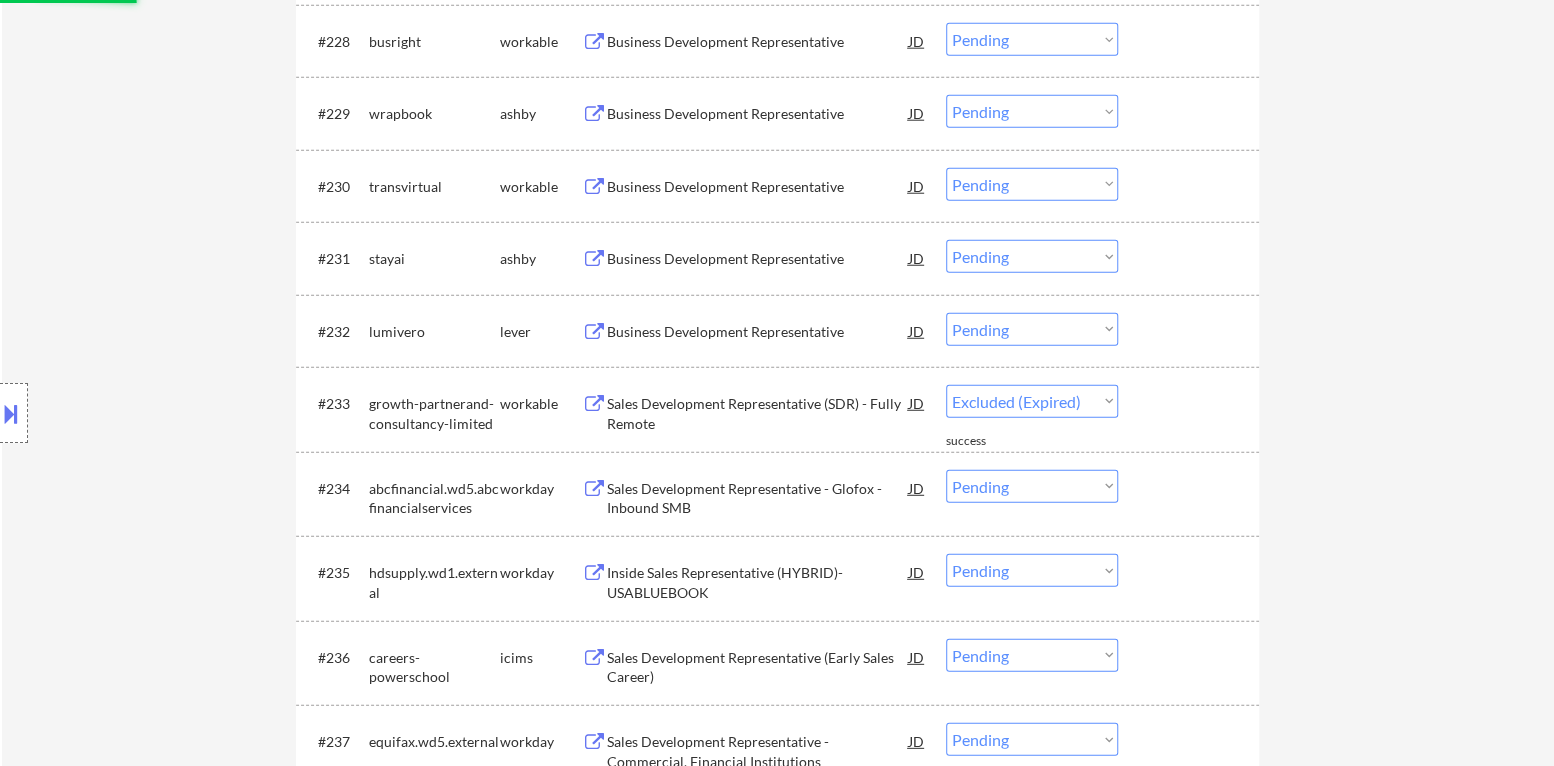 click on "Business Development Representative" at bounding box center [758, 332] 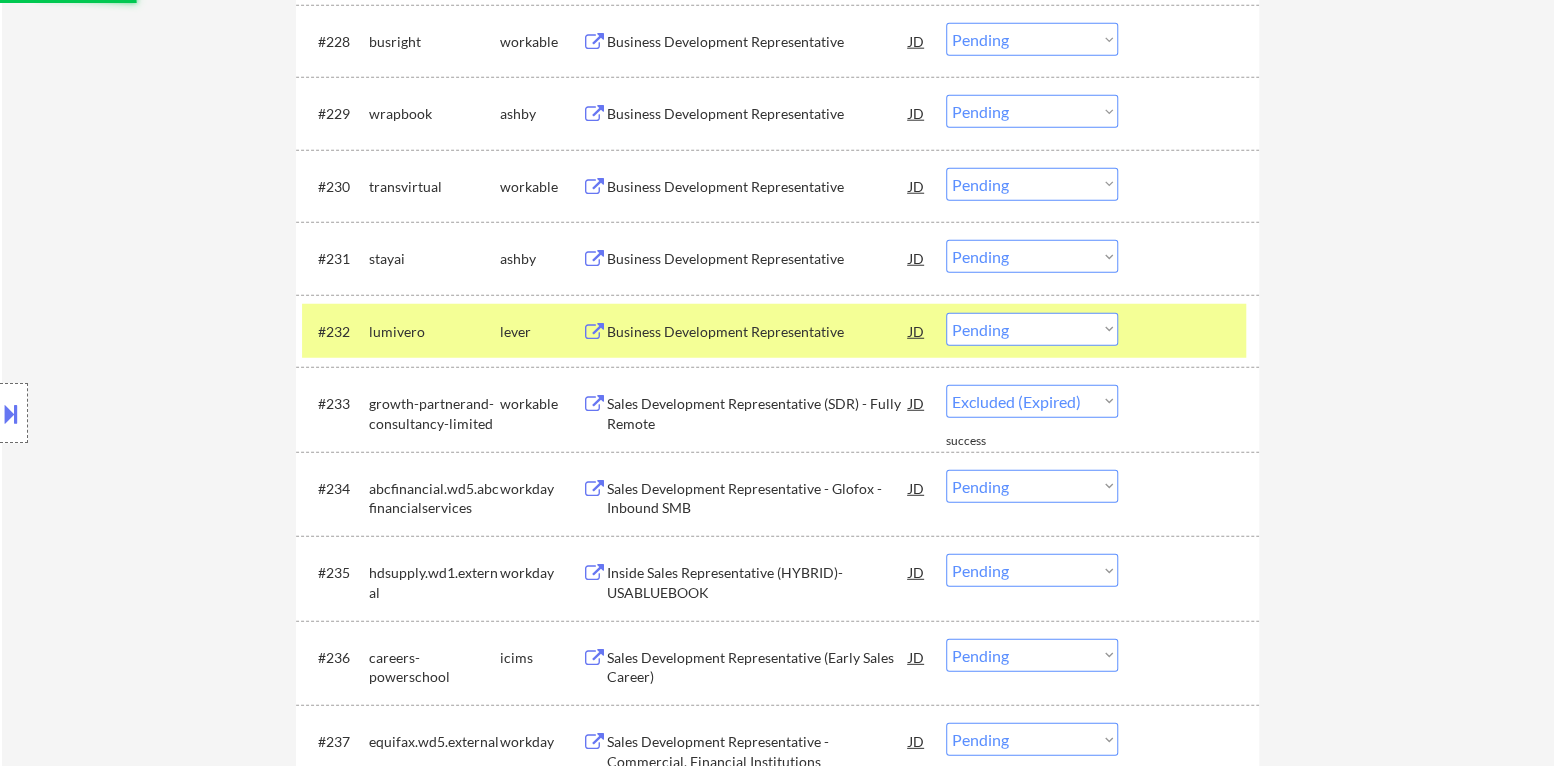 select on ""pending"" 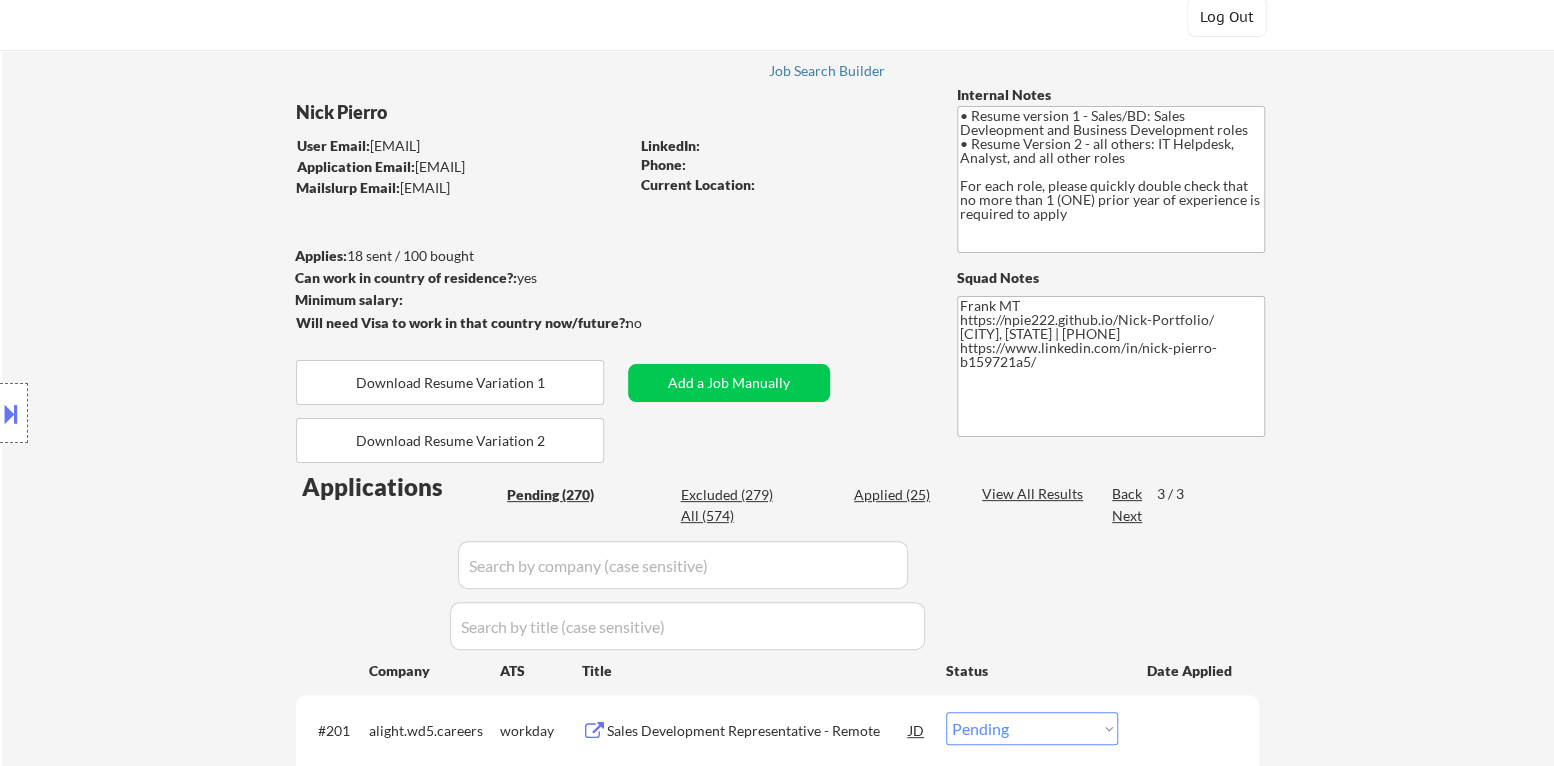 scroll, scrollTop: 0, scrollLeft: 0, axis: both 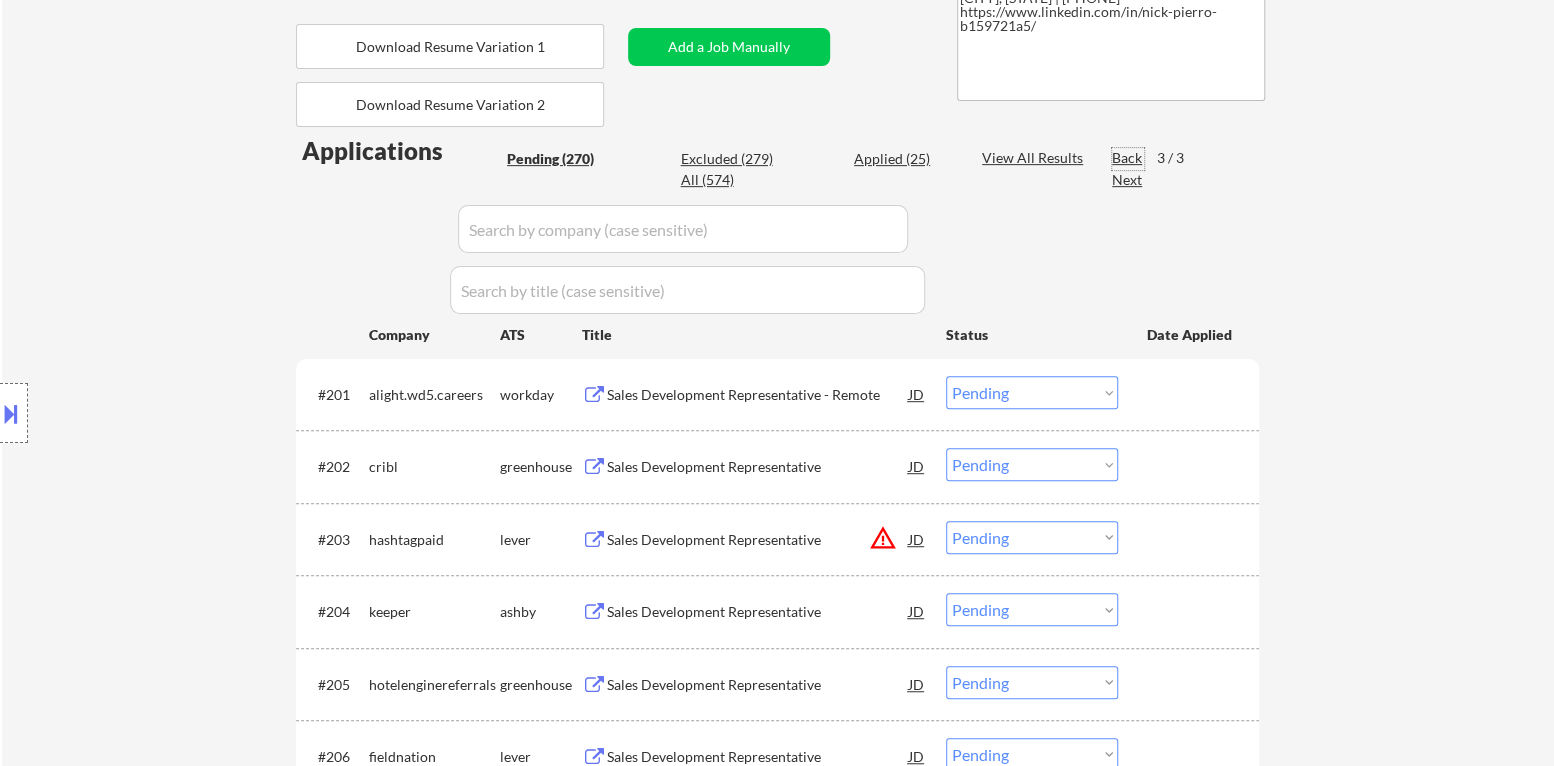 click on "Back" at bounding box center (1128, 158) 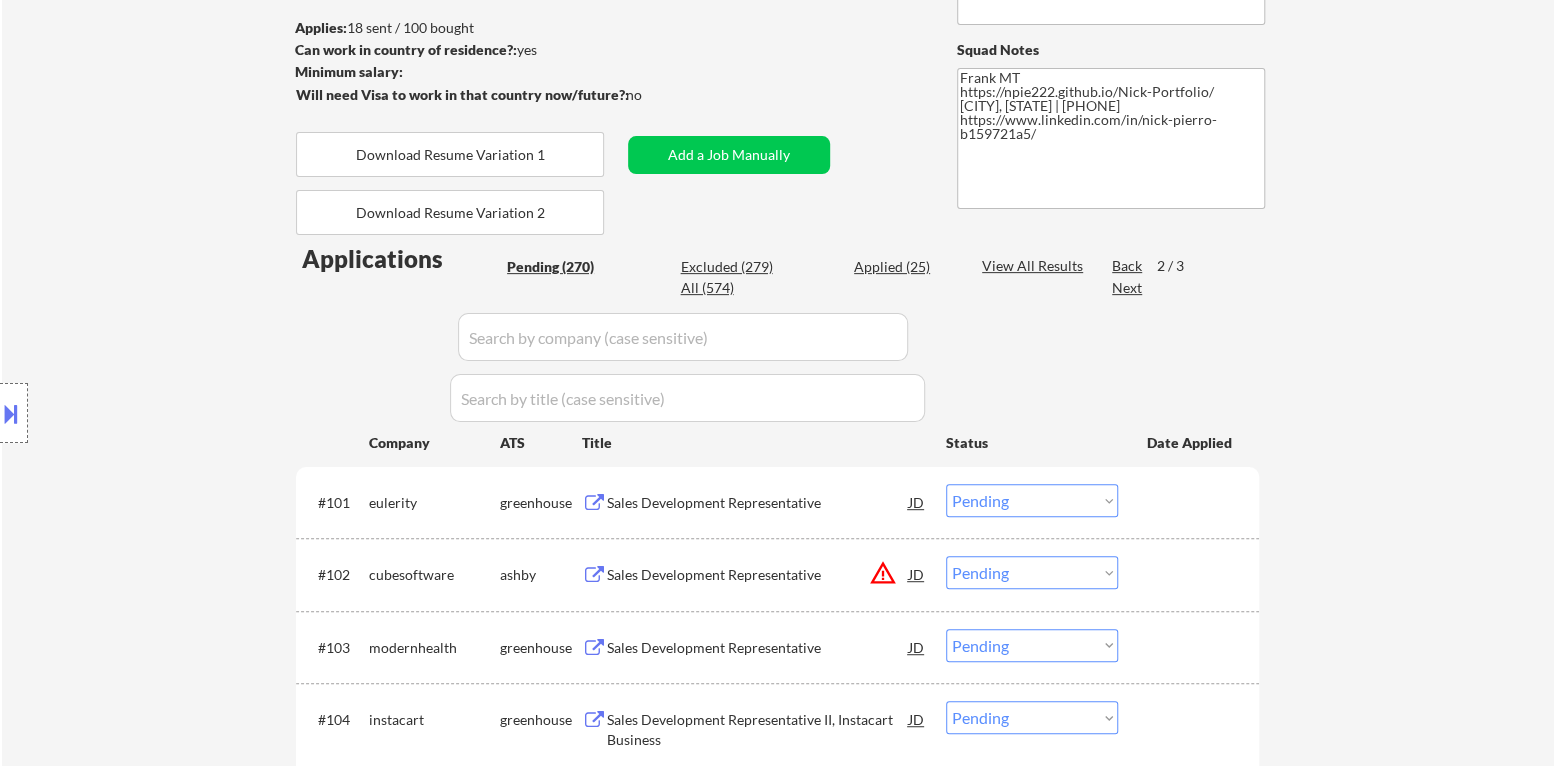 scroll, scrollTop: 299, scrollLeft: 0, axis: vertical 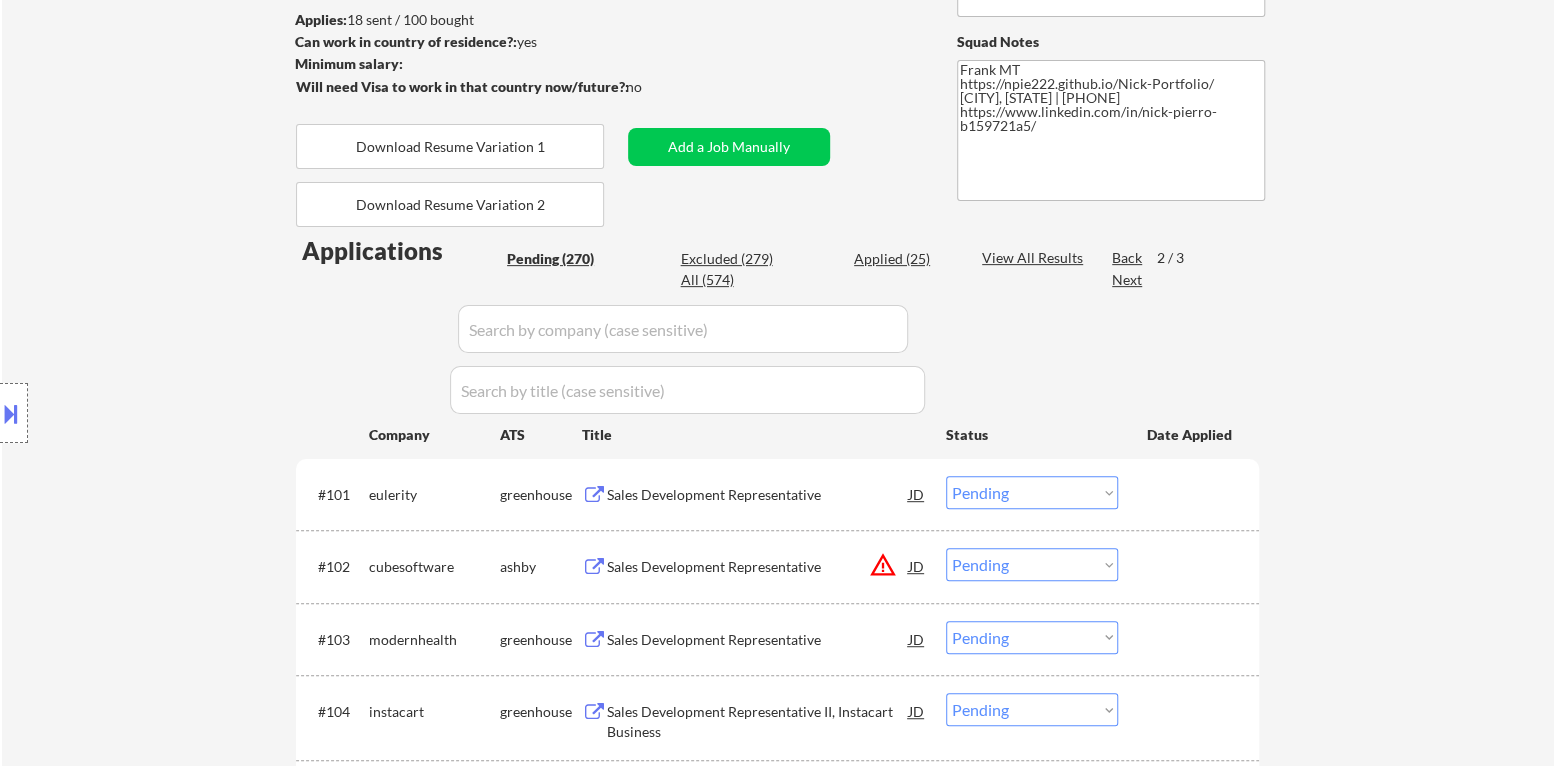 click on "Back" at bounding box center (1128, 258) 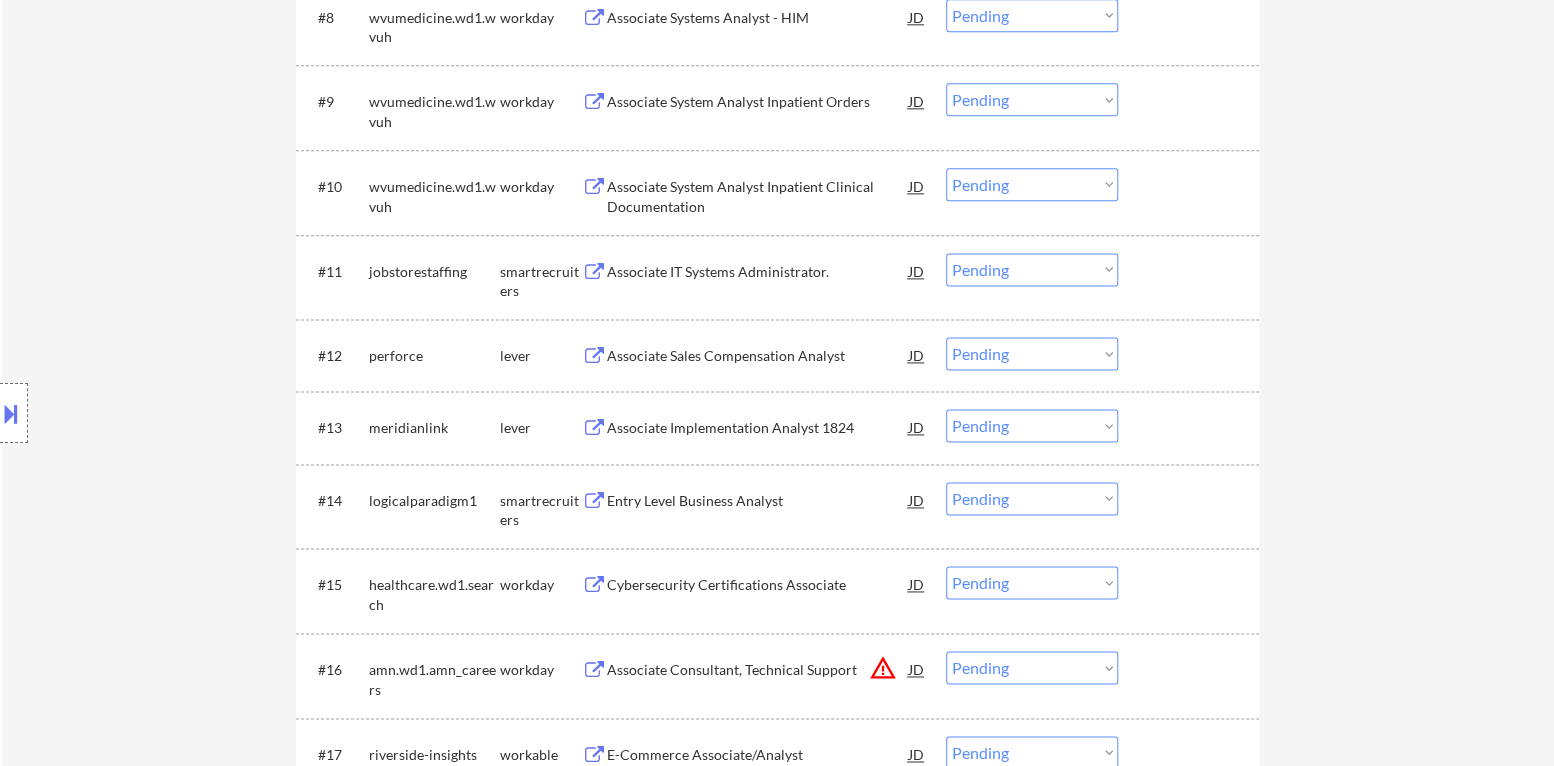scroll, scrollTop: 1399, scrollLeft: 0, axis: vertical 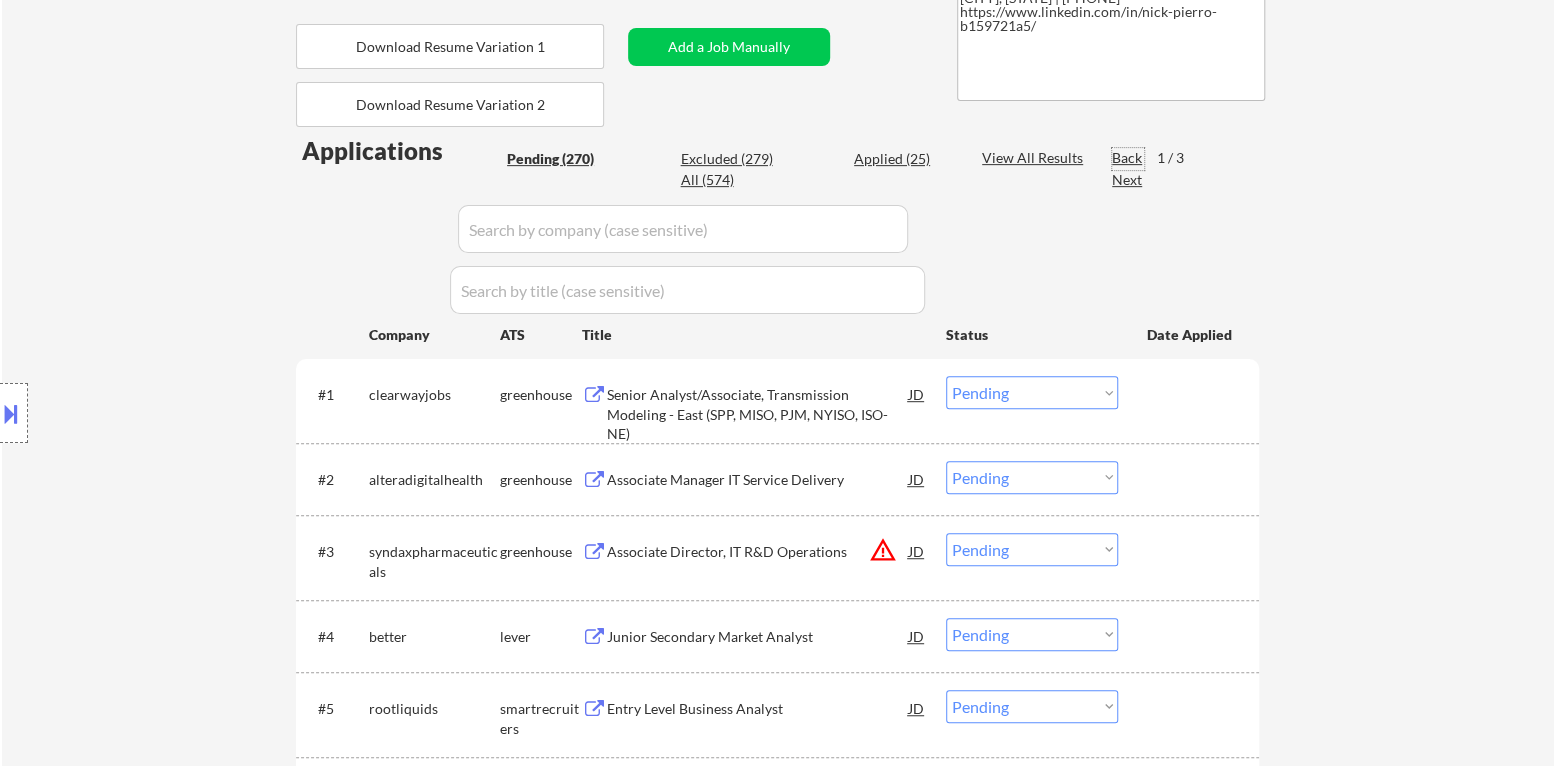 click on "Next" at bounding box center [1128, 180] 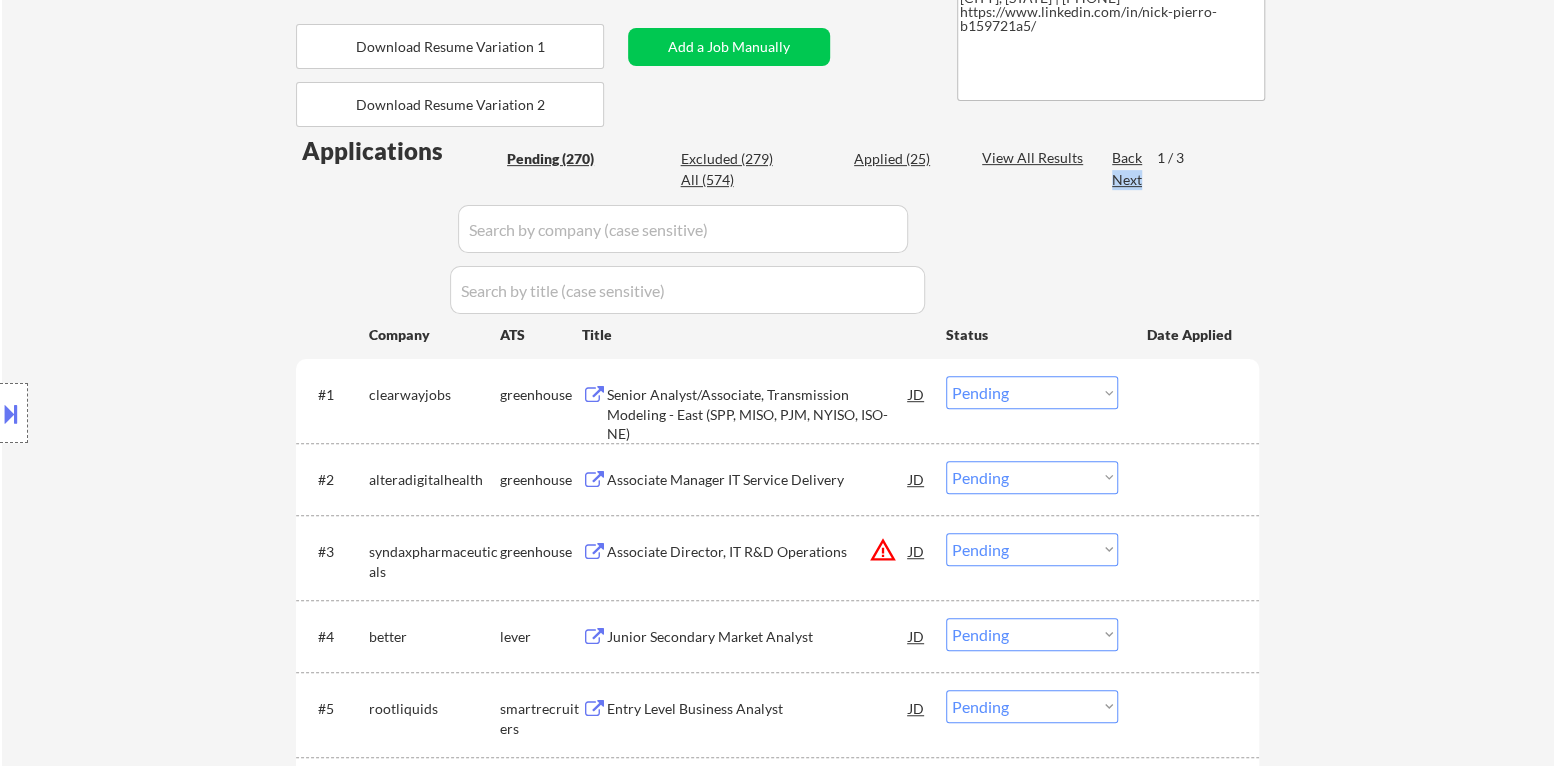 click on "Next" at bounding box center (1128, 180) 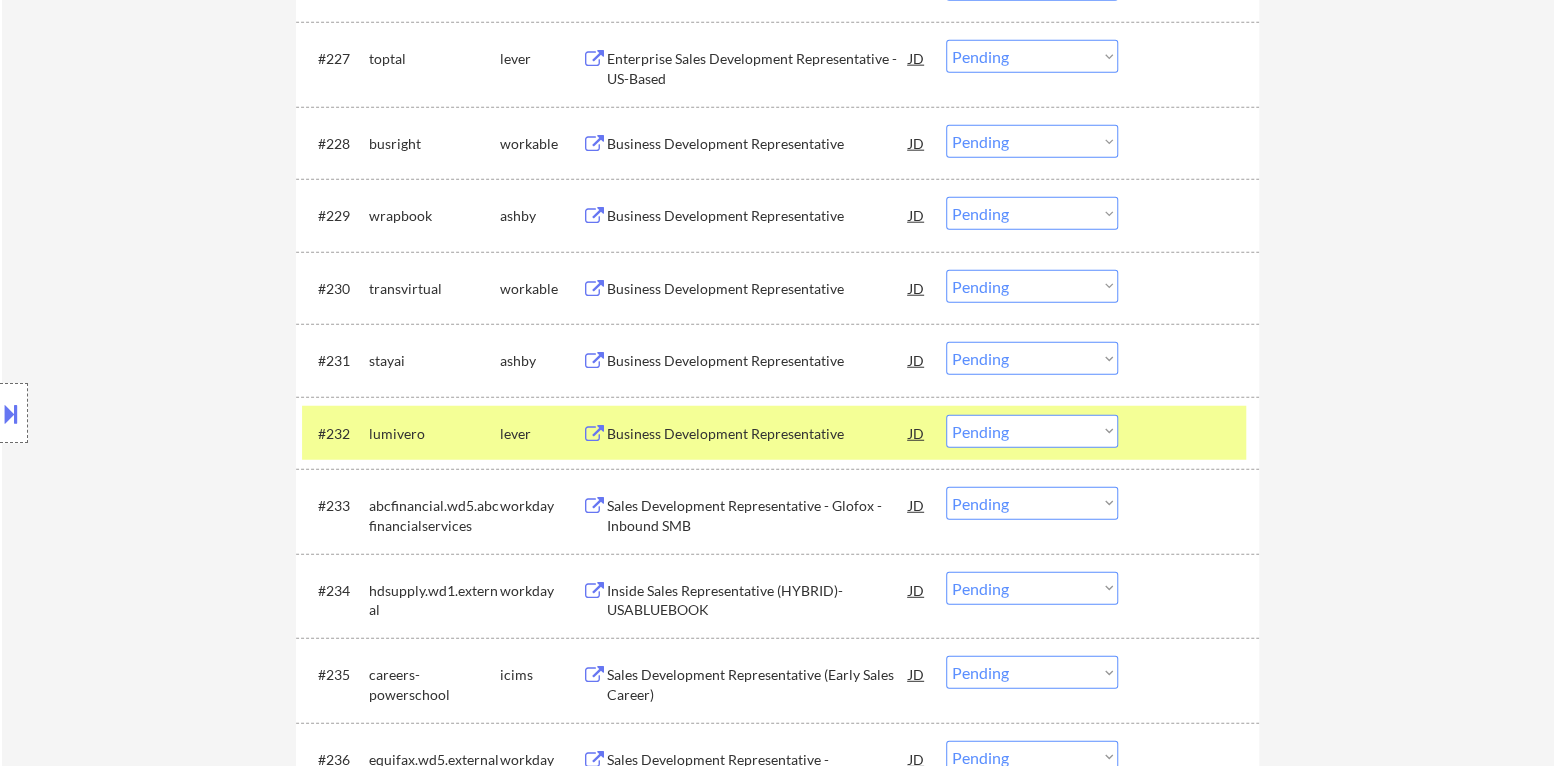 scroll, scrollTop: 2699, scrollLeft: 0, axis: vertical 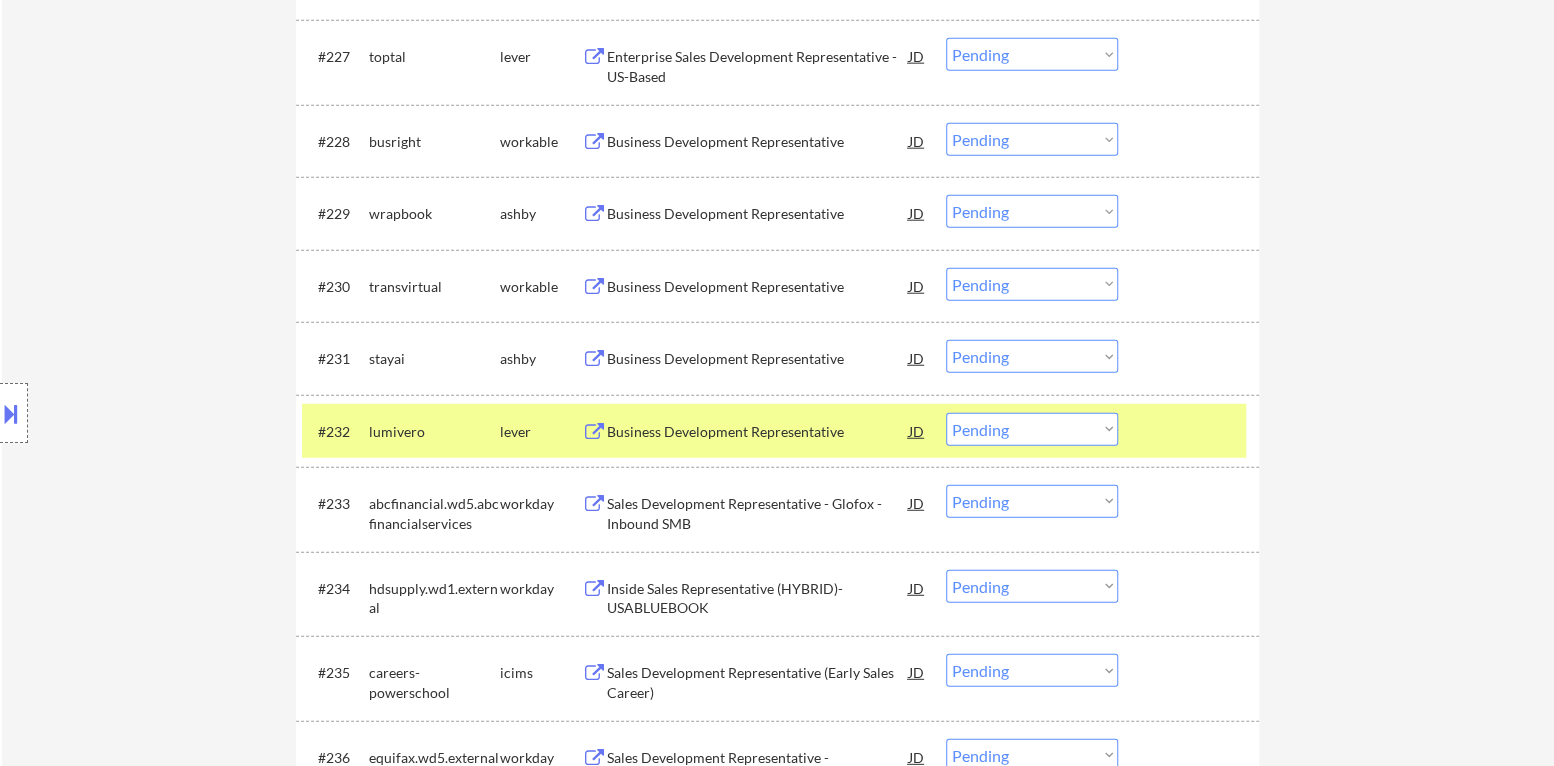 click on "Choose an option... Pending Applied Excluded (Questions) Excluded (Expired) Excluded (Location) Excluded (Bad Match) Excluded (Blocklist) Excluded (Salary) Excluded (Other)" at bounding box center [1032, 429] 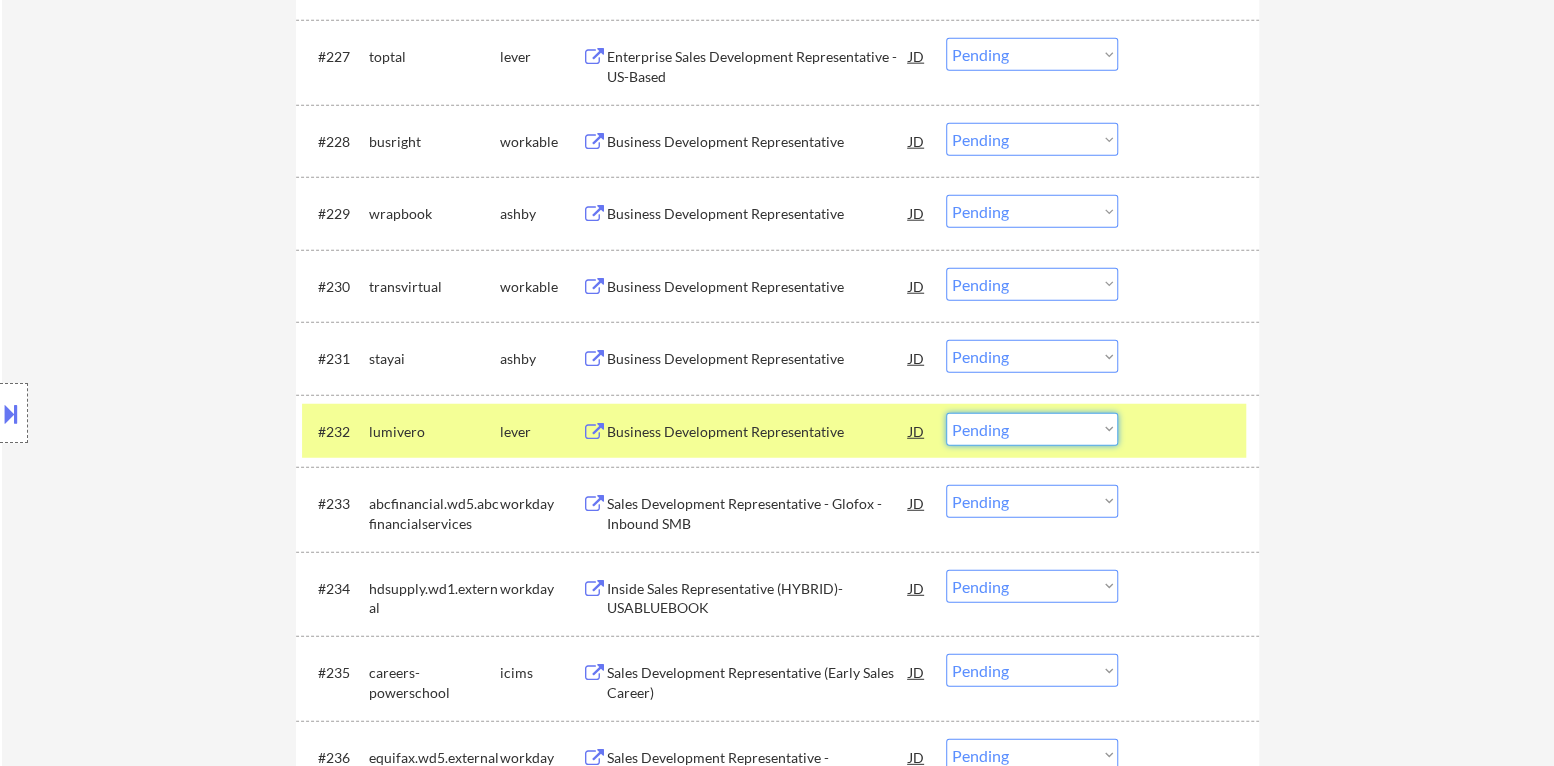 select on ""applied"" 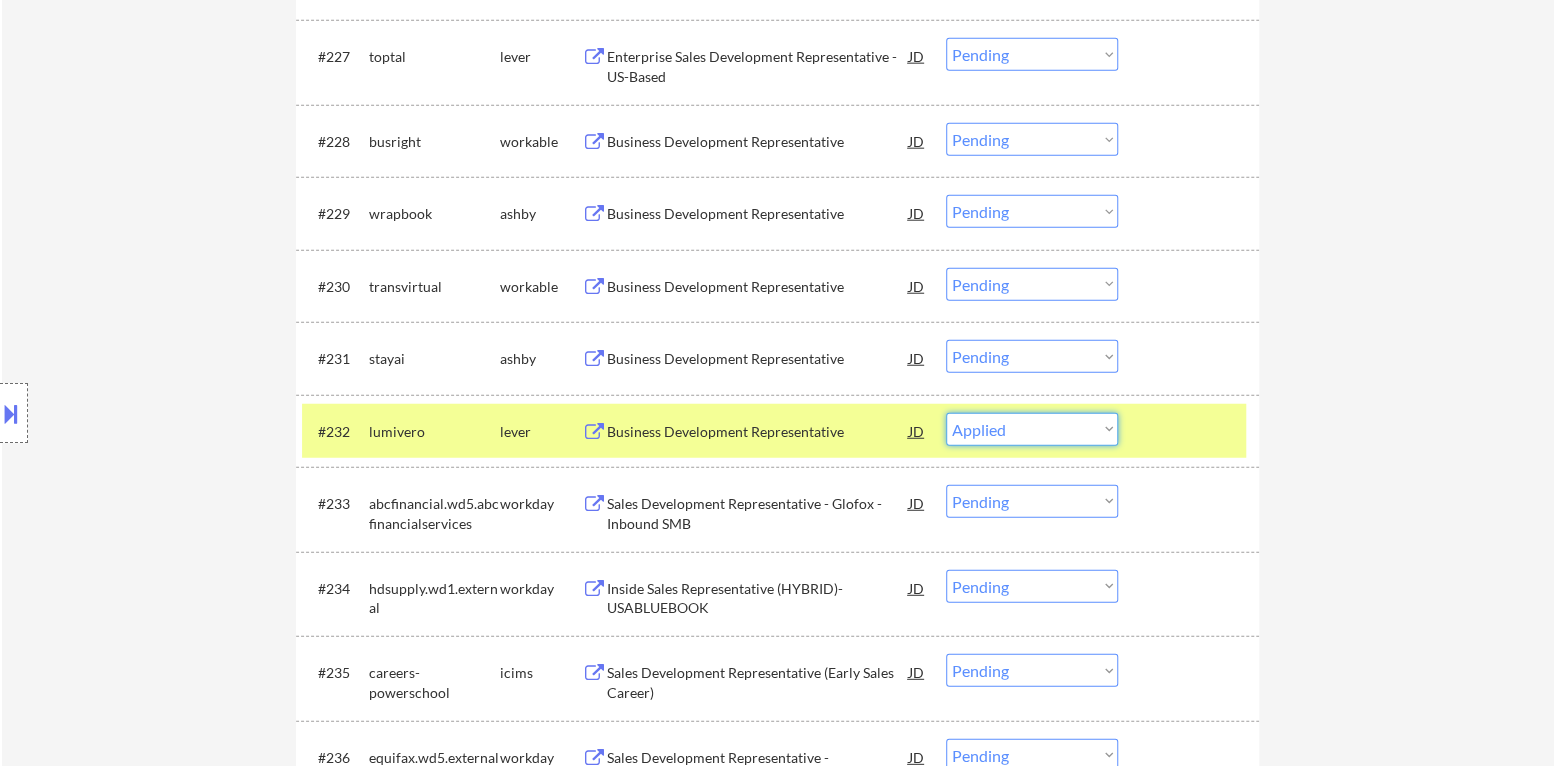click on "Choose an option... Pending Applied Excluded (Questions) Excluded (Expired) Excluded (Location) Excluded (Bad Match) Excluded (Blocklist) Excluded (Salary) Excluded (Other)" at bounding box center [1032, 429] 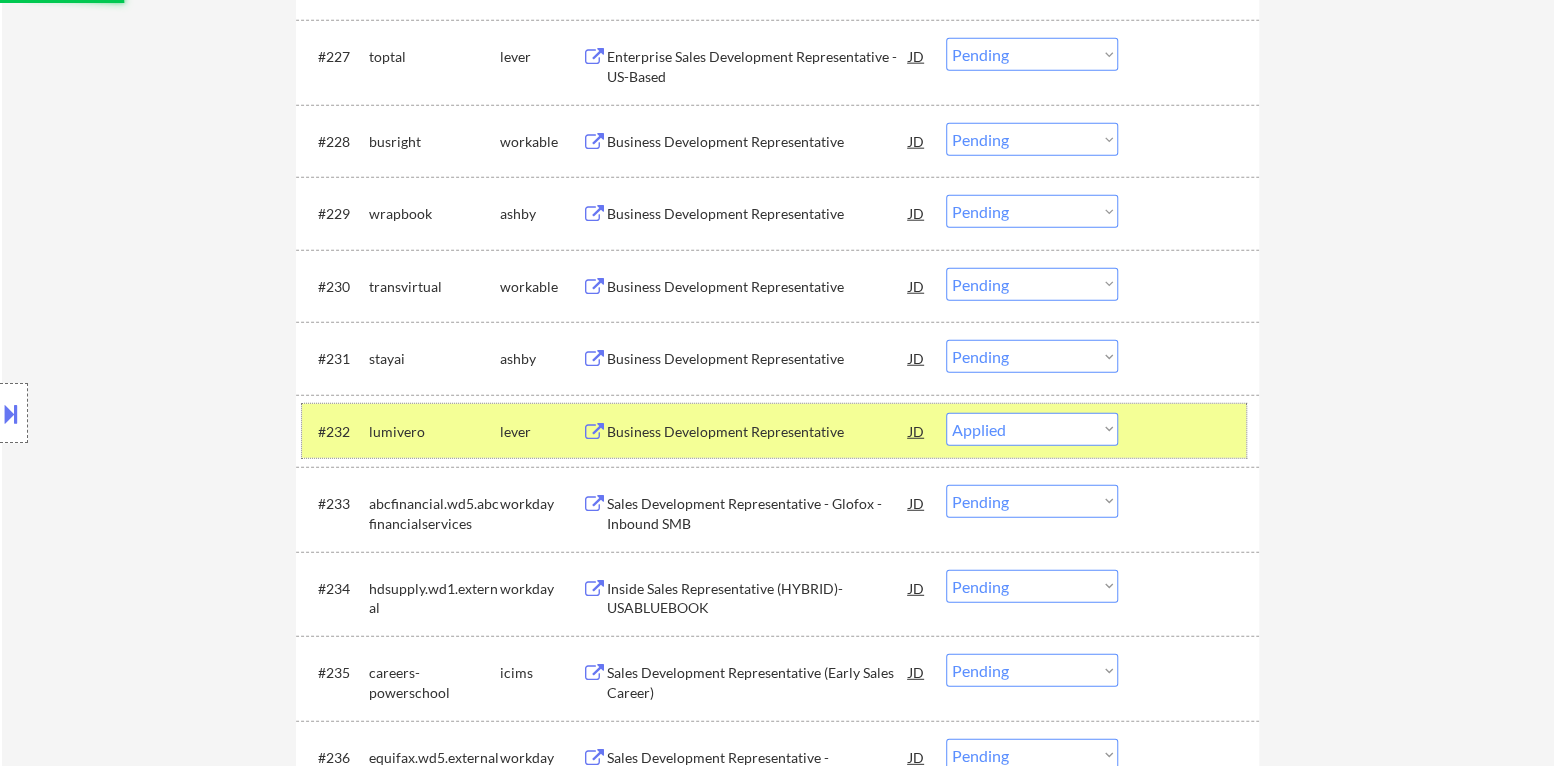 click at bounding box center (1191, 431) 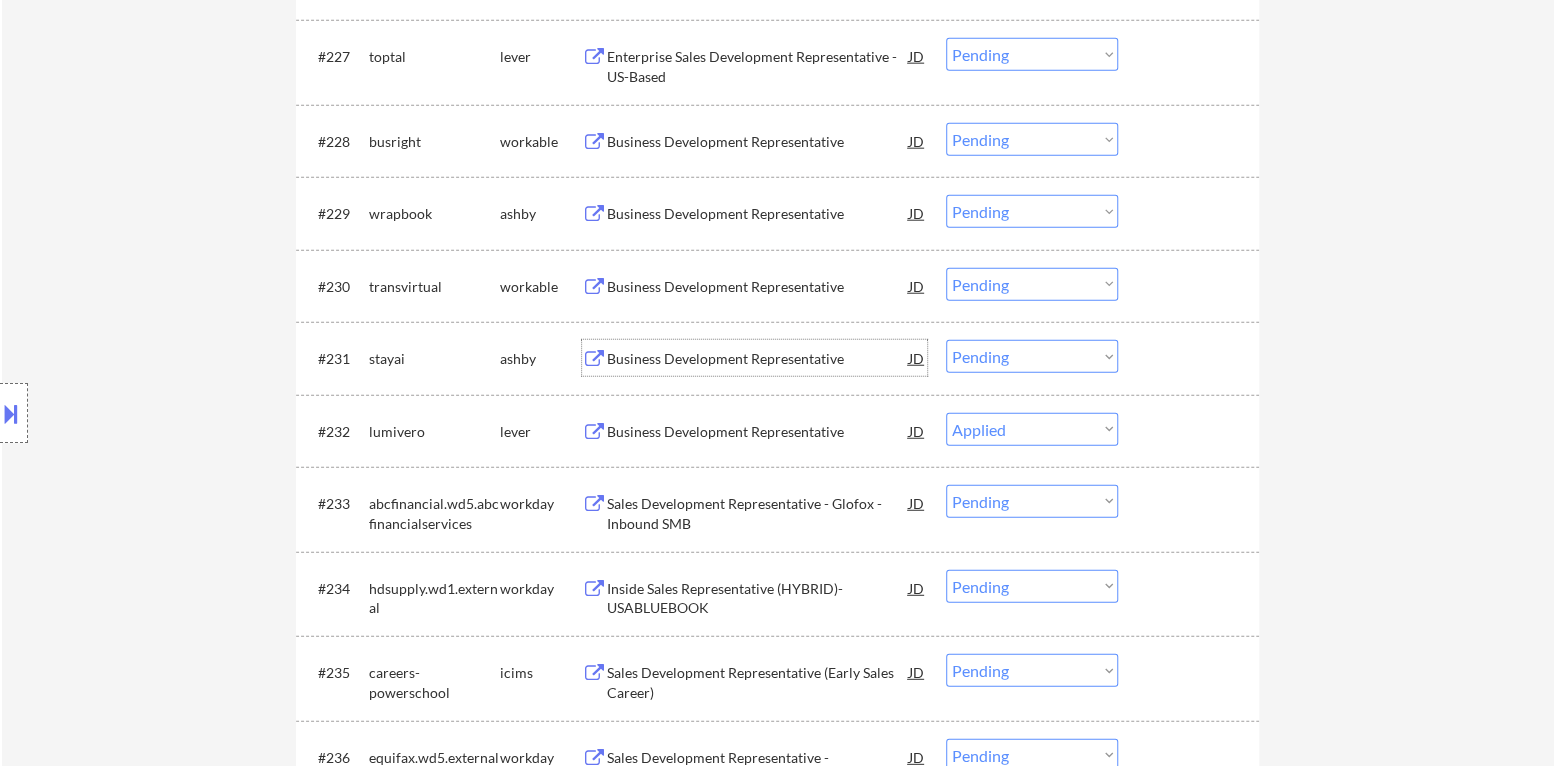 click on "Business Development Representative" at bounding box center [758, 359] 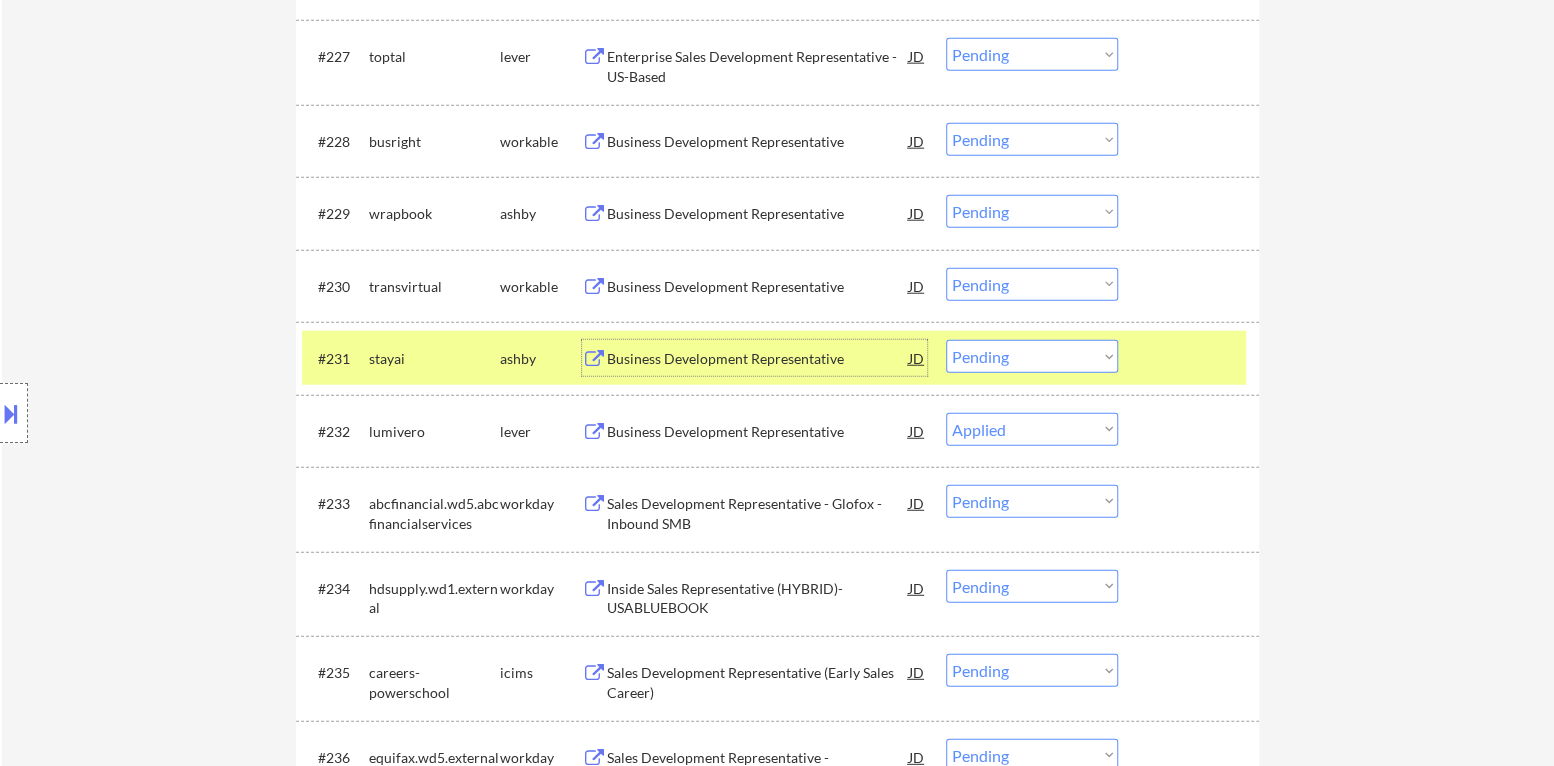 click on "Choose an option... Pending Applied Excluded (Questions) Excluded (Expired) Excluded (Location) Excluded (Bad Match) Excluded (Blocklist) Excluded (Salary) Excluded (Other)" at bounding box center [1032, 356] 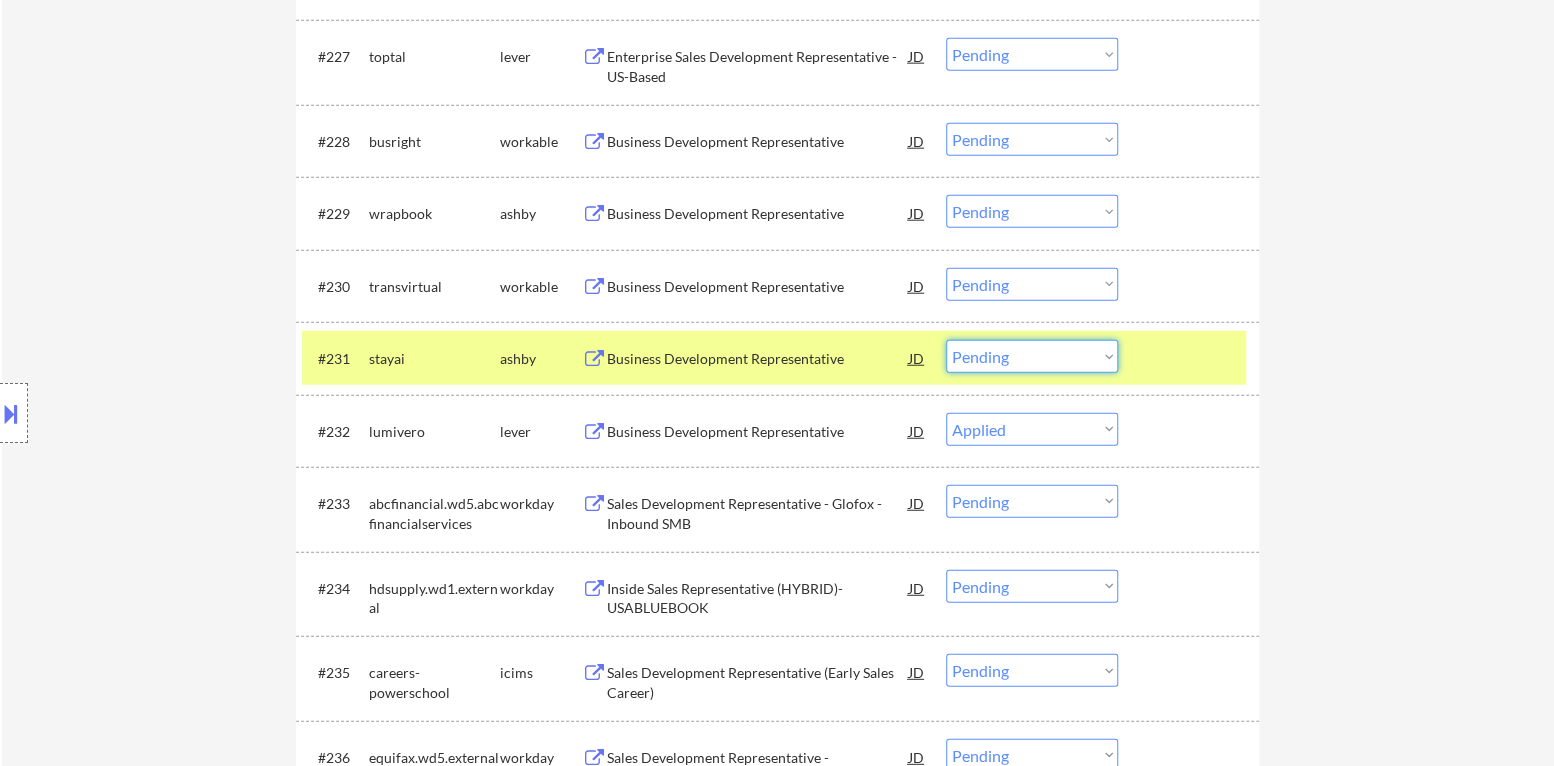 select on ""excluded"" 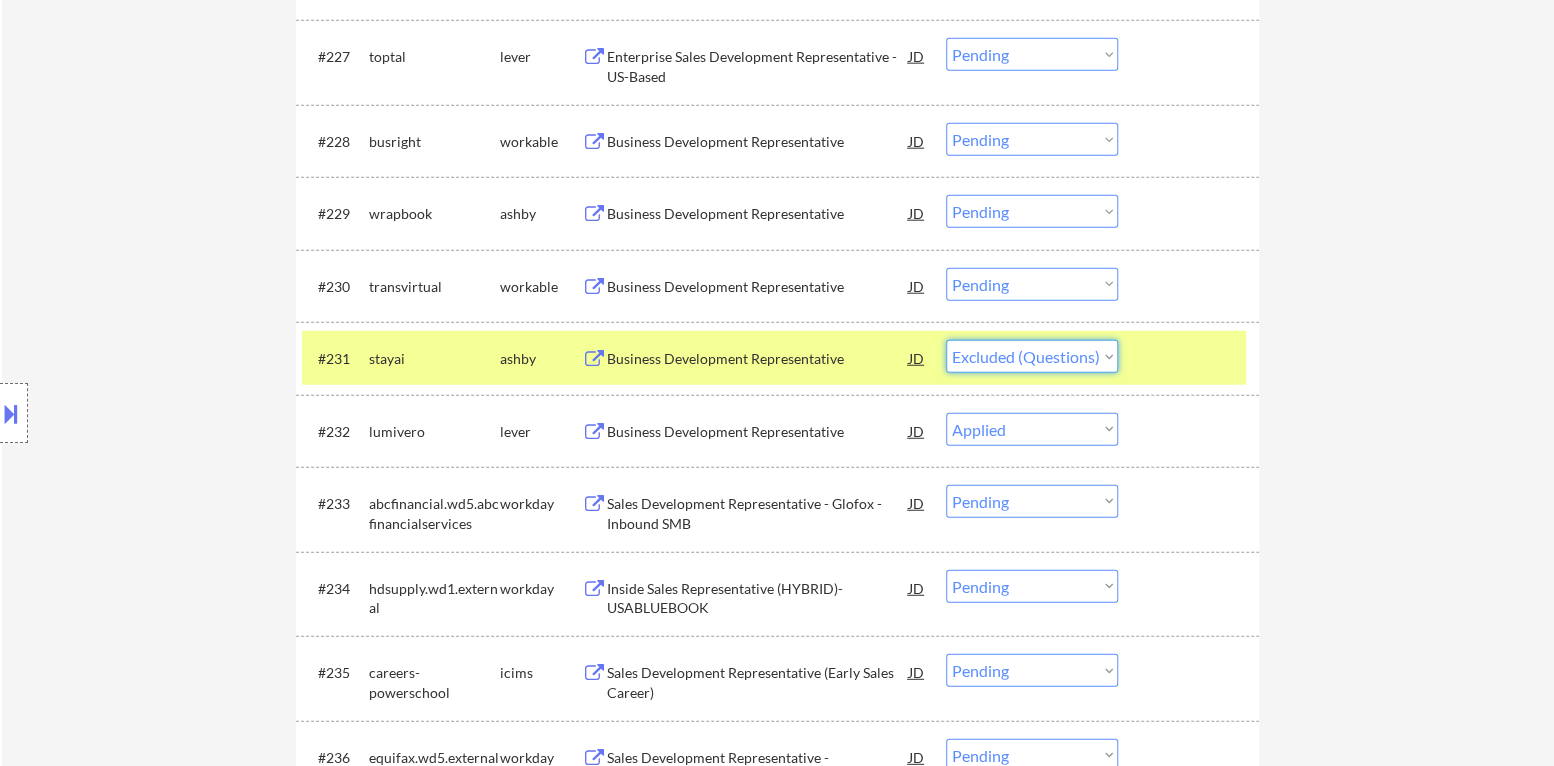 click on "Choose an option... Pending Applied Excluded (Questions) Excluded (Expired) Excluded (Location) Excluded (Bad Match) Excluded (Blocklist) Excluded (Salary) Excluded (Other)" at bounding box center [1032, 356] 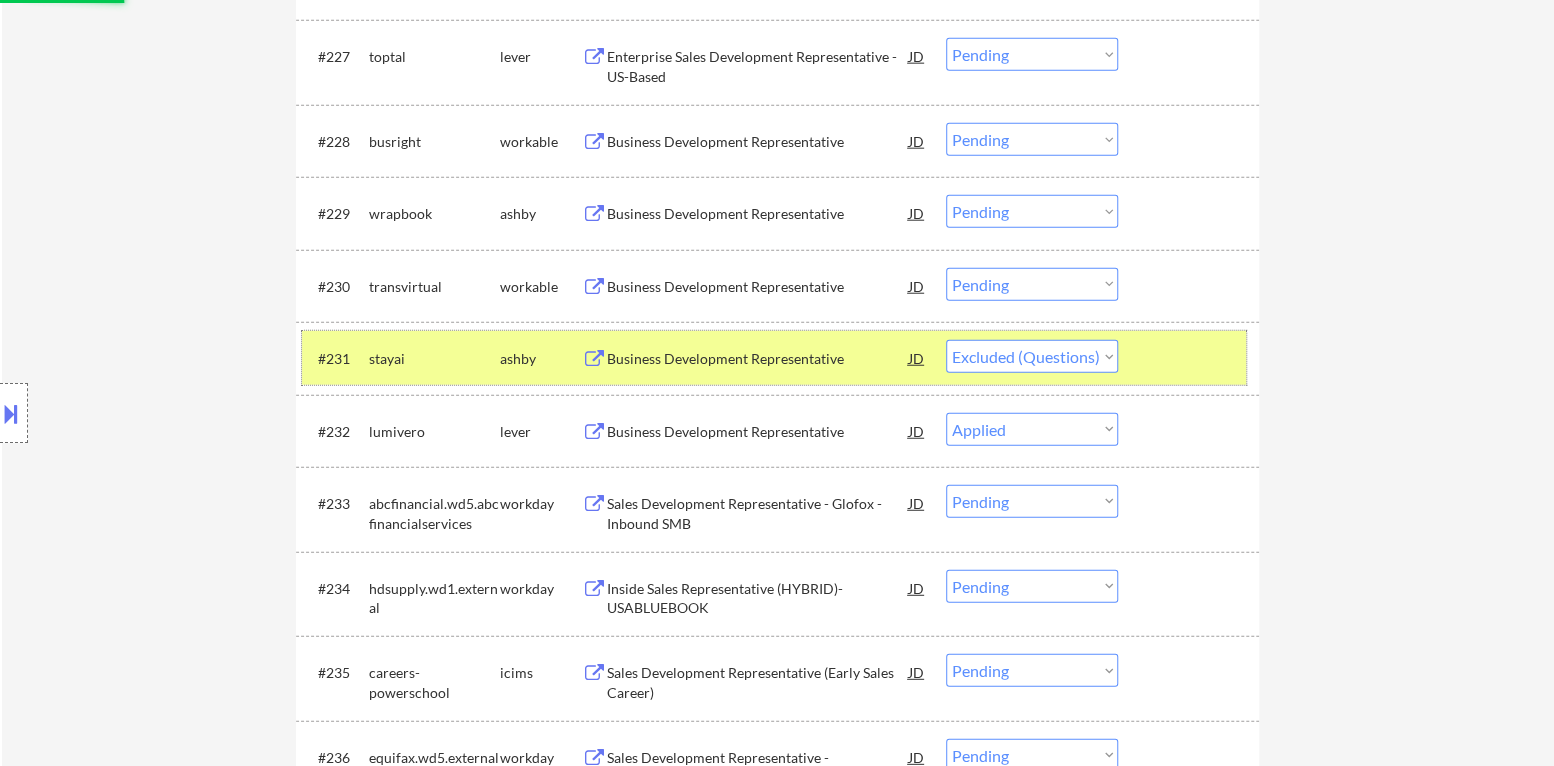 drag, startPoint x: 1151, startPoint y: 352, endPoint x: 1137, endPoint y: 350, distance: 14.142136 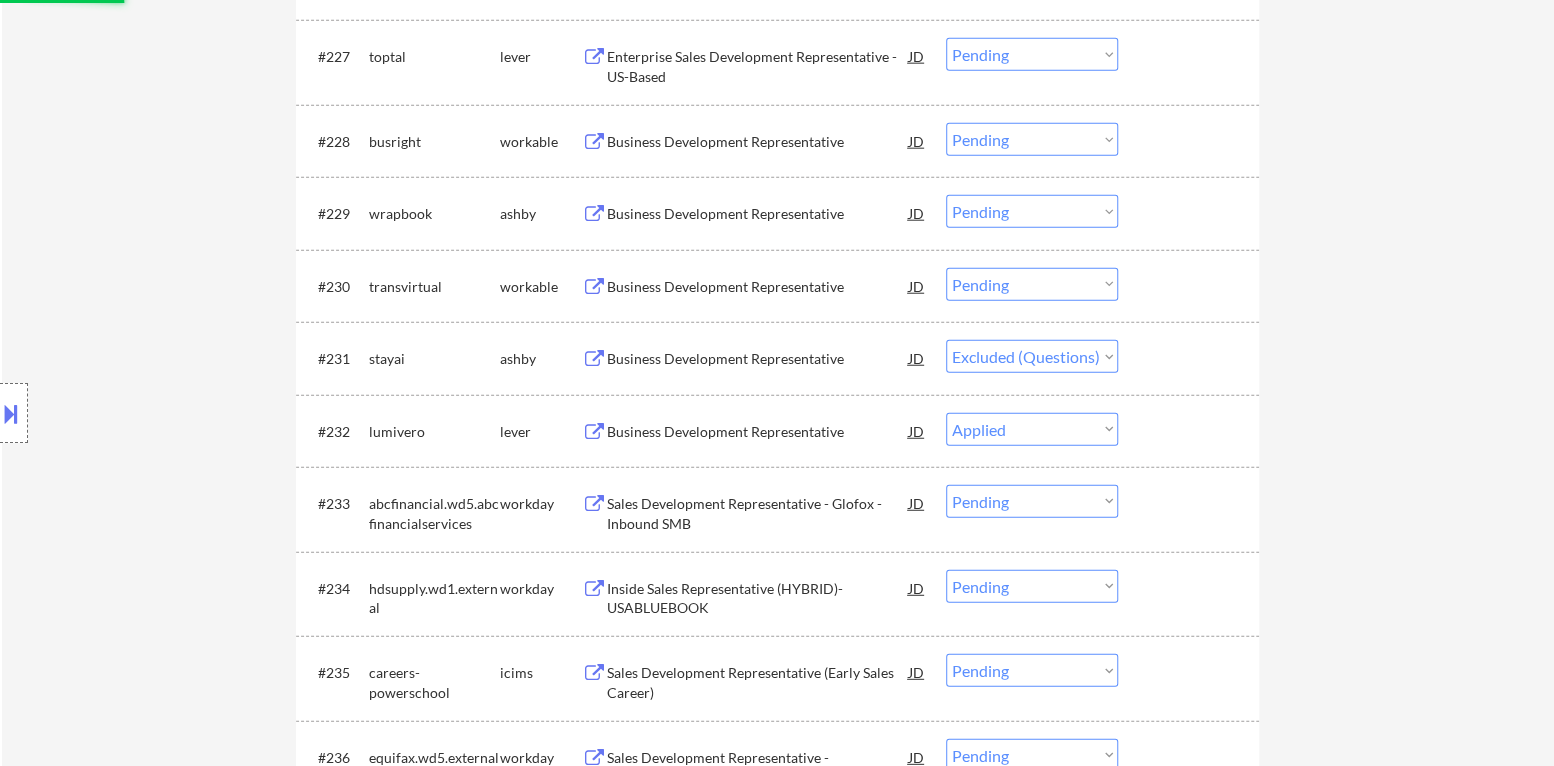 click on "Business Development Representative" at bounding box center (758, 286) 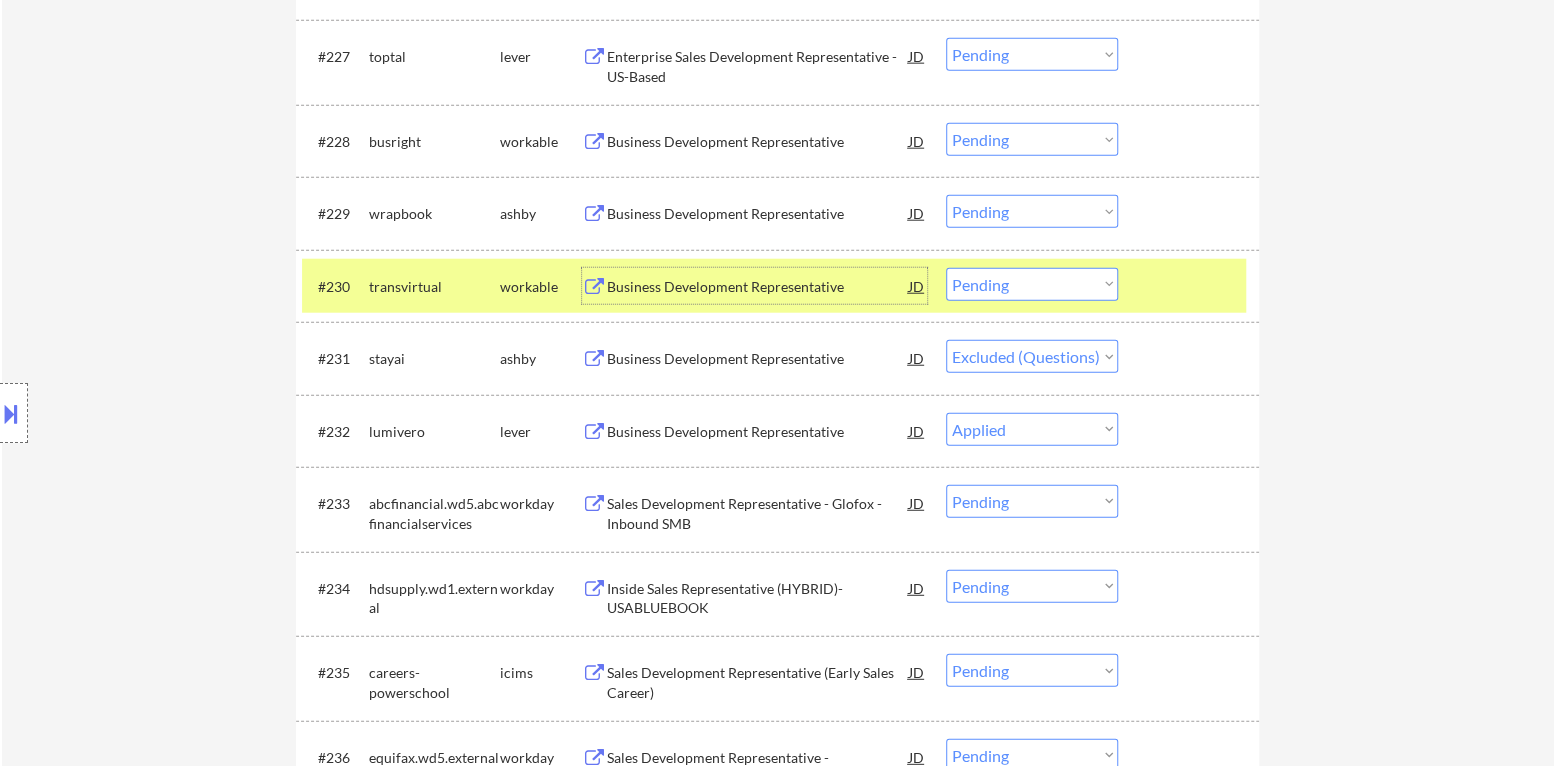 click on "Choose an option... Pending Applied Excluded (Questions) Excluded (Expired) Excluded (Location) Excluded (Bad Match) Excluded (Blocklist) Excluded (Salary) Excluded (Other)" at bounding box center (1032, 284) 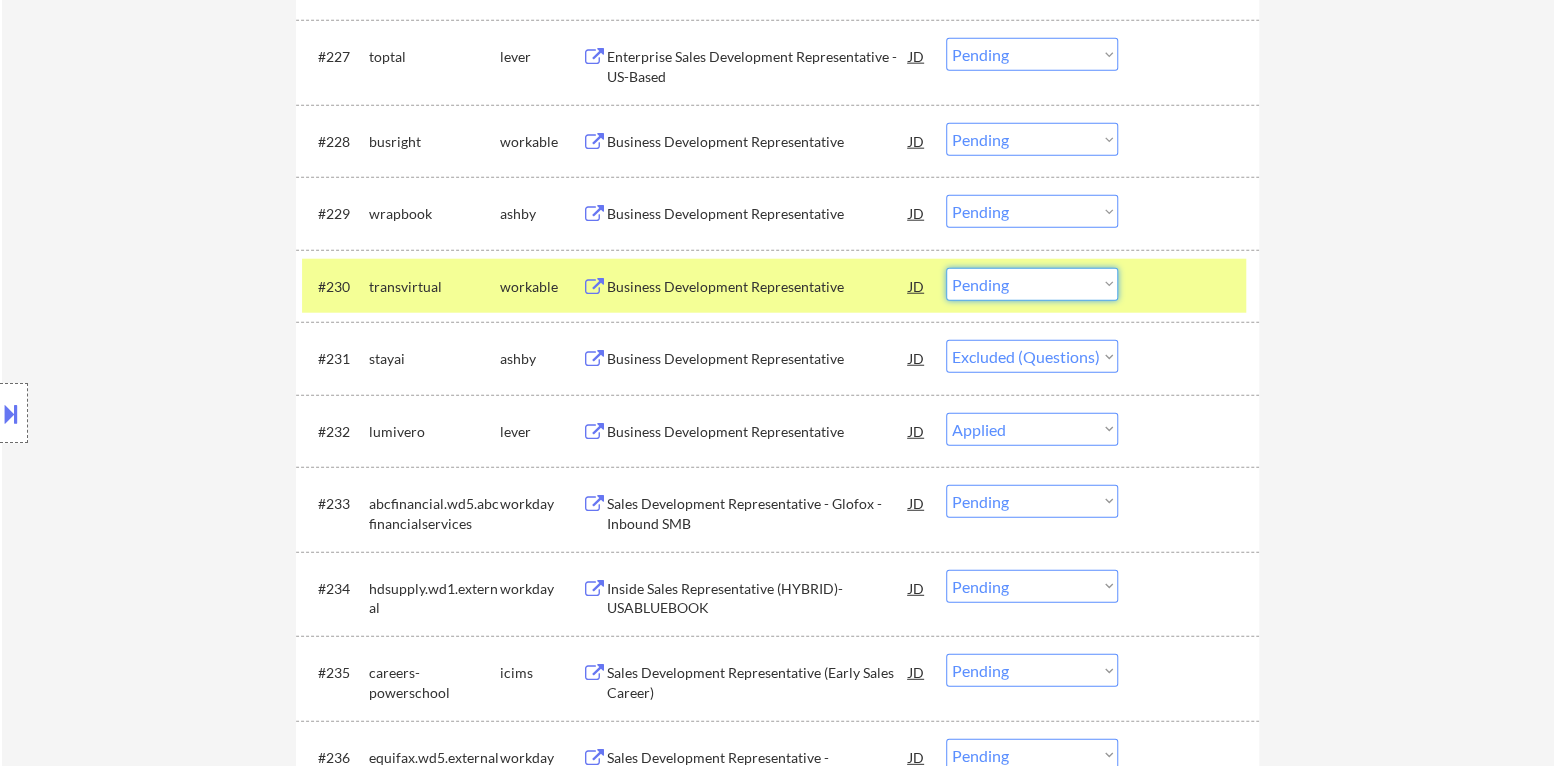select on ""excluded"" 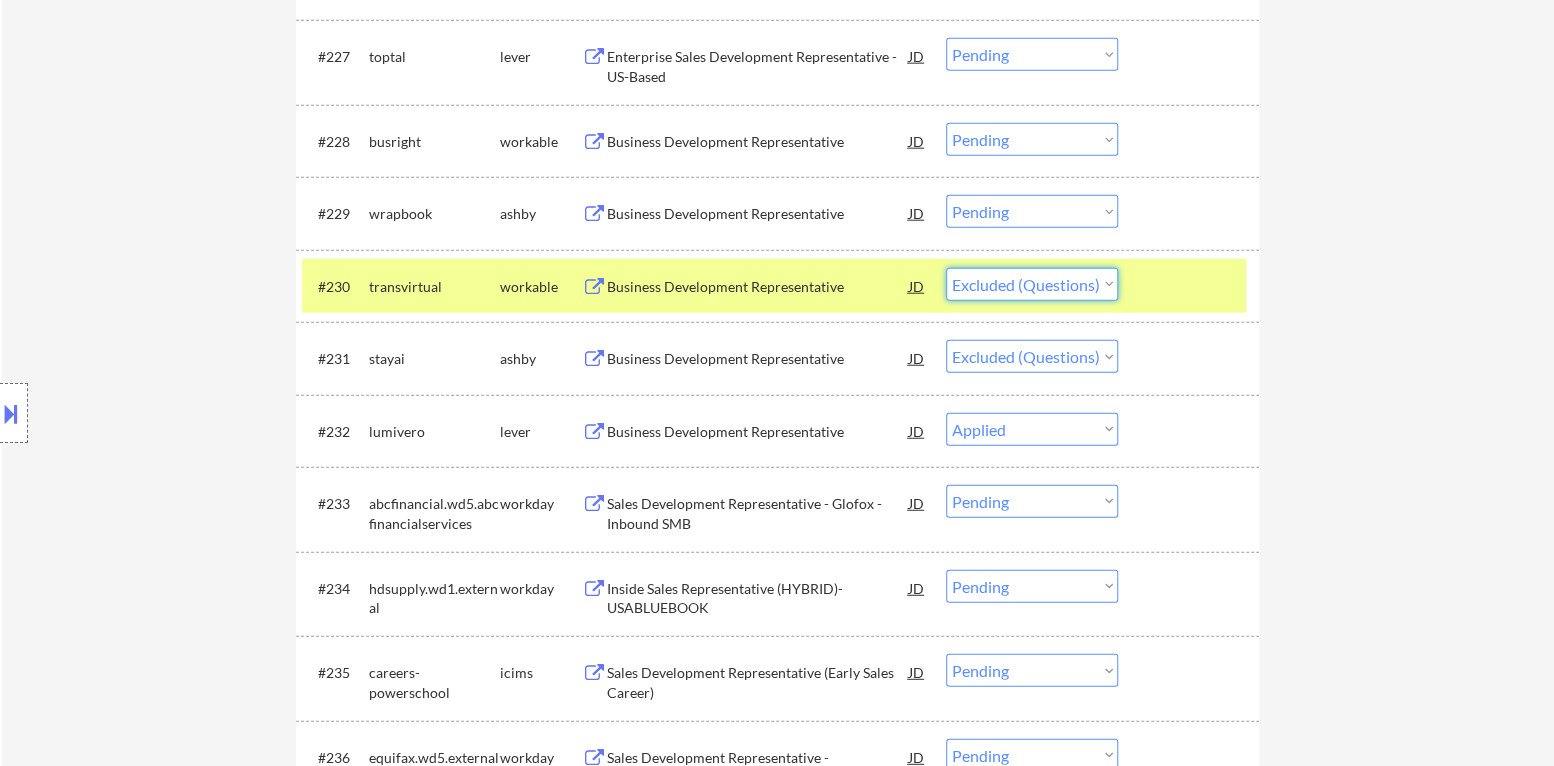 click on "Choose an option... Pending Applied Excluded (Questions) Excluded (Expired) Excluded (Location) Excluded (Bad Match) Excluded (Blocklist) Excluded (Salary) Excluded (Other)" at bounding box center [1032, 284] 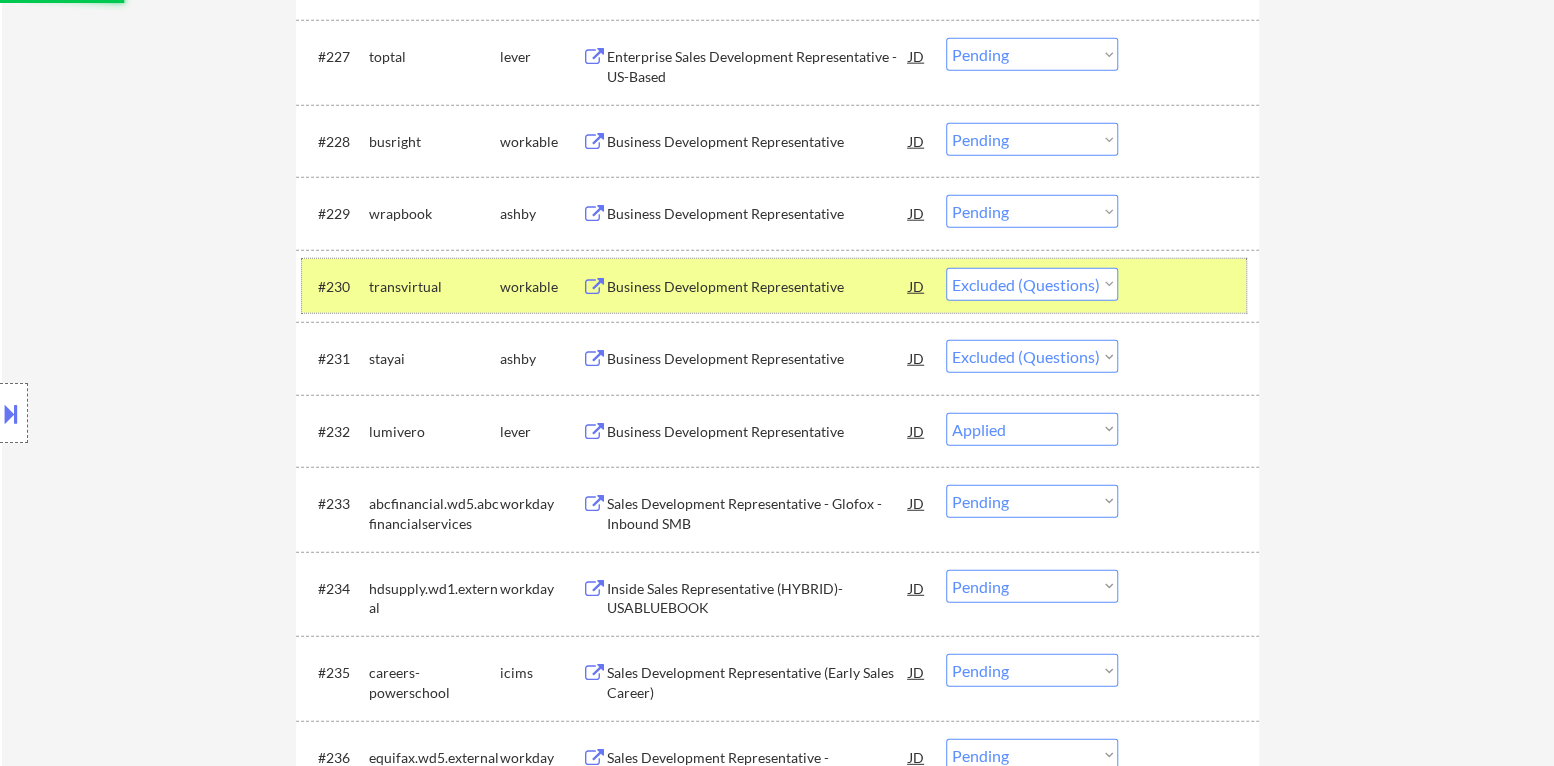 click at bounding box center [1191, 286] 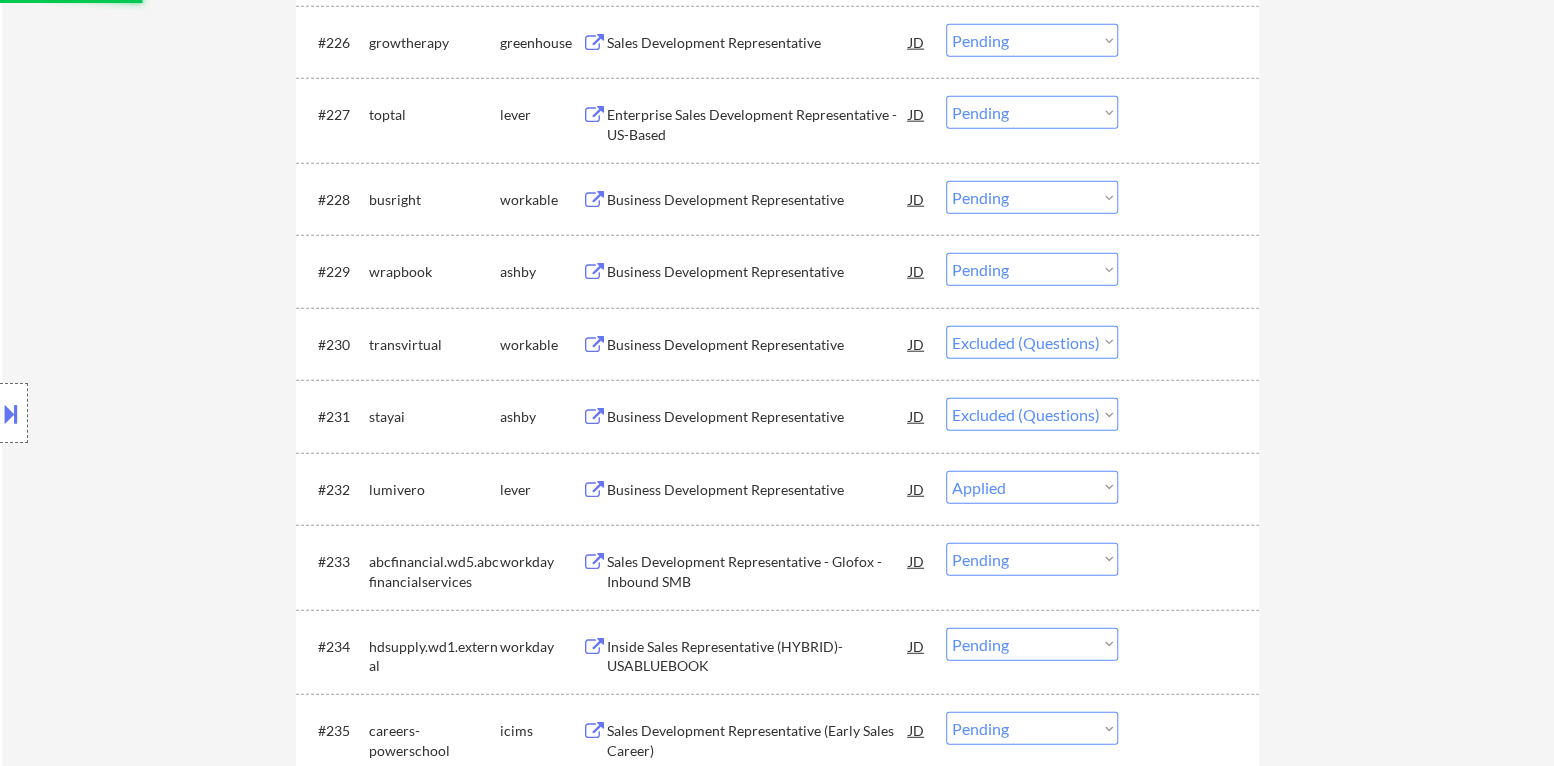 scroll, scrollTop: 2599, scrollLeft: 0, axis: vertical 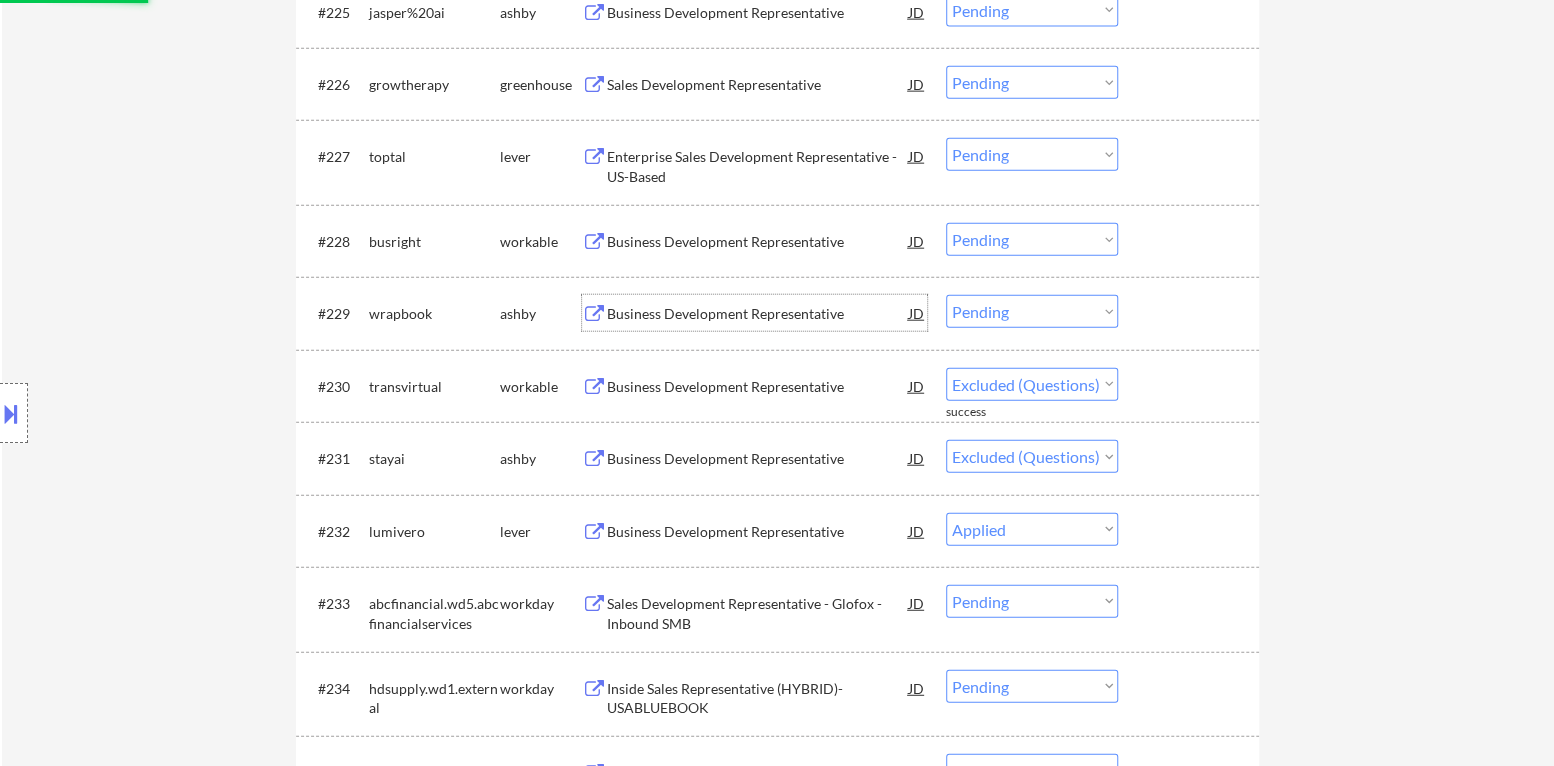 click on "Business Development Representative" at bounding box center [758, 314] 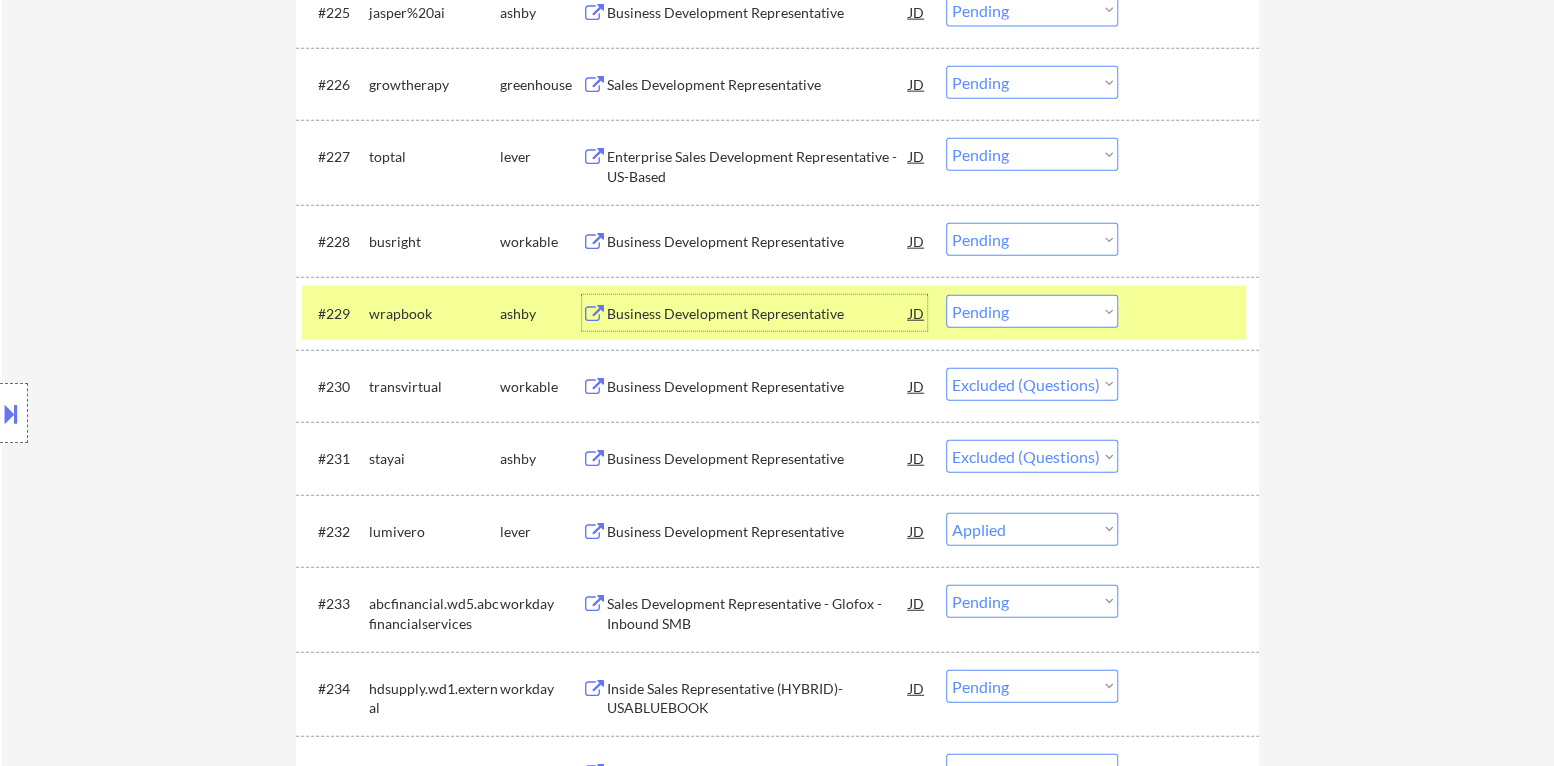 click on "Choose an option... Pending Applied Excluded (Questions) Excluded (Expired) Excluded (Location) Excluded (Bad Match) Excluded (Blocklist) Excluded (Salary) Excluded (Other)" at bounding box center [1032, 311] 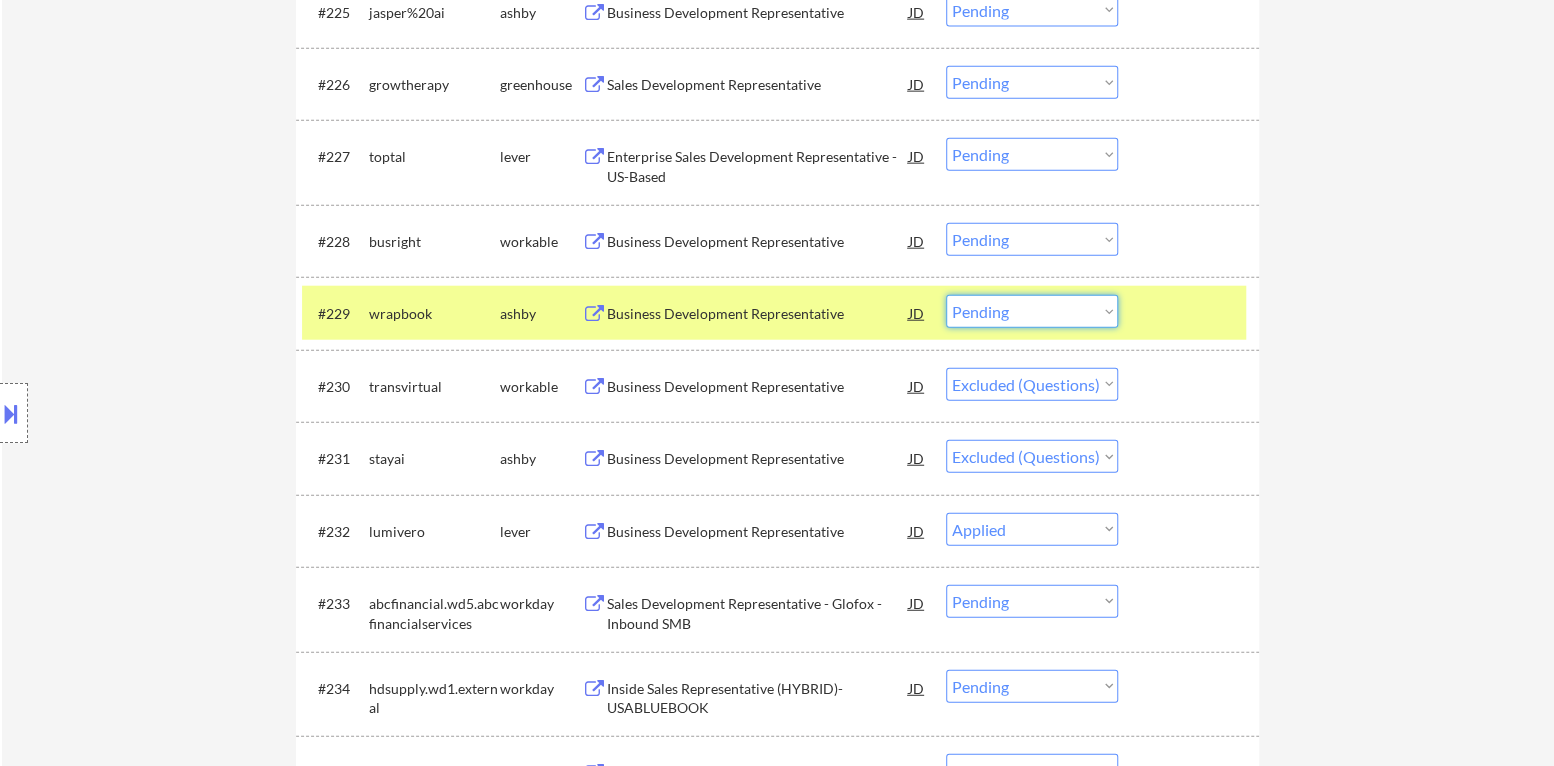 select on ""applied"" 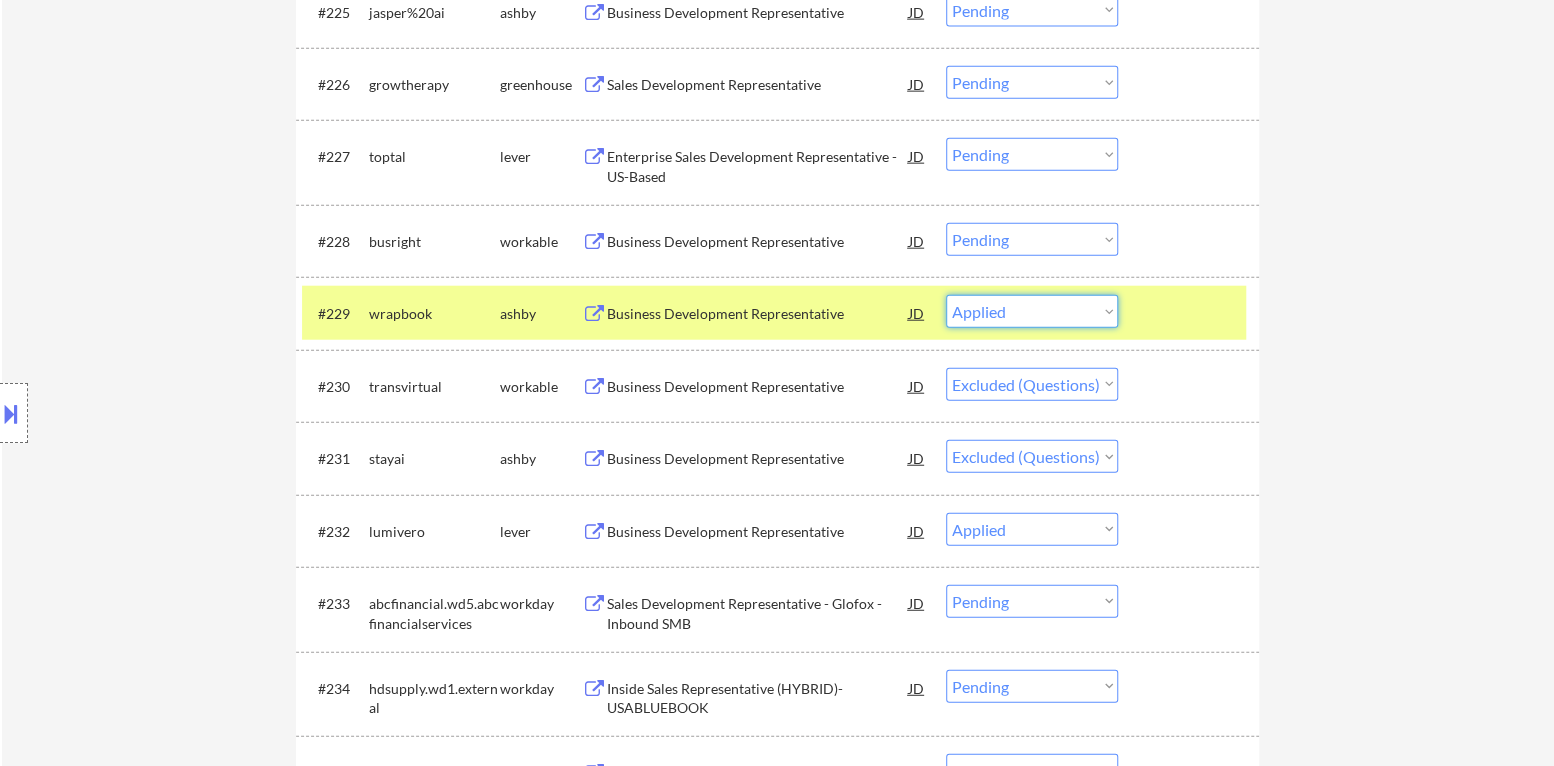 click on "Choose an option... Pending Applied Excluded (Questions) Excluded (Expired) Excluded (Location) Excluded (Bad Match) Excluded (Blocklist) Excluded (Salary) Excluded (Other)" at bounding box center (1032, 311) 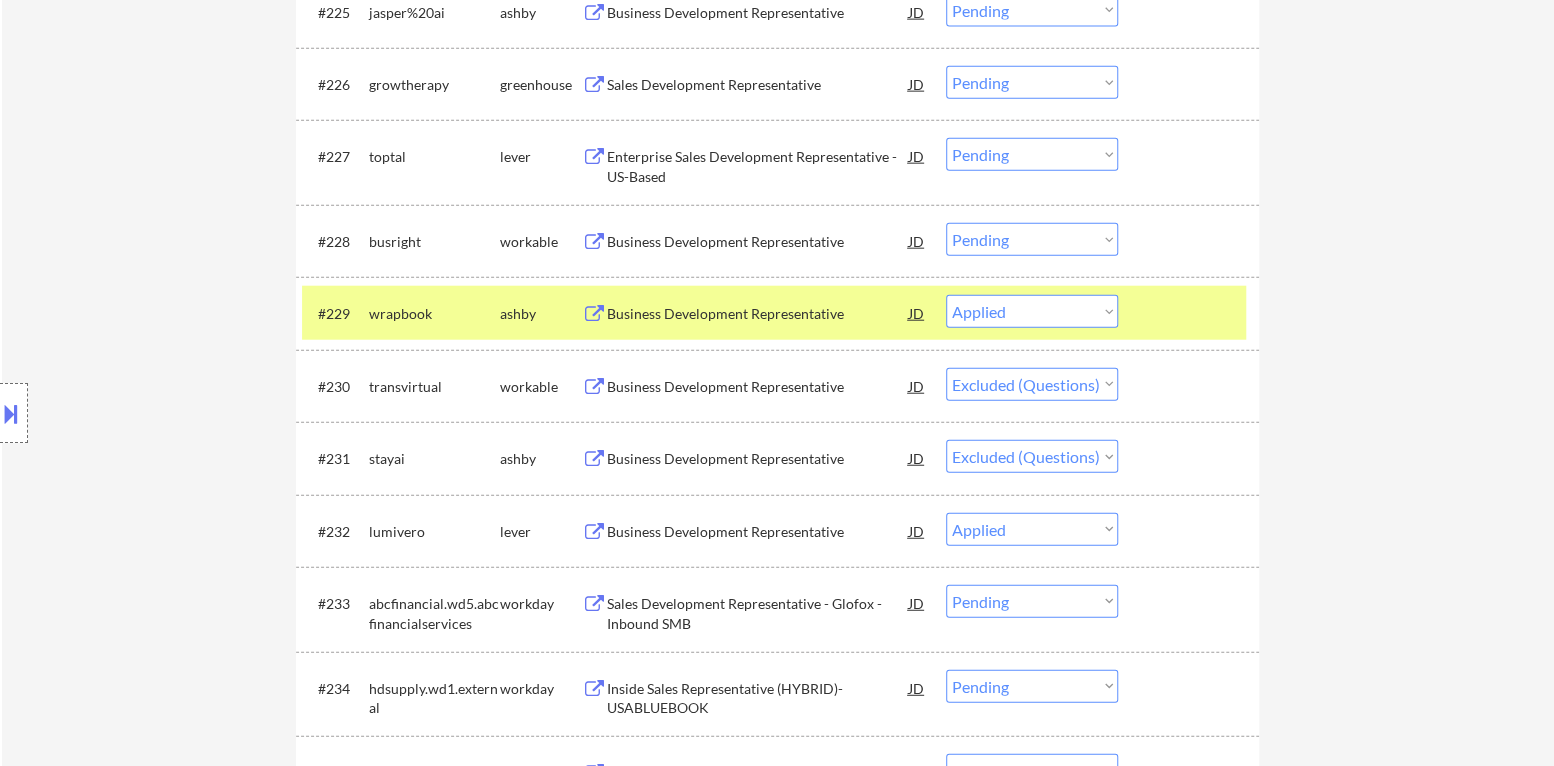 click at bounding box center (1191, 313) 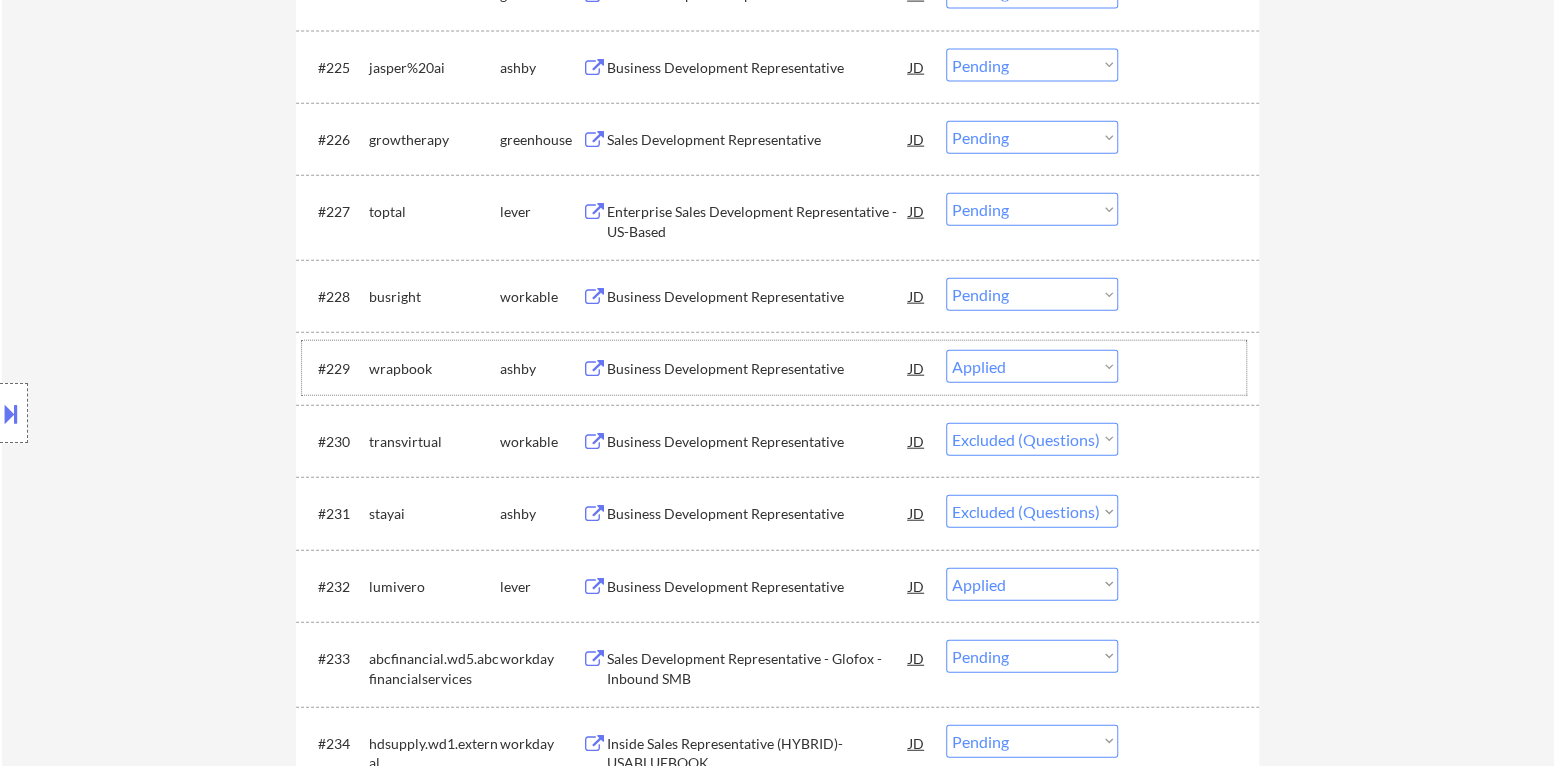 scroll, scrollTop: 2499, scrollLeft: 0, axis: vertical 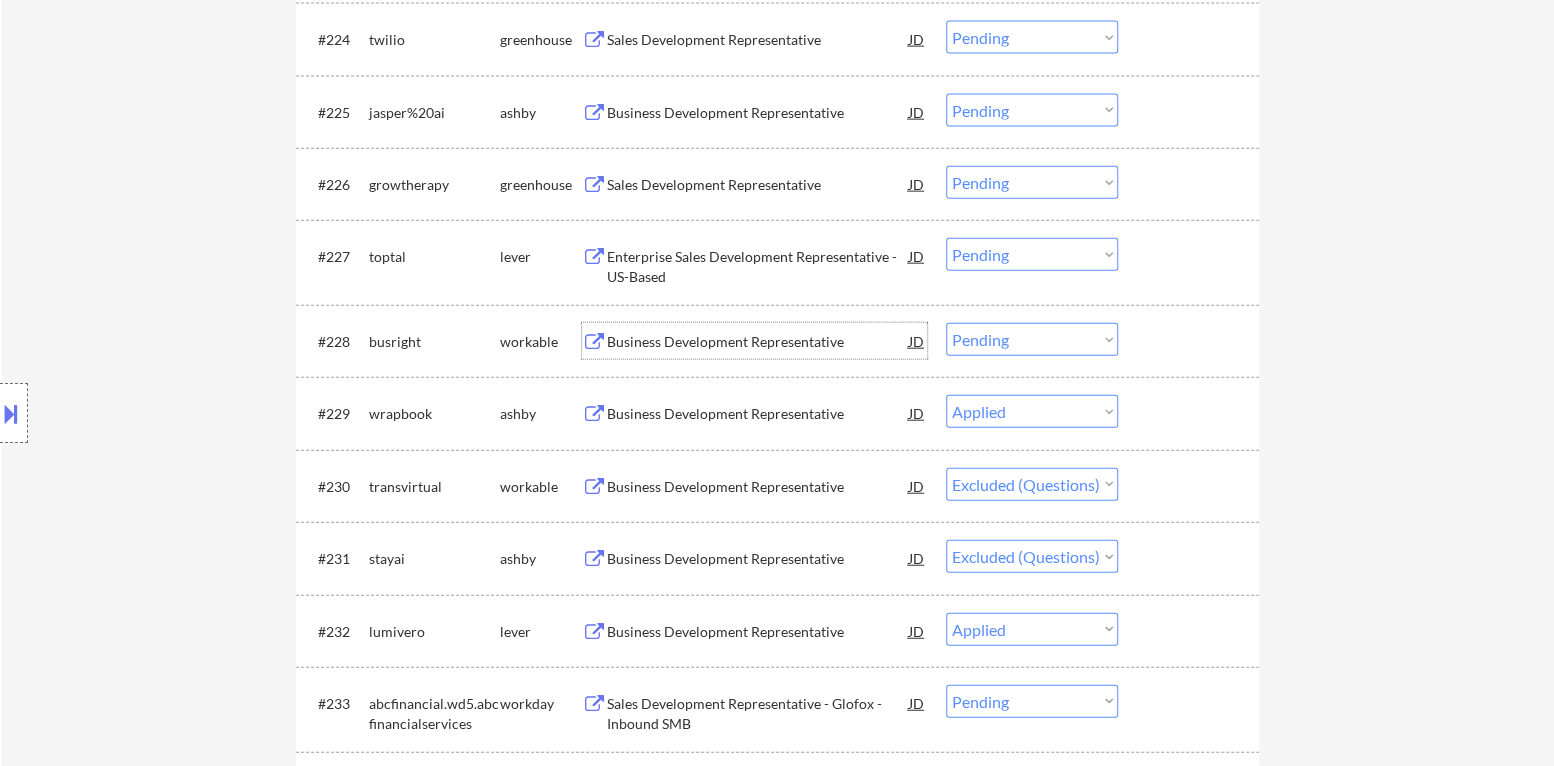 click on "Business Development Representative" at bounding box center (758, 342) 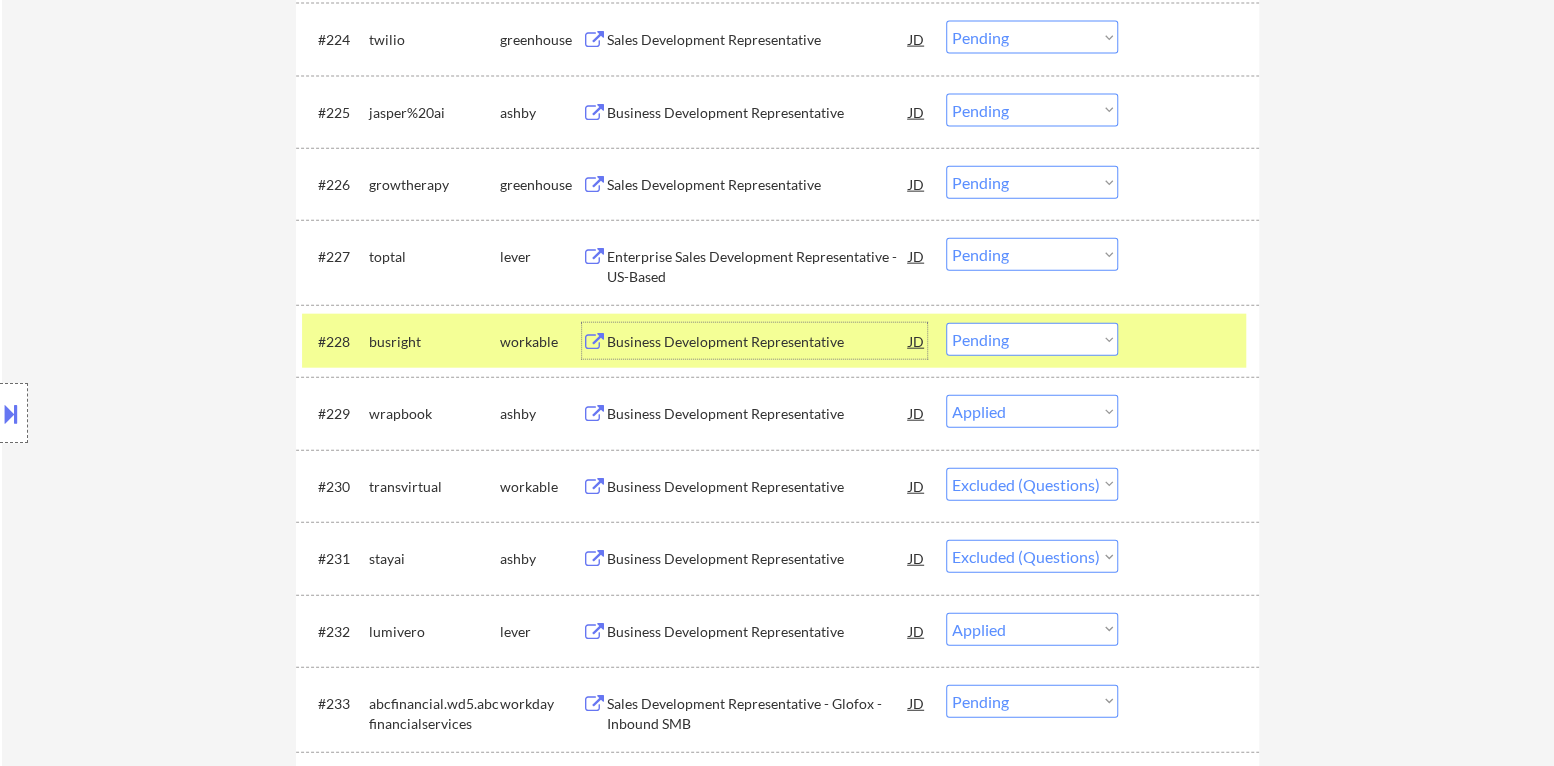 click on "Choose an option... Pending Applied Excluded (Questions) Excluded (Expired) Excluded (Location) Excluded (Bad Match) Excluded (Blocklist) Excluded (Salary) Excluded (Other)" at bounding box center (1032, 339) 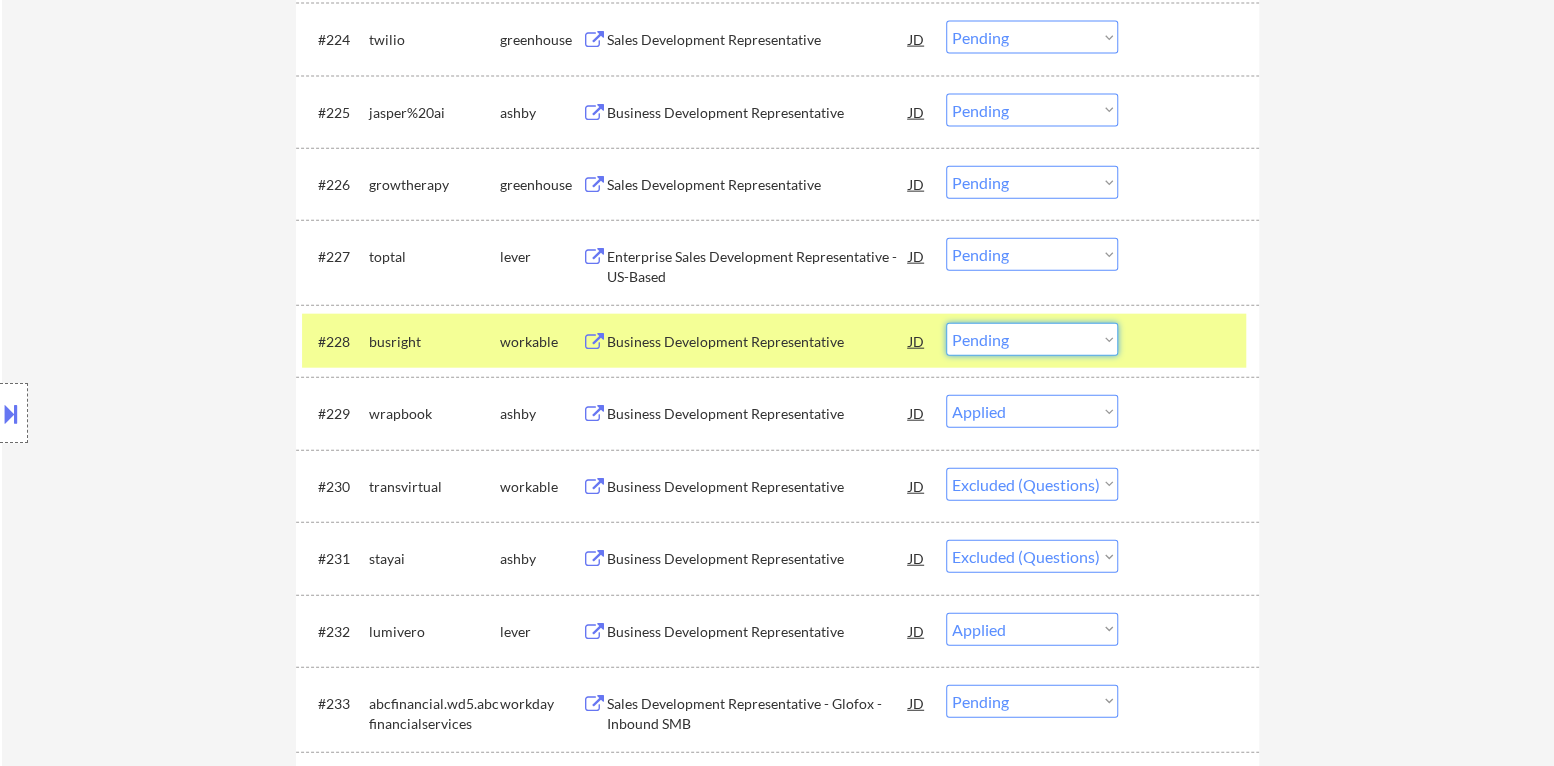 select on ""excluded"" 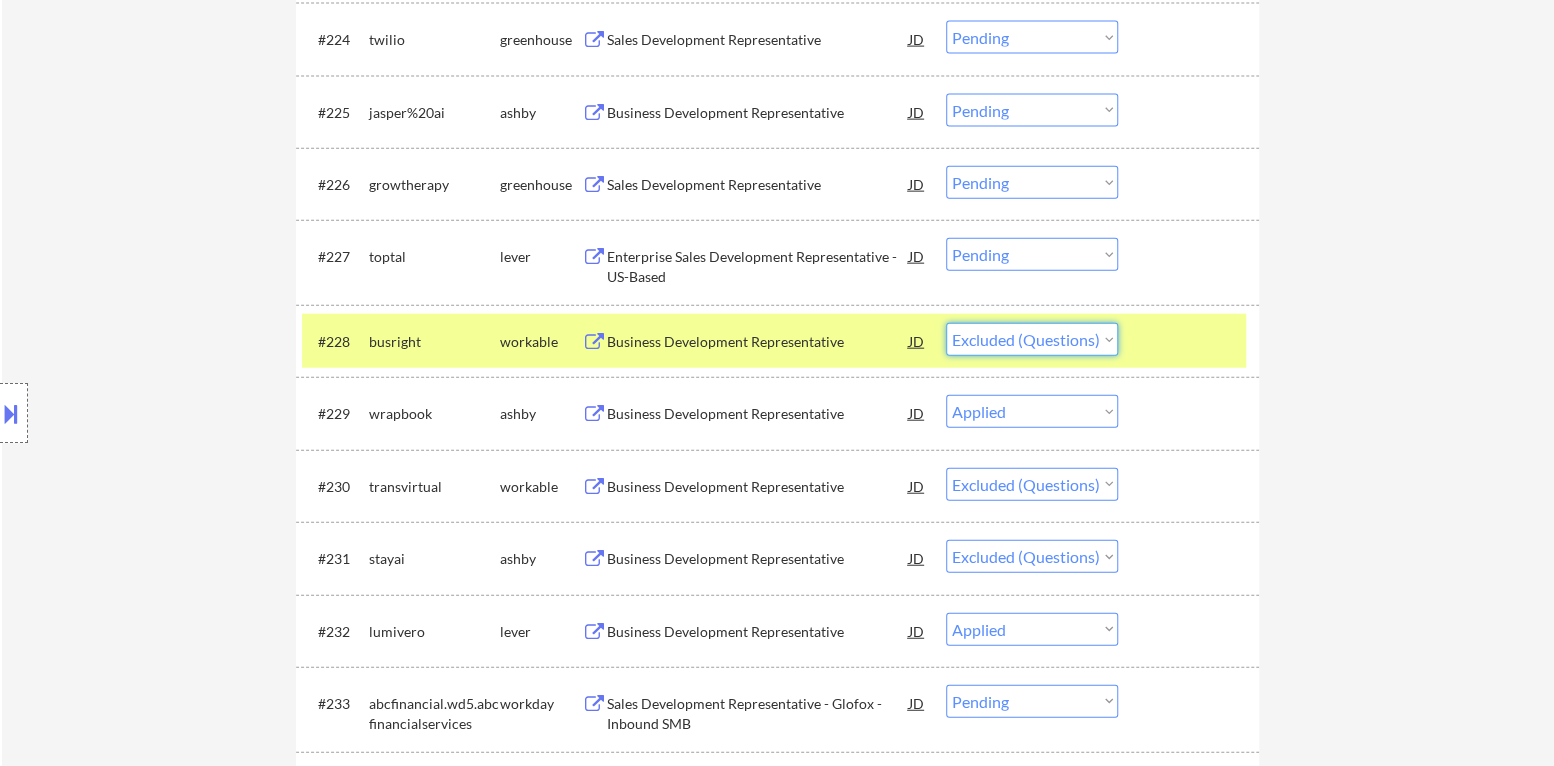 click on "Choose an option... Pending Applied Excluded (Questions) Excluded (Expired) Excluded (Location) Excluded (Bad Match) Excluded (Blocklist) Excluded (Salary) Excluded (Other)" at bounding box center (1032, 339) 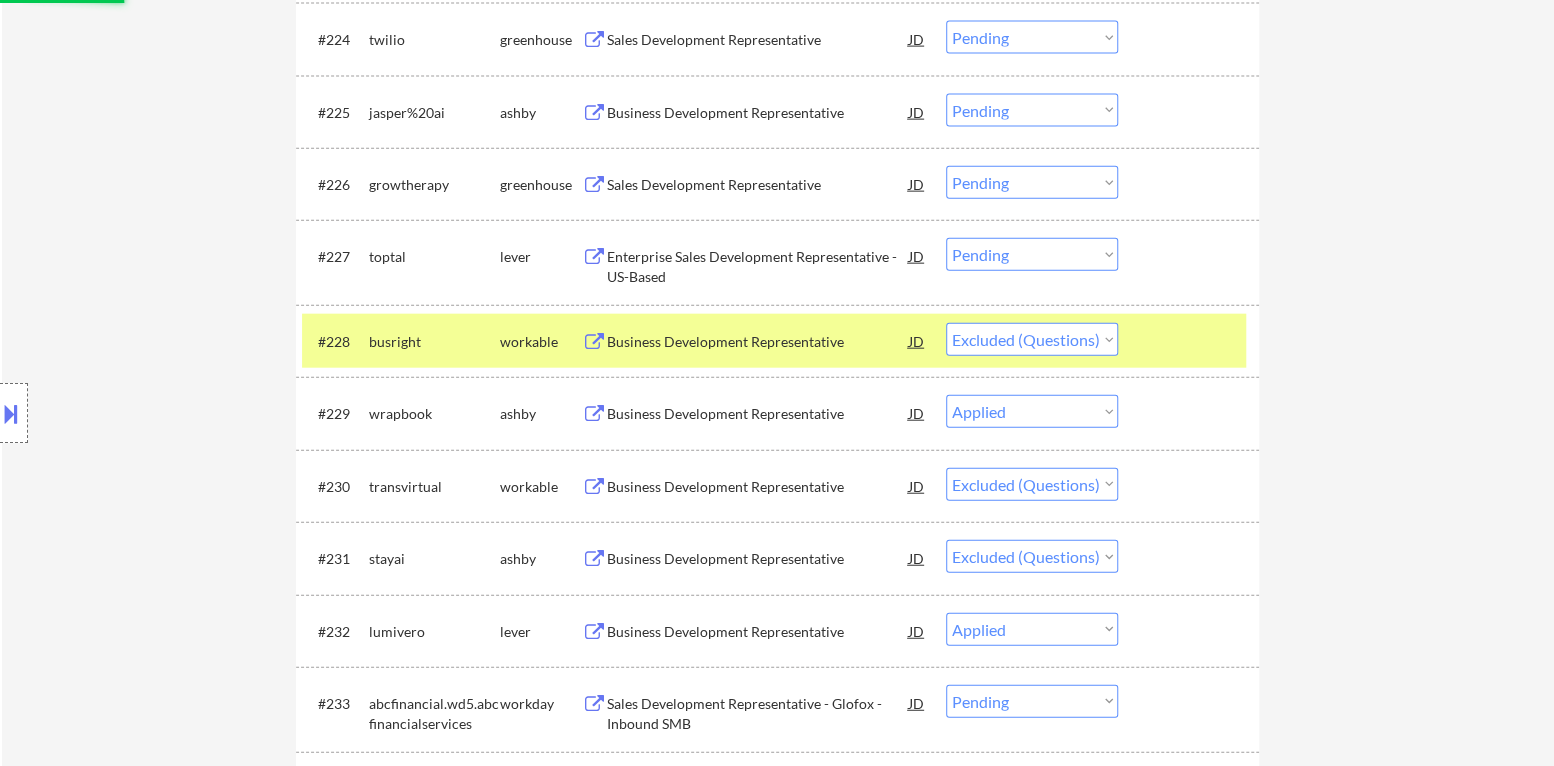 click at bounding box center (1191, 341) 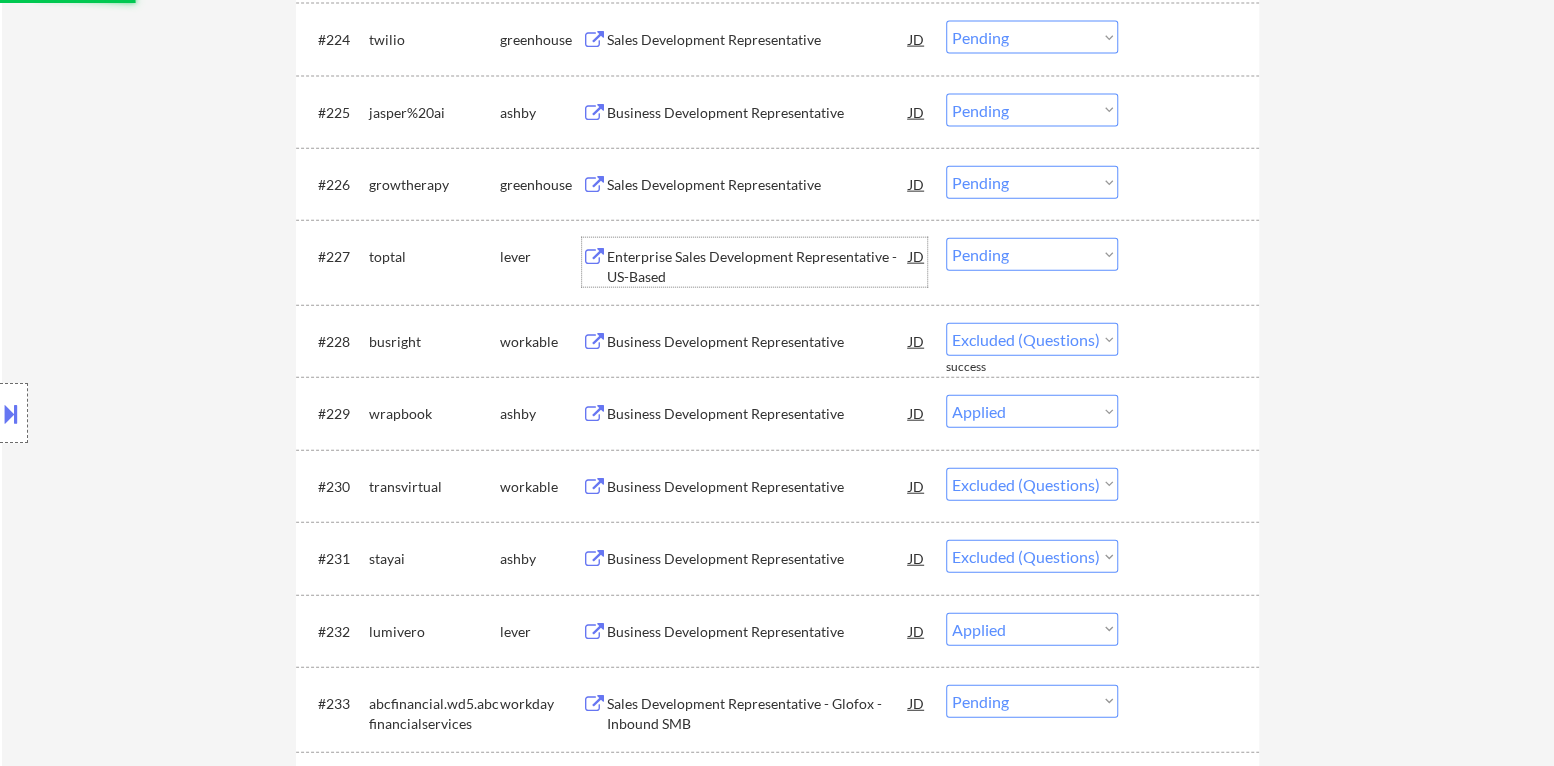 click on "Enterprise Sales Development Representative - US-Based" at bounding box center [758, 266] 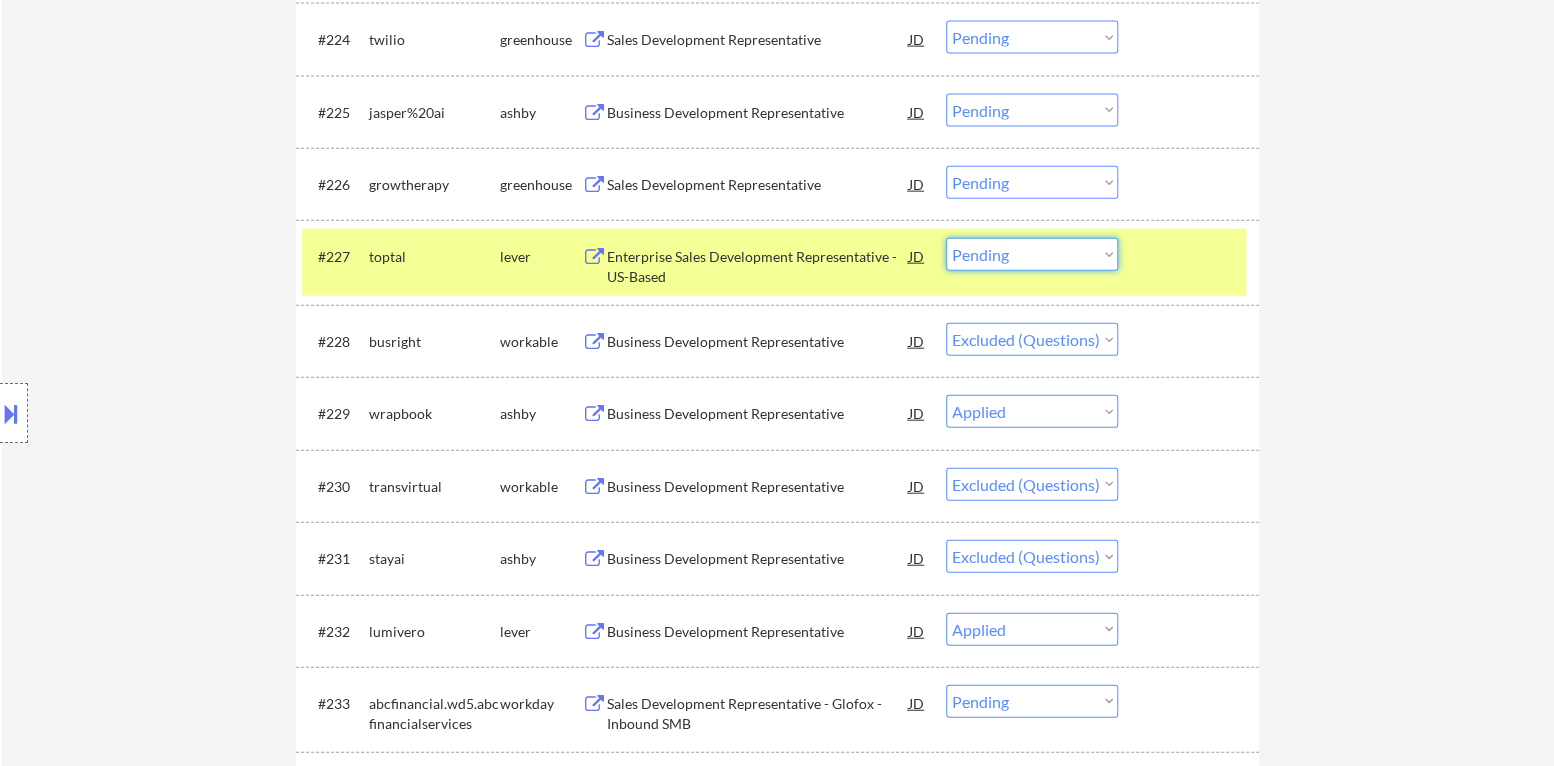 click on "Choose an option... Pending Applied Excluded (Questions) Excluded (Expired) Excluded (Location) Excluded (Bad Match) Excluded (Blocklist) Excluded (Salary) Excluded (Other)" at bounding box center [1032, 254] 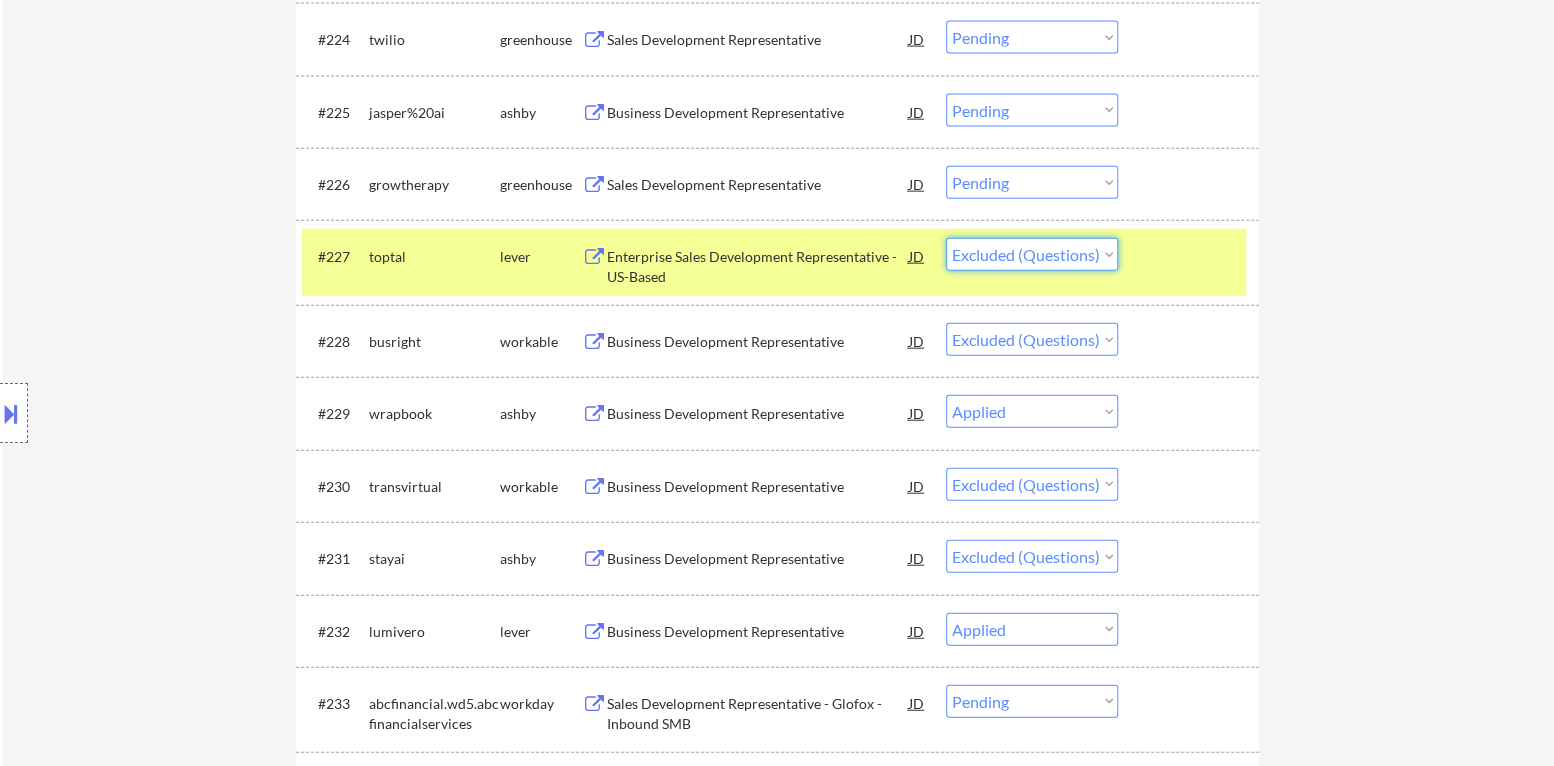 click on "Choose an option... Pending Applied Excluded (Questions) Excluded (Expired) Excluded (Location) Excluded (Bad Match) Excluded (Blocklist) Excluded (Salary) Excluded (Other)" at bounding box center [1032, 254] 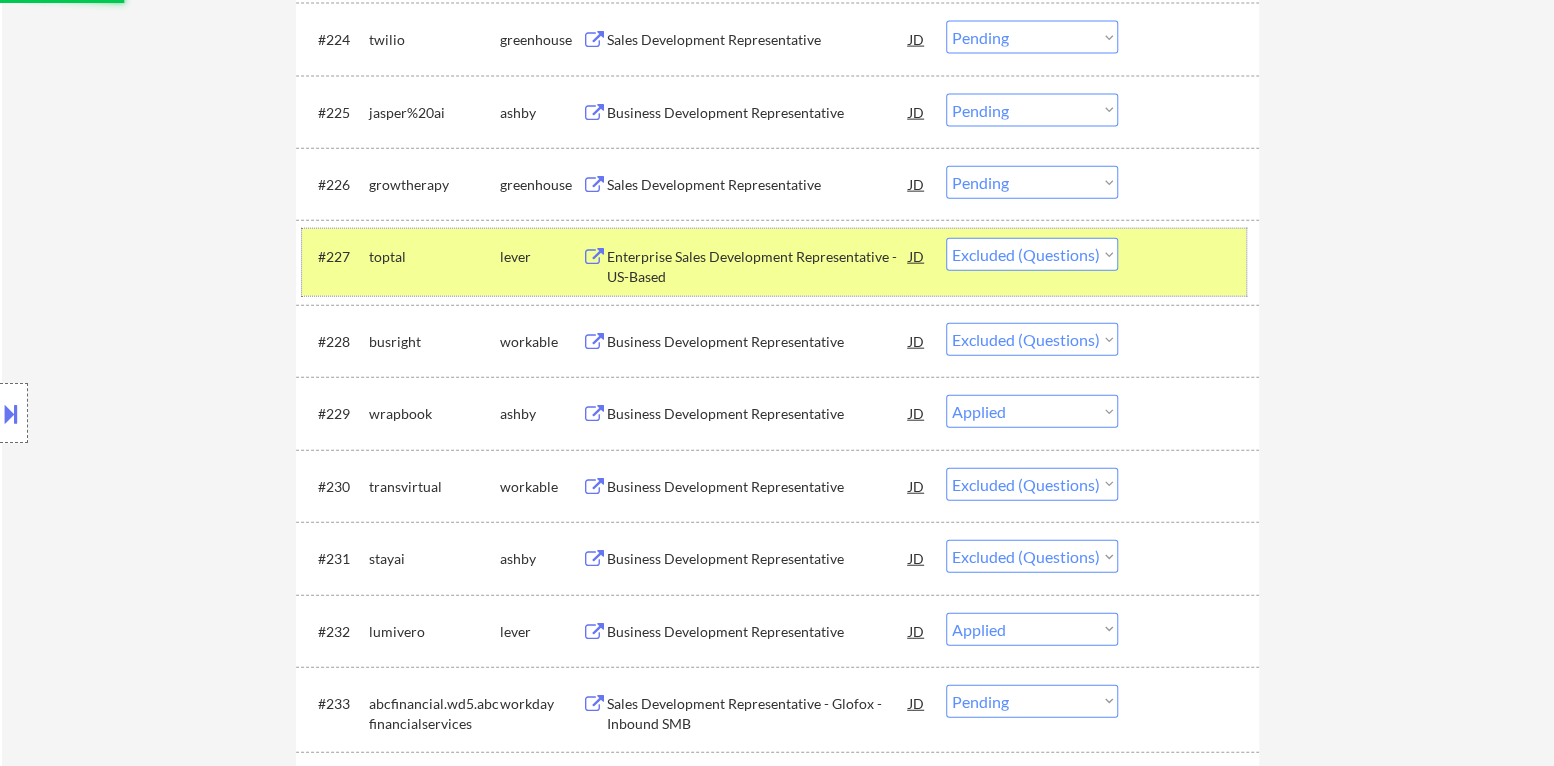 click at bounding box center [1191, 256] 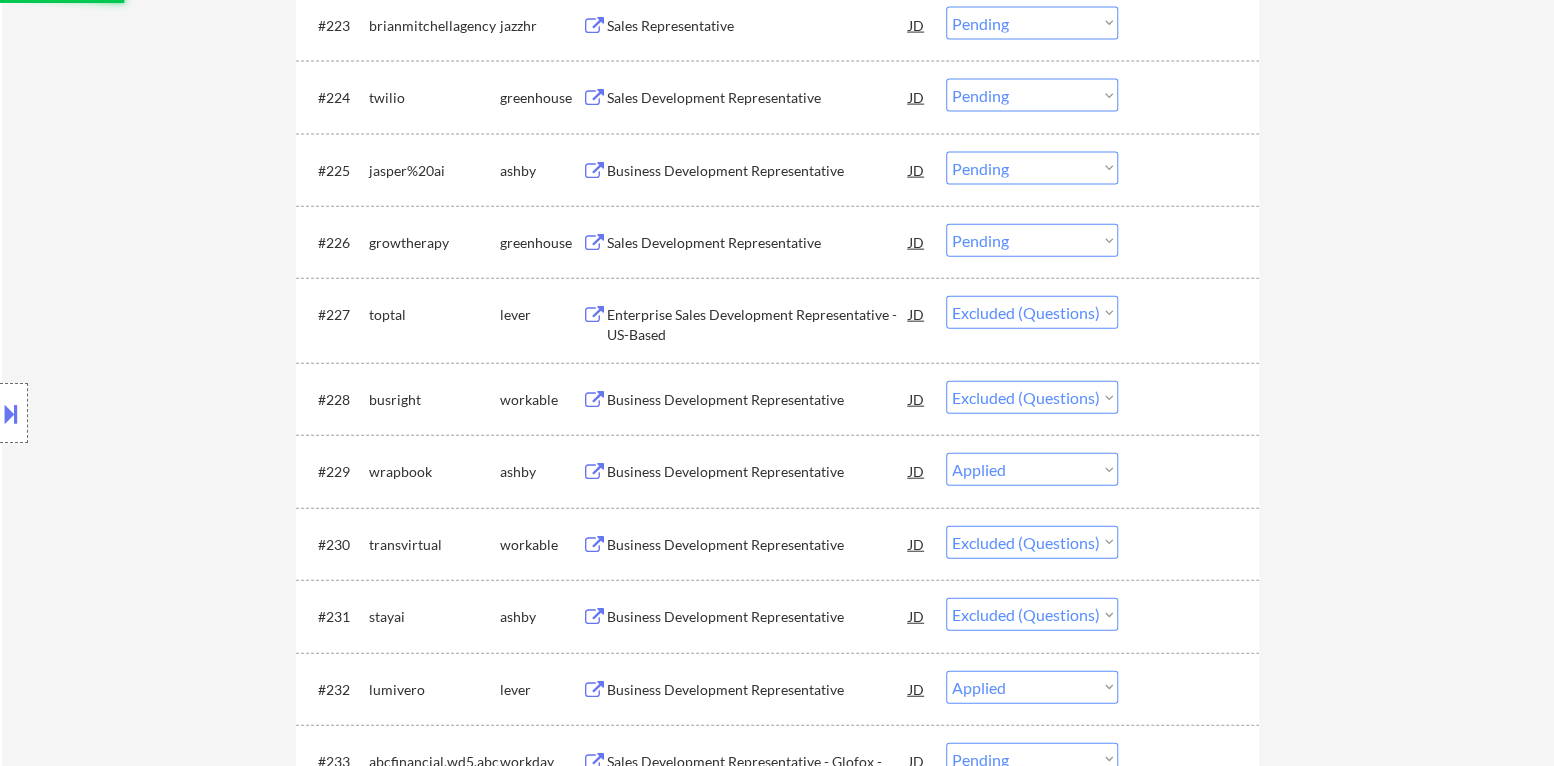 scroll, scrollTop: 2400, scrollLeft: 0, axis: vertical 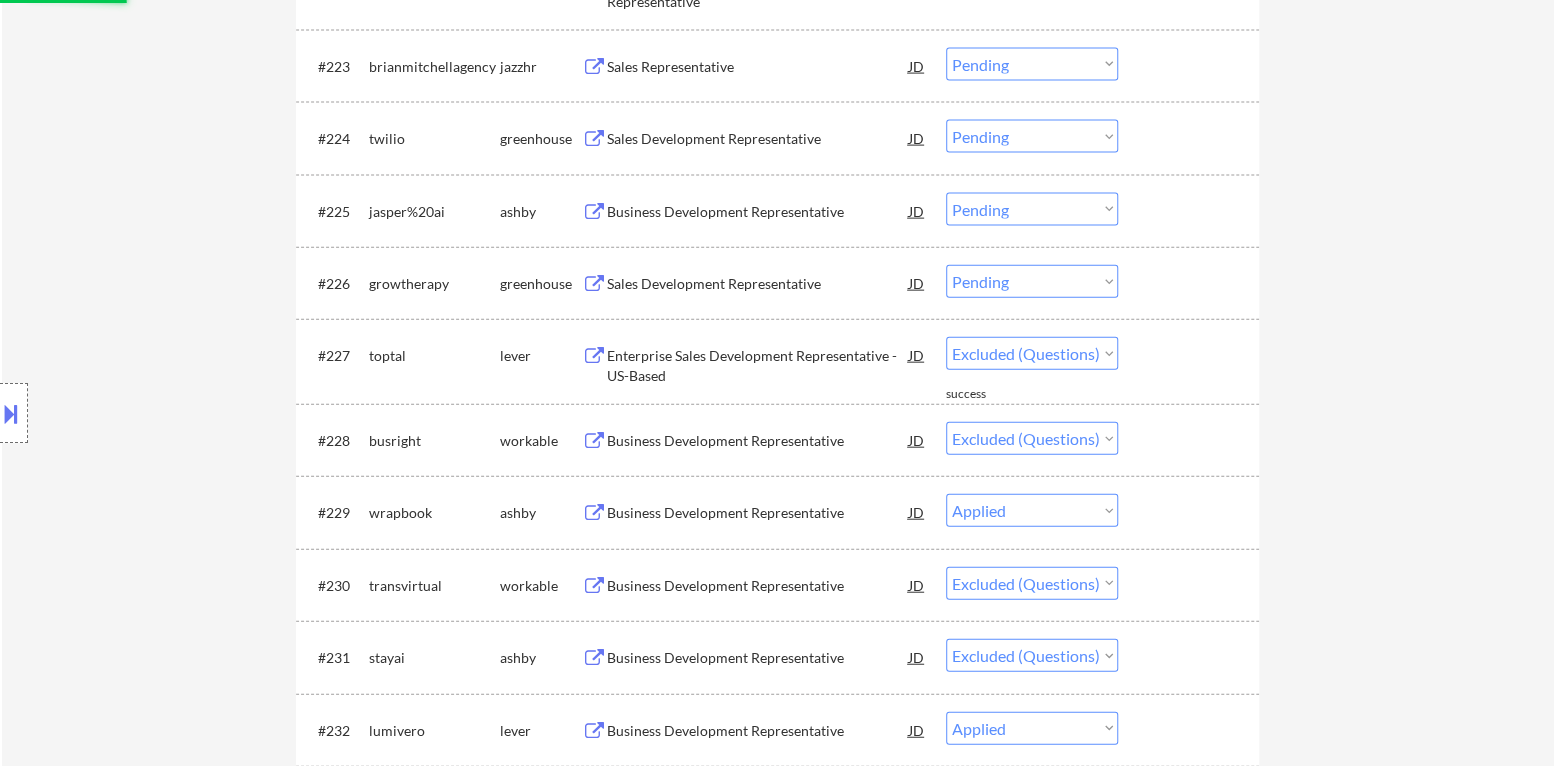 click on "Sales Development Representative" at bounding box center (758, 284) 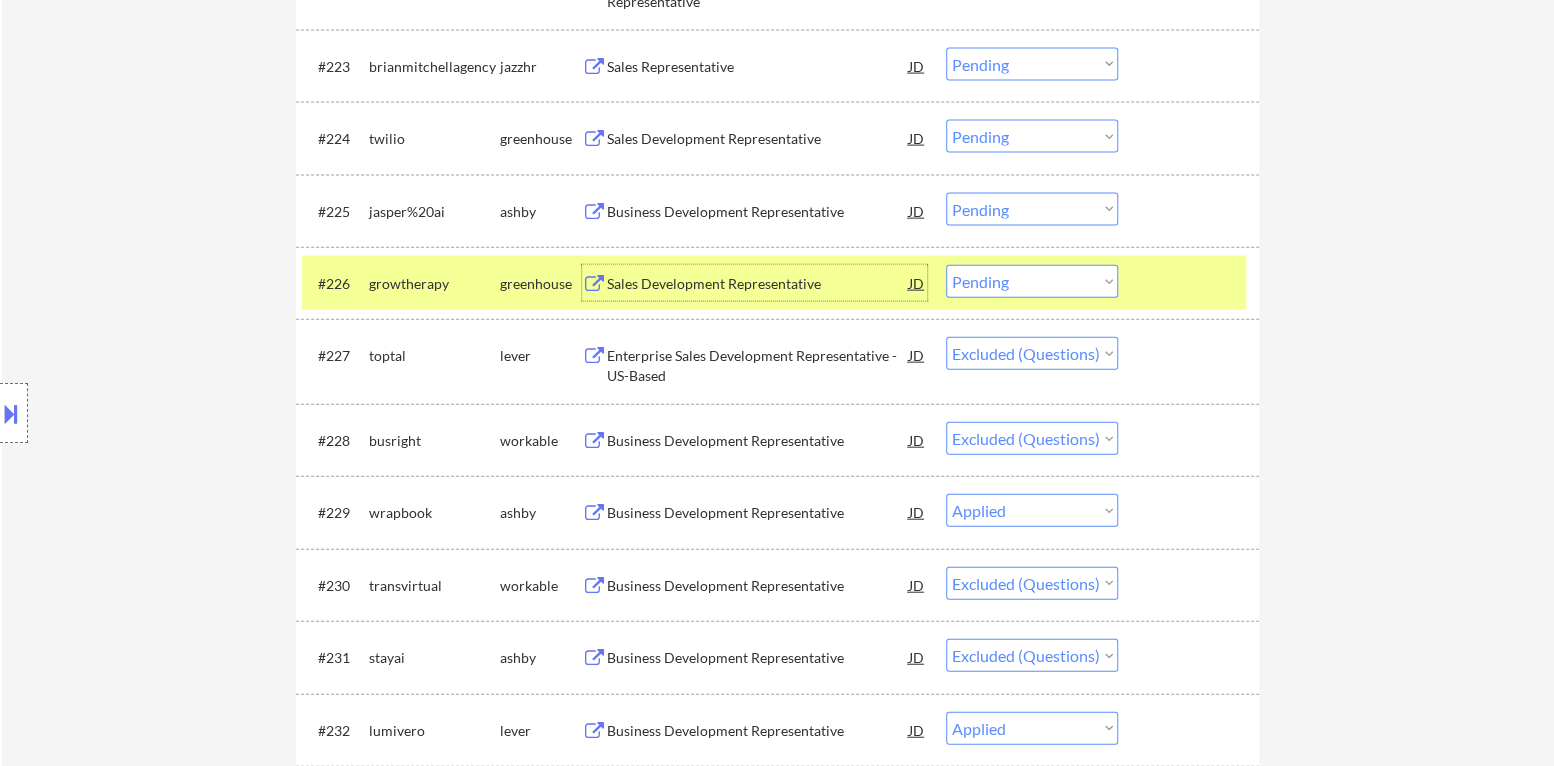 click on "Choose an option... Pending Applied Excluded (Questions) Excluded (Expired) Excluded (Location) Excluded (Bad Match) Excluded (Blocklist) Excluded (Salary) Excluded (Other)" at bounding box center (1032, 281) 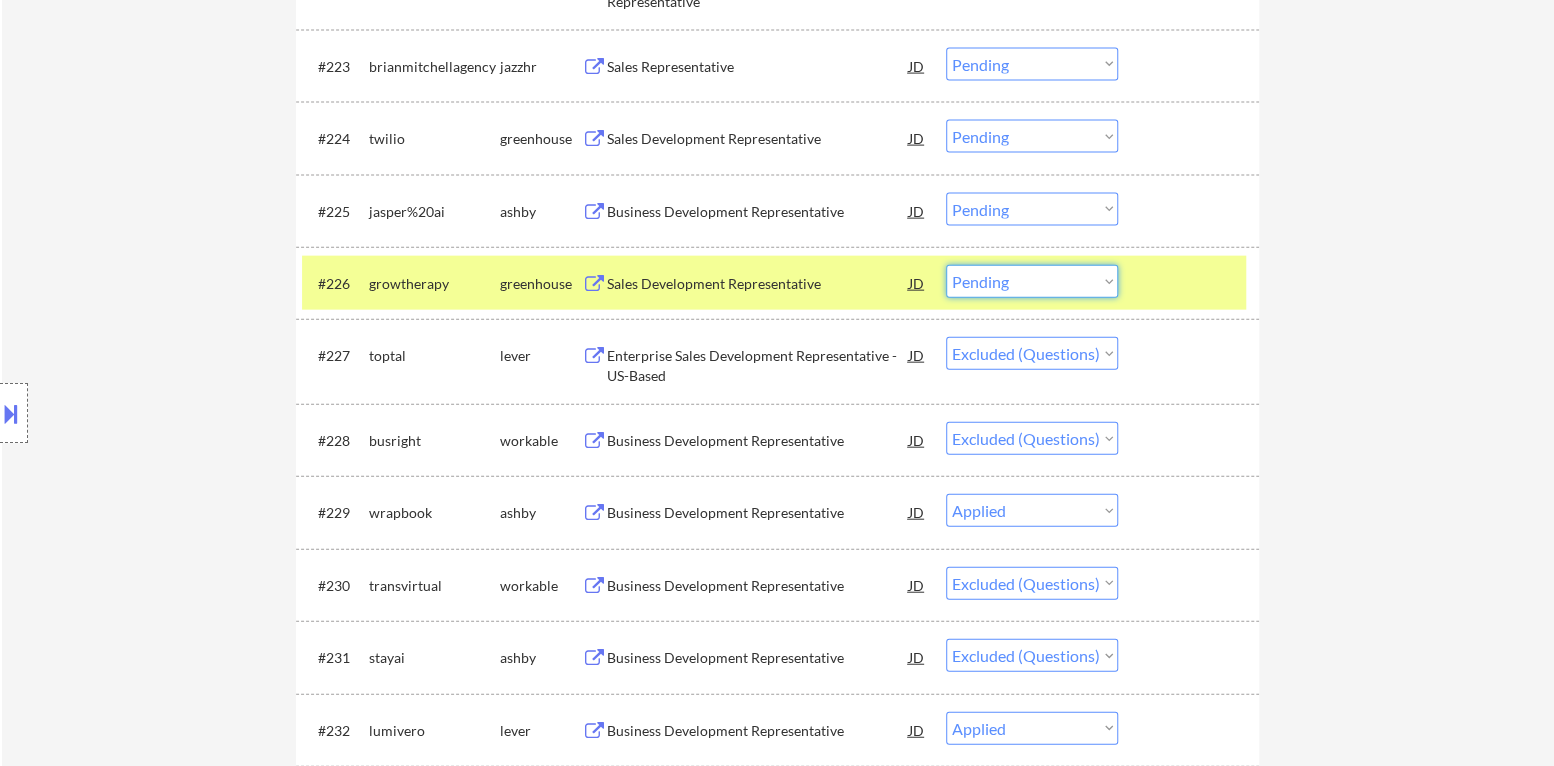 select on ""excluded"" 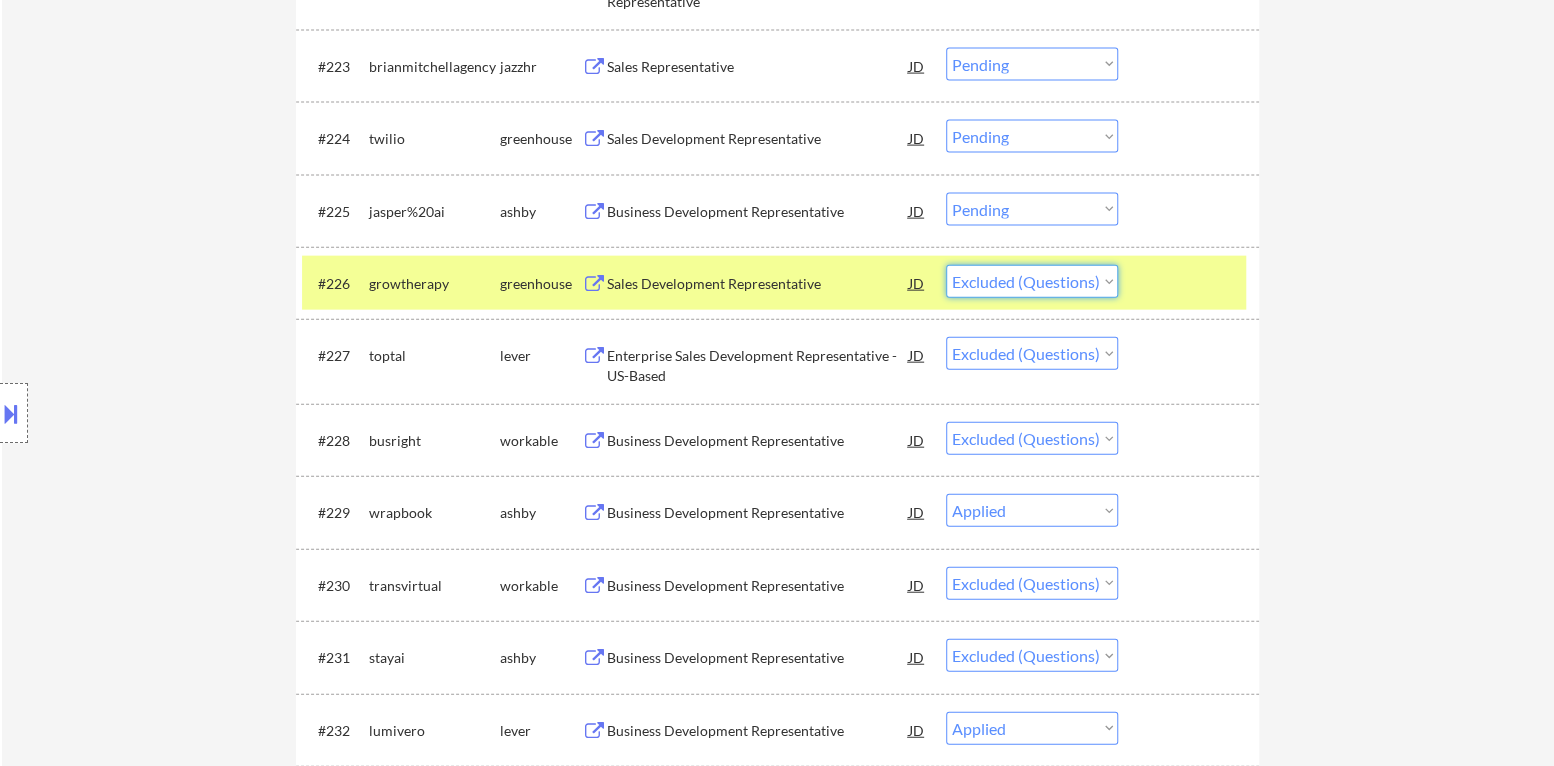 click on "Choose an option... Pending Applied Excluded (Questions) Excluded (Expired) Excluded (Location) Excluded (Bad Match) Excluded (Blocklist) Excluded (Salary) Excluded (Other)" at bounding box center [1032, 281] 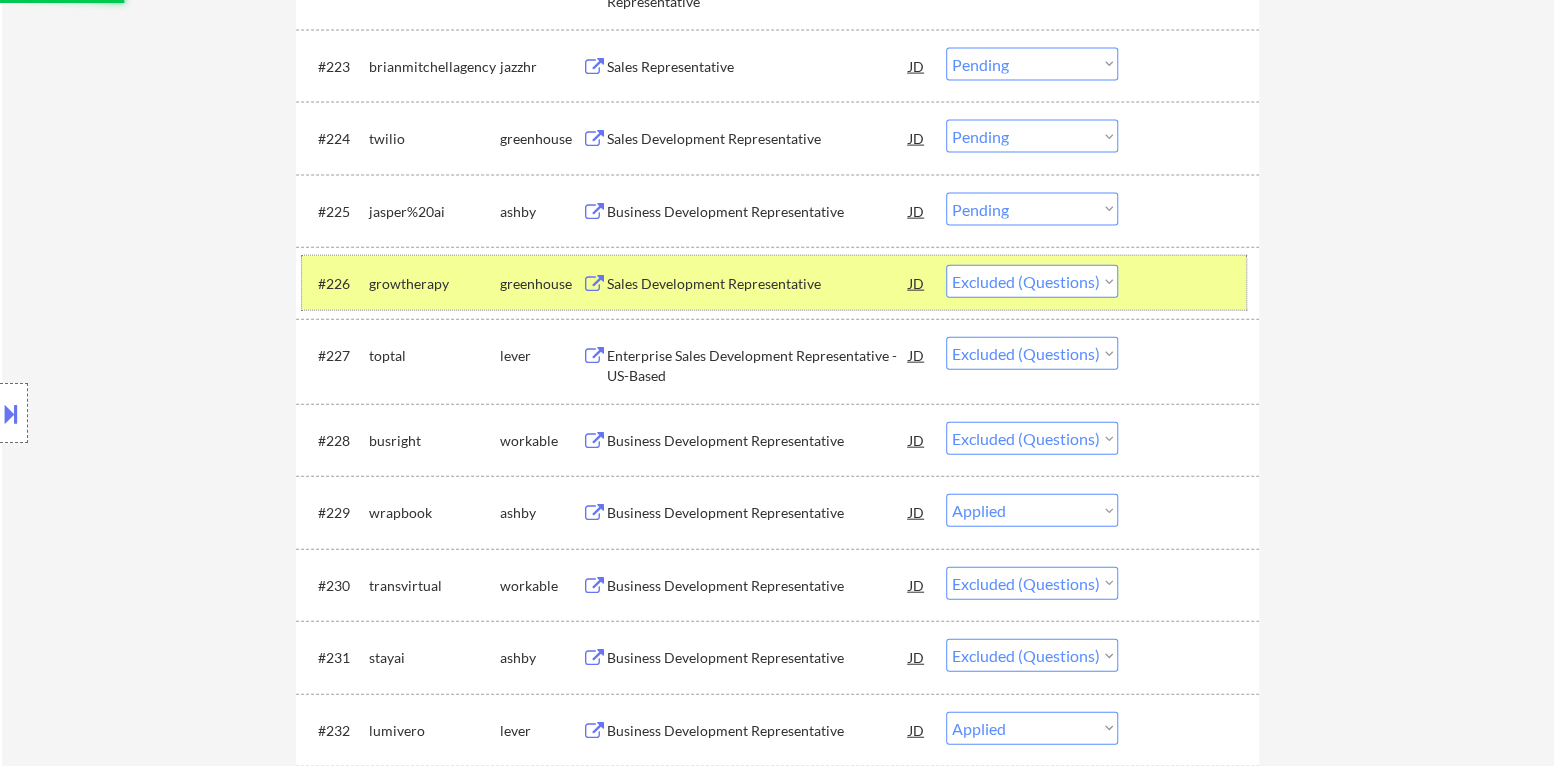 click at bounding box center [1191, 283] 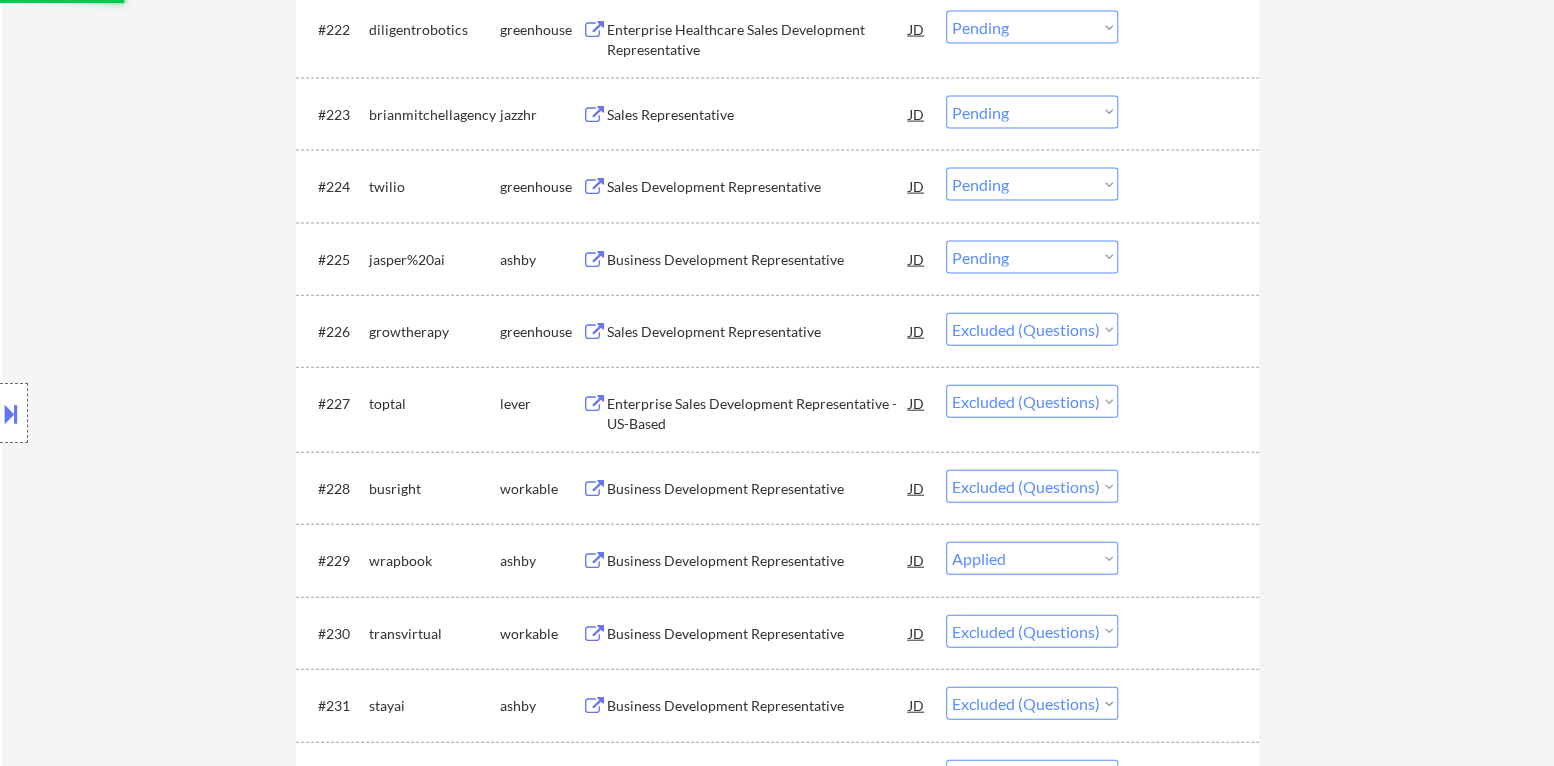 scroll, scrollTop: 2300, scrollLeft: 0, axis: vertical 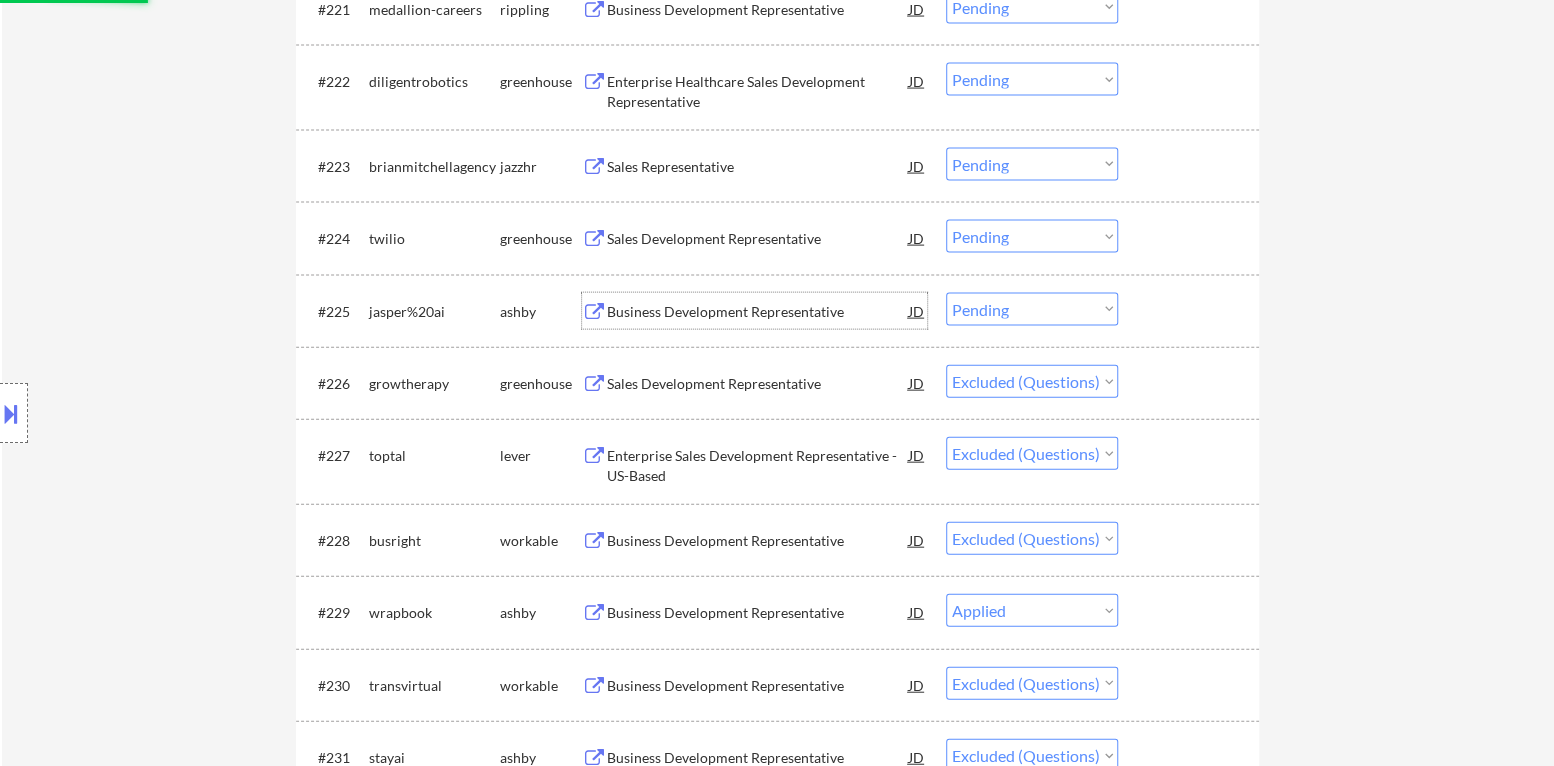 click on "Business Development Representative" at bounding box center [758, 312] 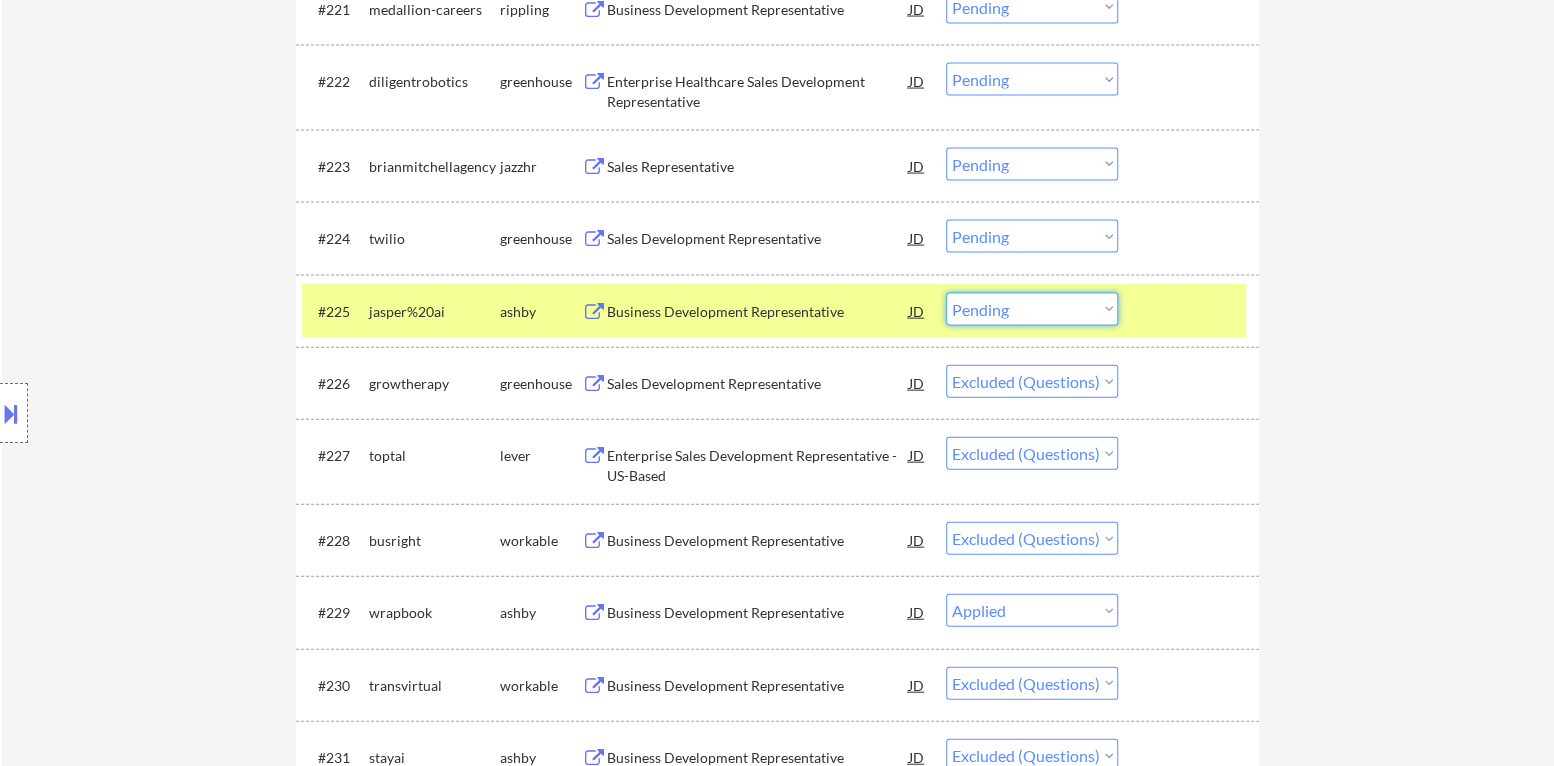 click on "Choose an option... Pending Applied Excluded (Questions) Excluded (Expired) Excluded (Location) Excluded (Bad Match) Excluded (Blocklist) Excluded (Salary) Excluded (Other)" at bounding box center (1032, 309) 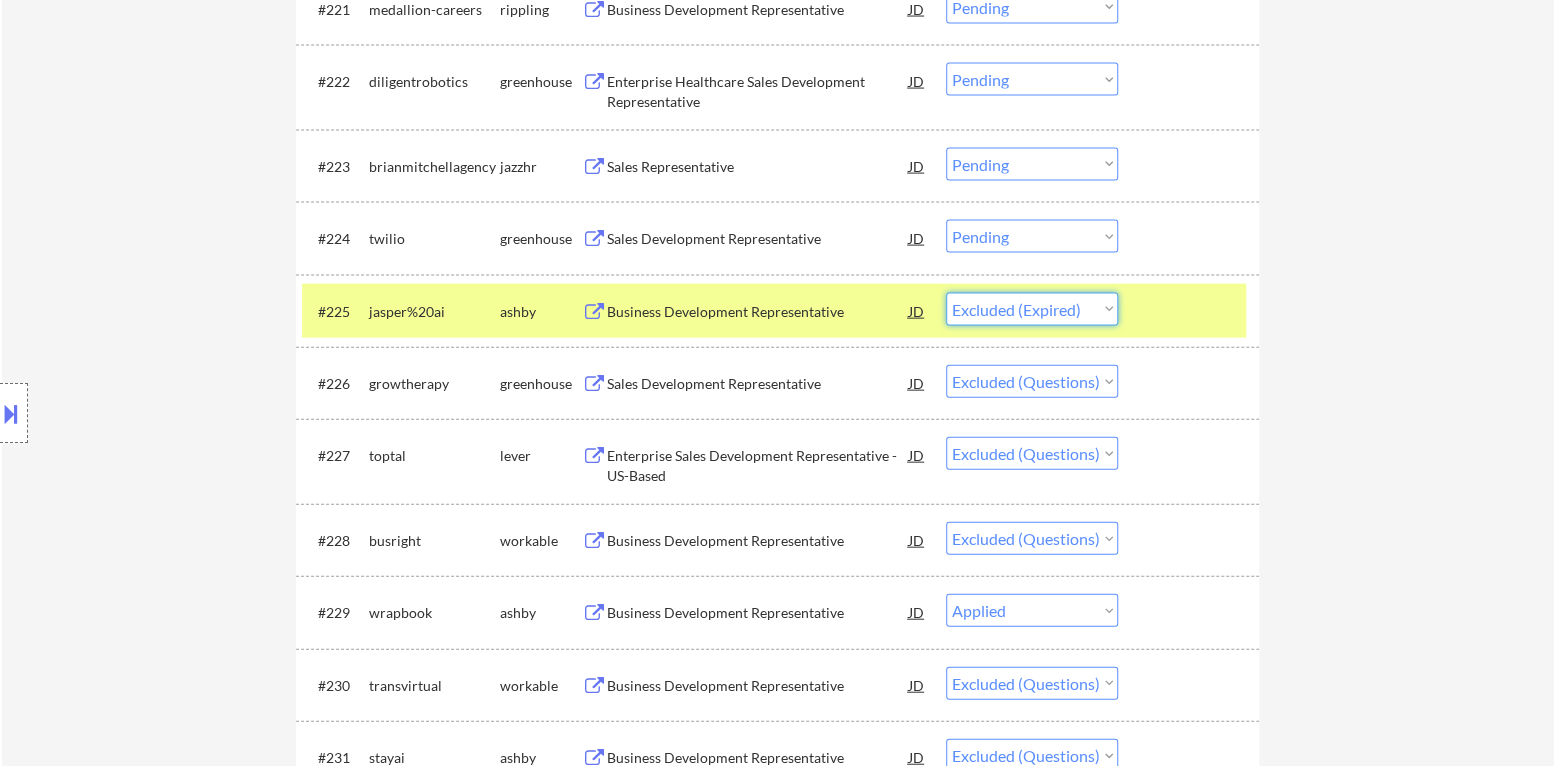 click on "Choose an option... Pending Applied Excluded (Questions) Excluded (Expired) Excluded (Location) Excluded (Bad Match) Excluded (Blocklist) Excluded (Salary) Excluded (Other)" at bounding box center [1032, 309] 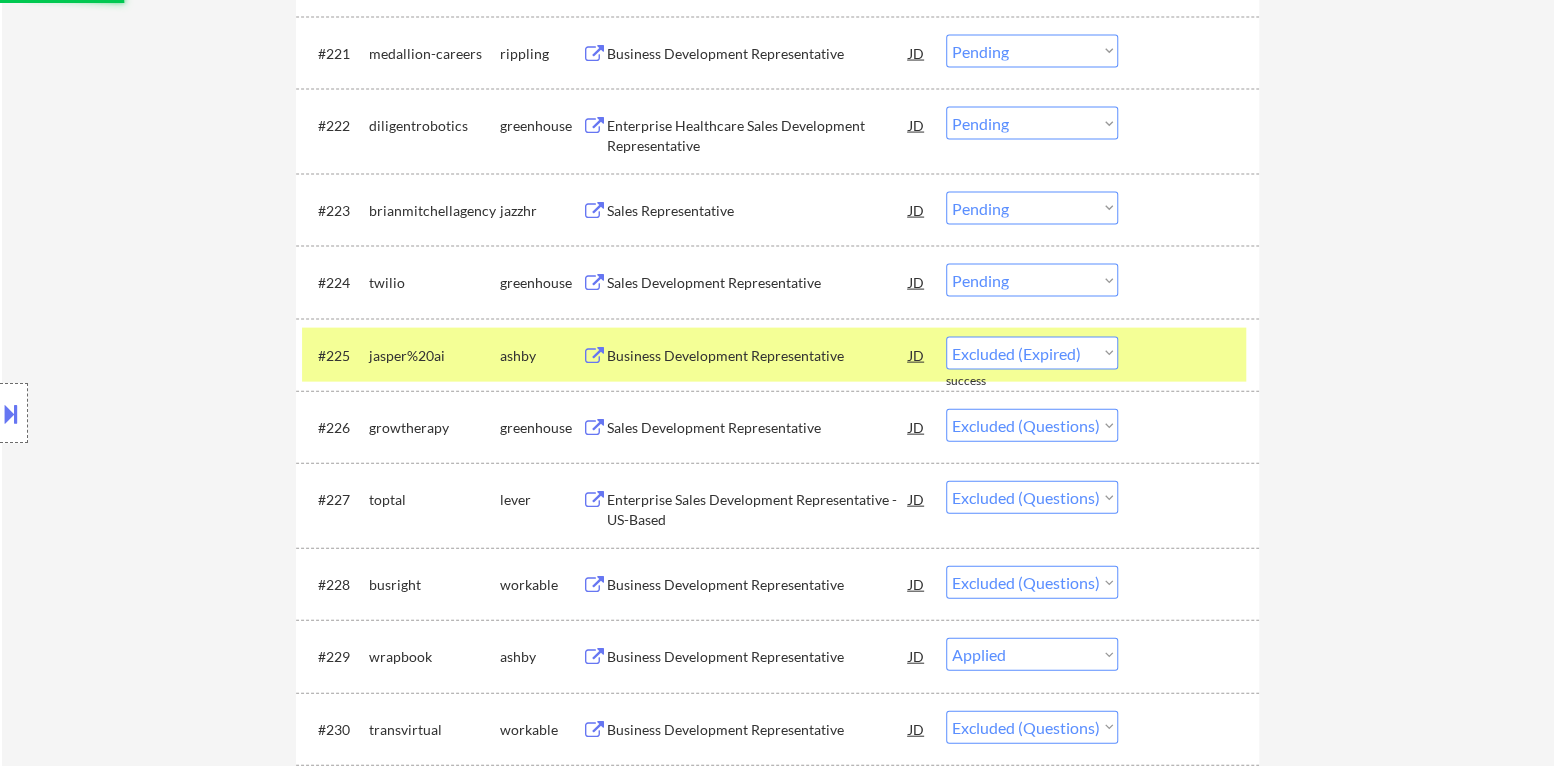 scroll, scrollTop: 2200, scrollLeft: 0, axis: vertical 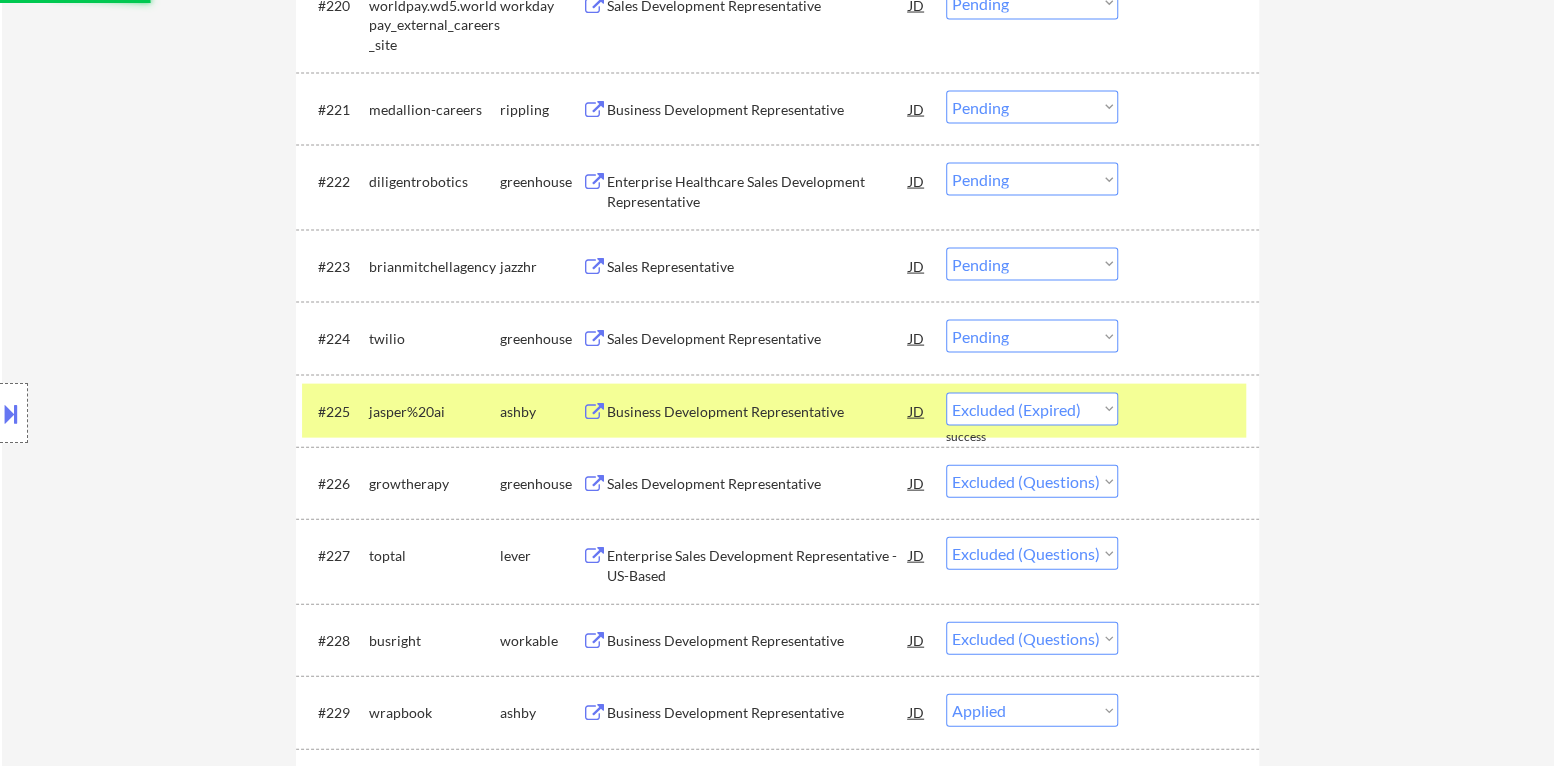 click on "Sales Development Representative" at bounding box center [758, 339] 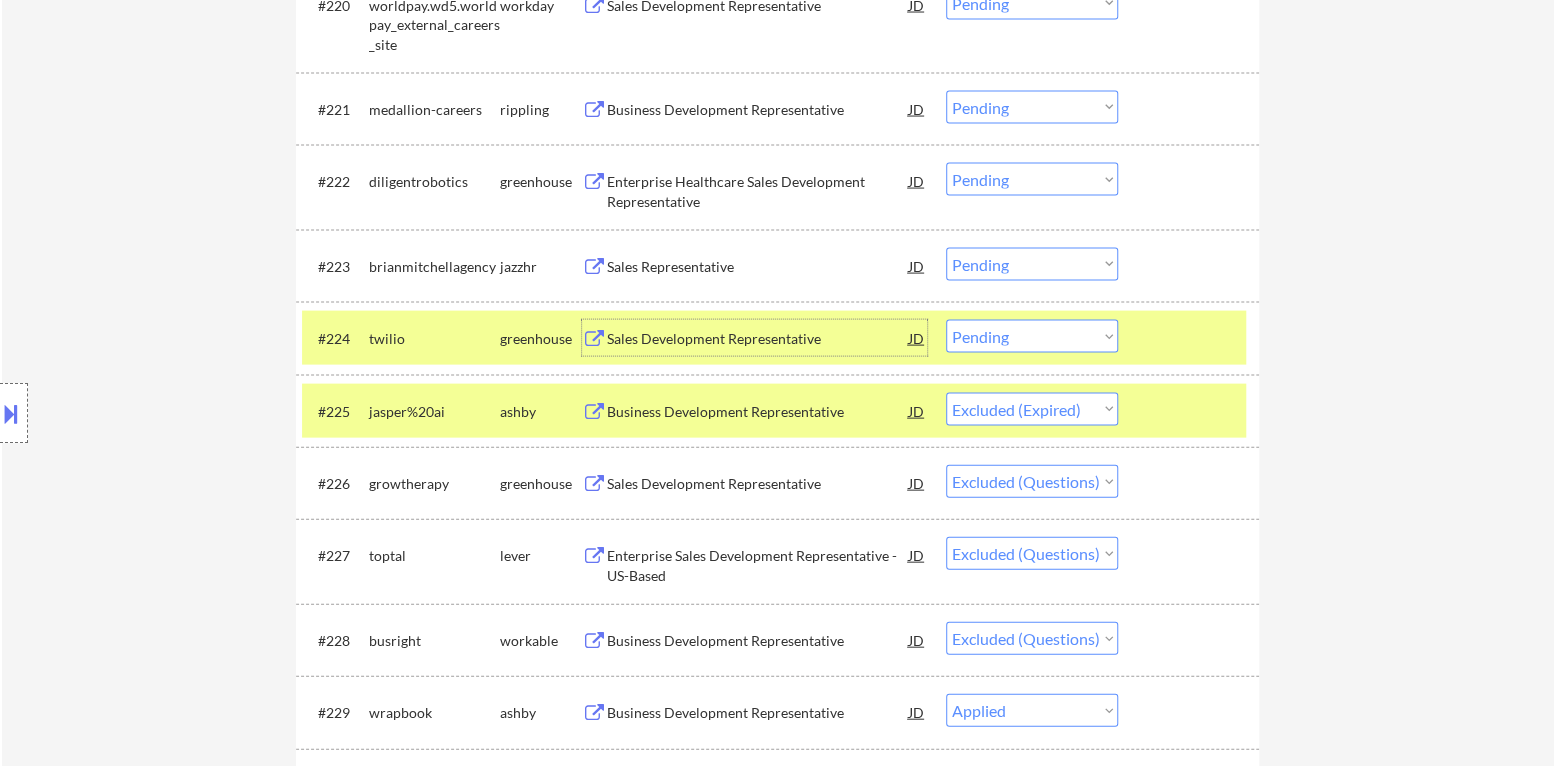 click at bounding box center (1191, 411) 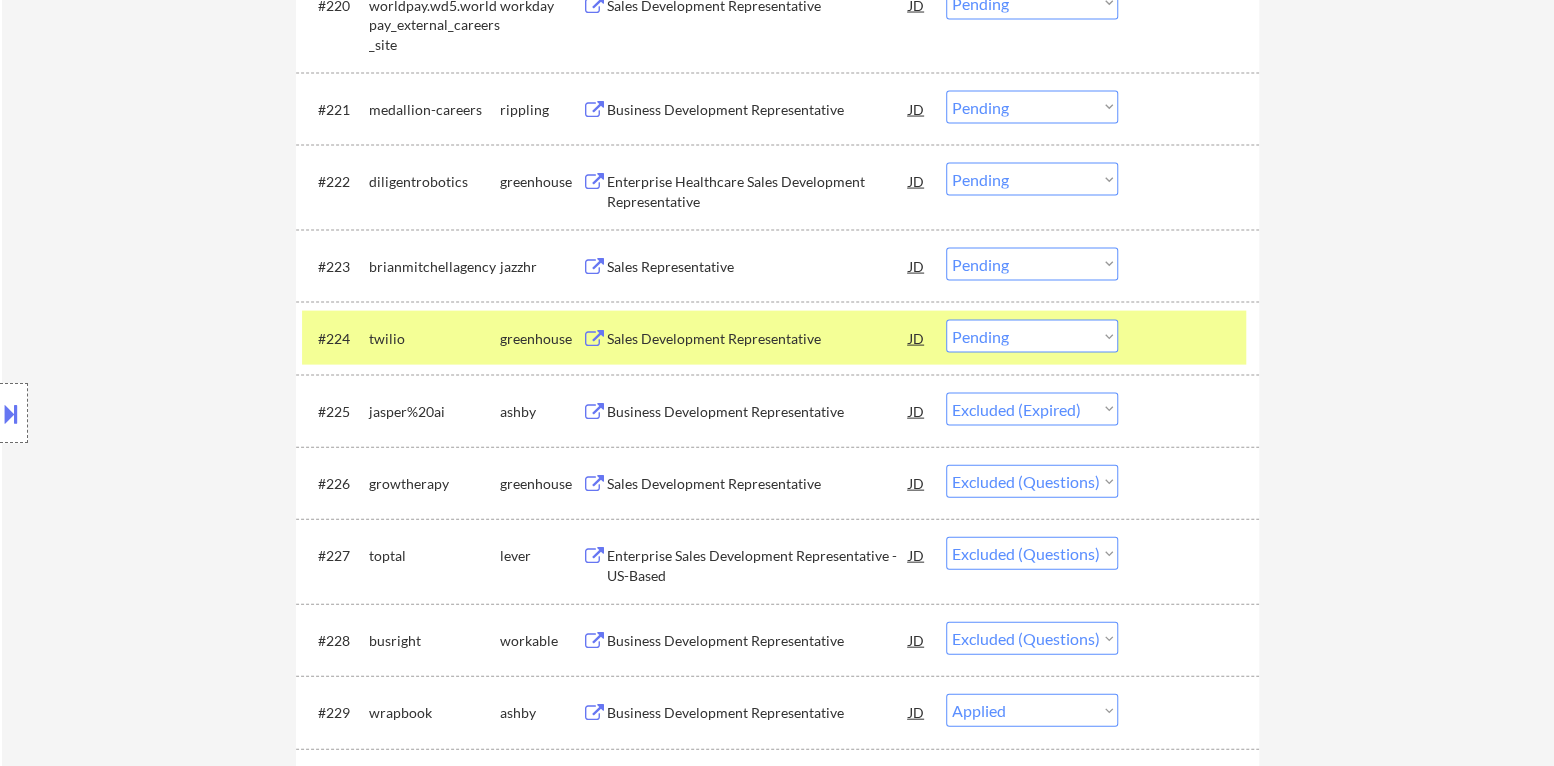 click on "Choose an option... Pending Applied Excluded (Questions) Excluded (Expired) Excluded (Location) Excluded (Bad Match) Excluded (Blocklist) Excluded (Salary) Excluded (Other)" at bounding box center (1032, 336) 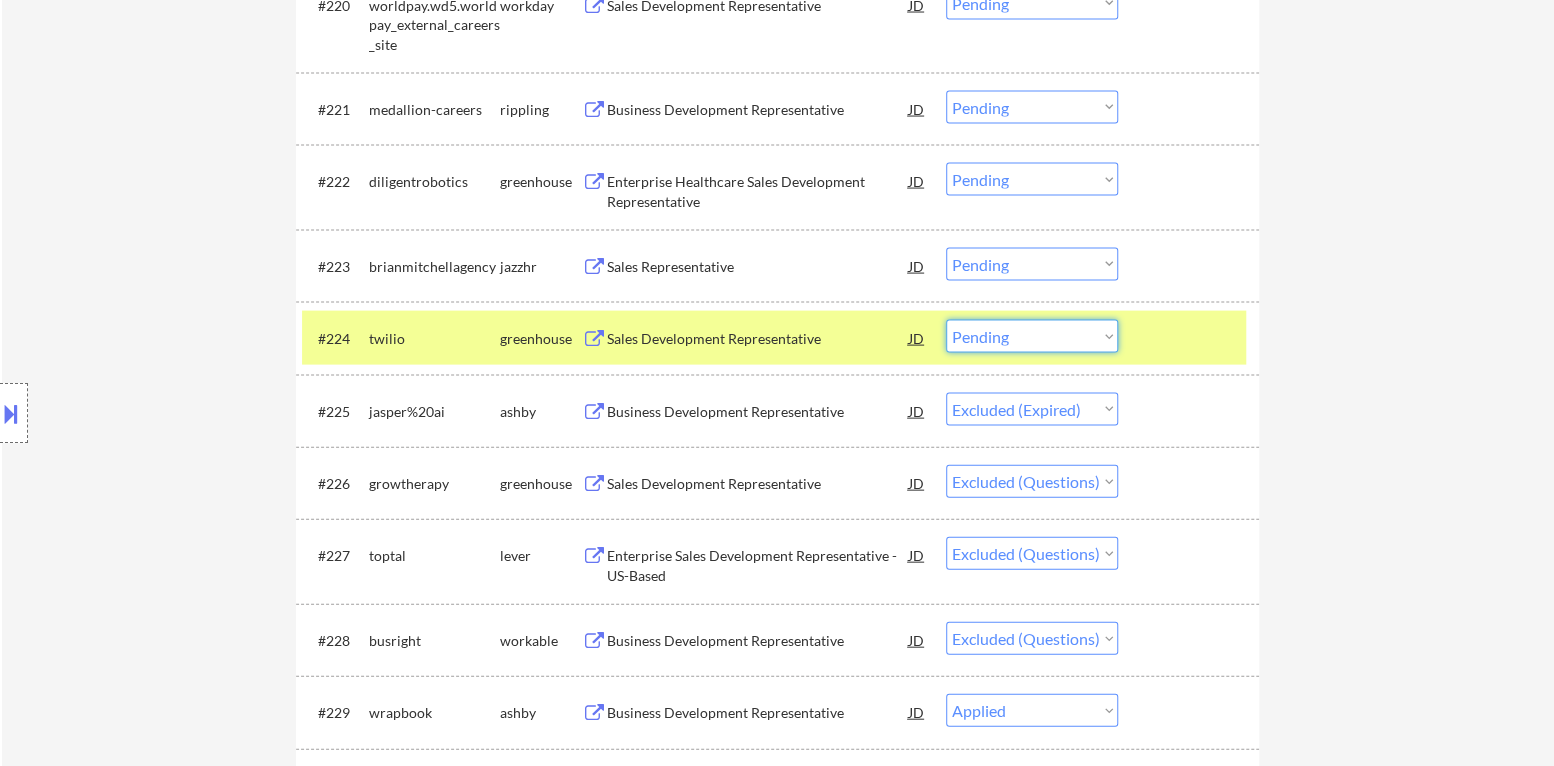 select on ""applied"" 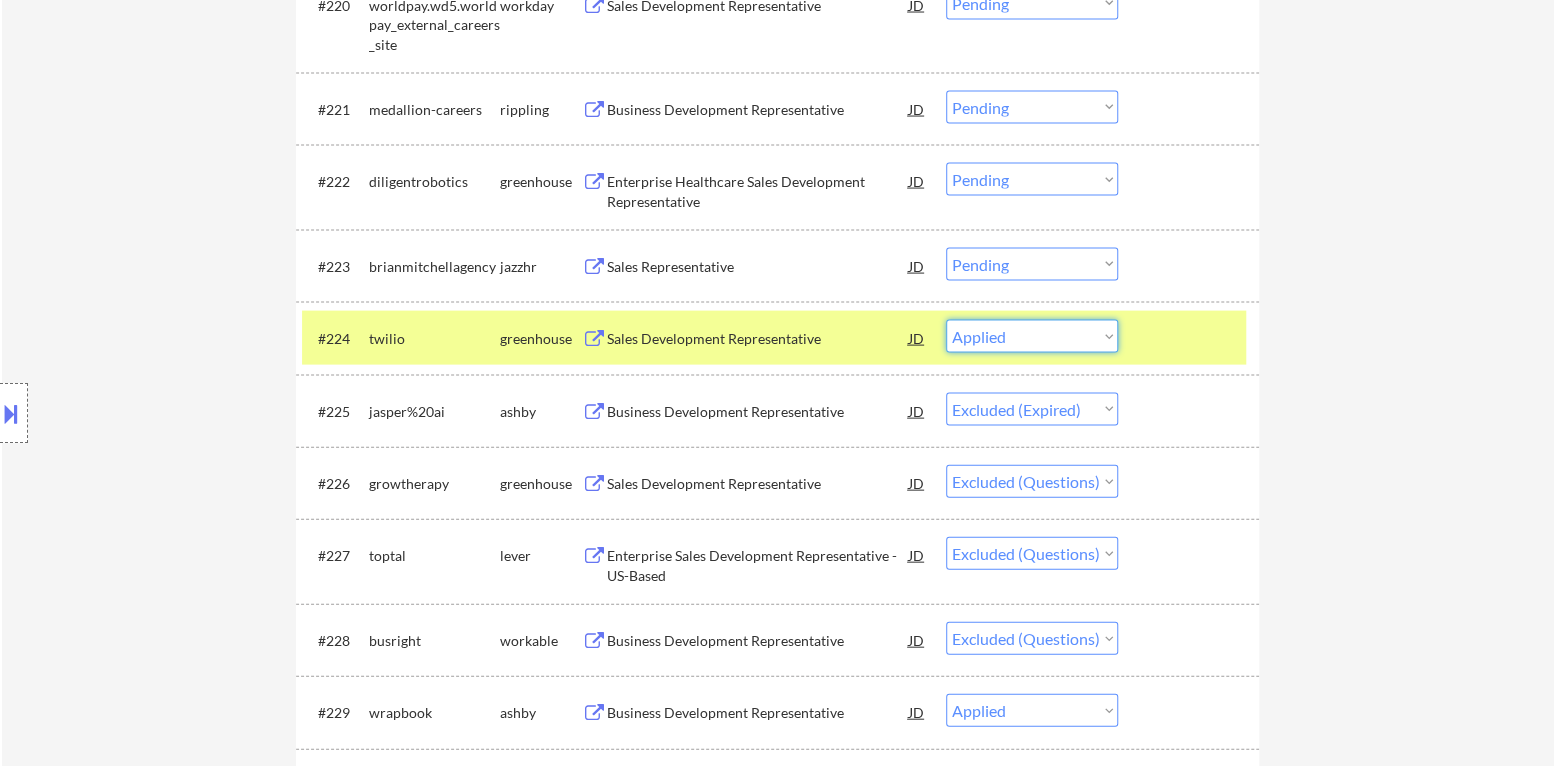 click on "Choose an option... Pending Applied Excluded (Questions) Excluded (Expired) Excluded (Location) Excluded (Bad Match) Excluded (Blocklist) Excluded (Salary) Excluded (Other)" at bounding box center [1032, 336] 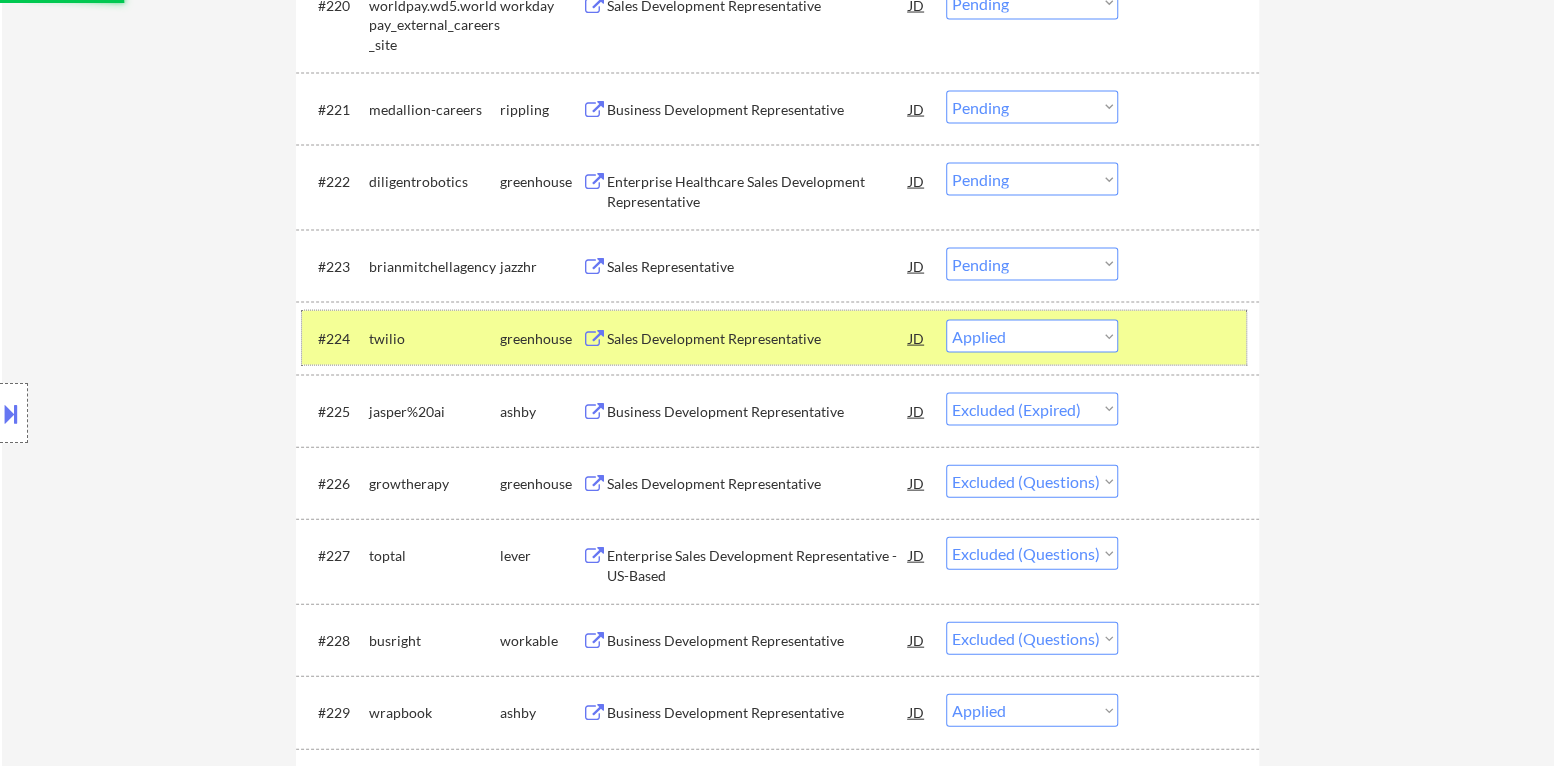 click at bounding box center (1191, 338) 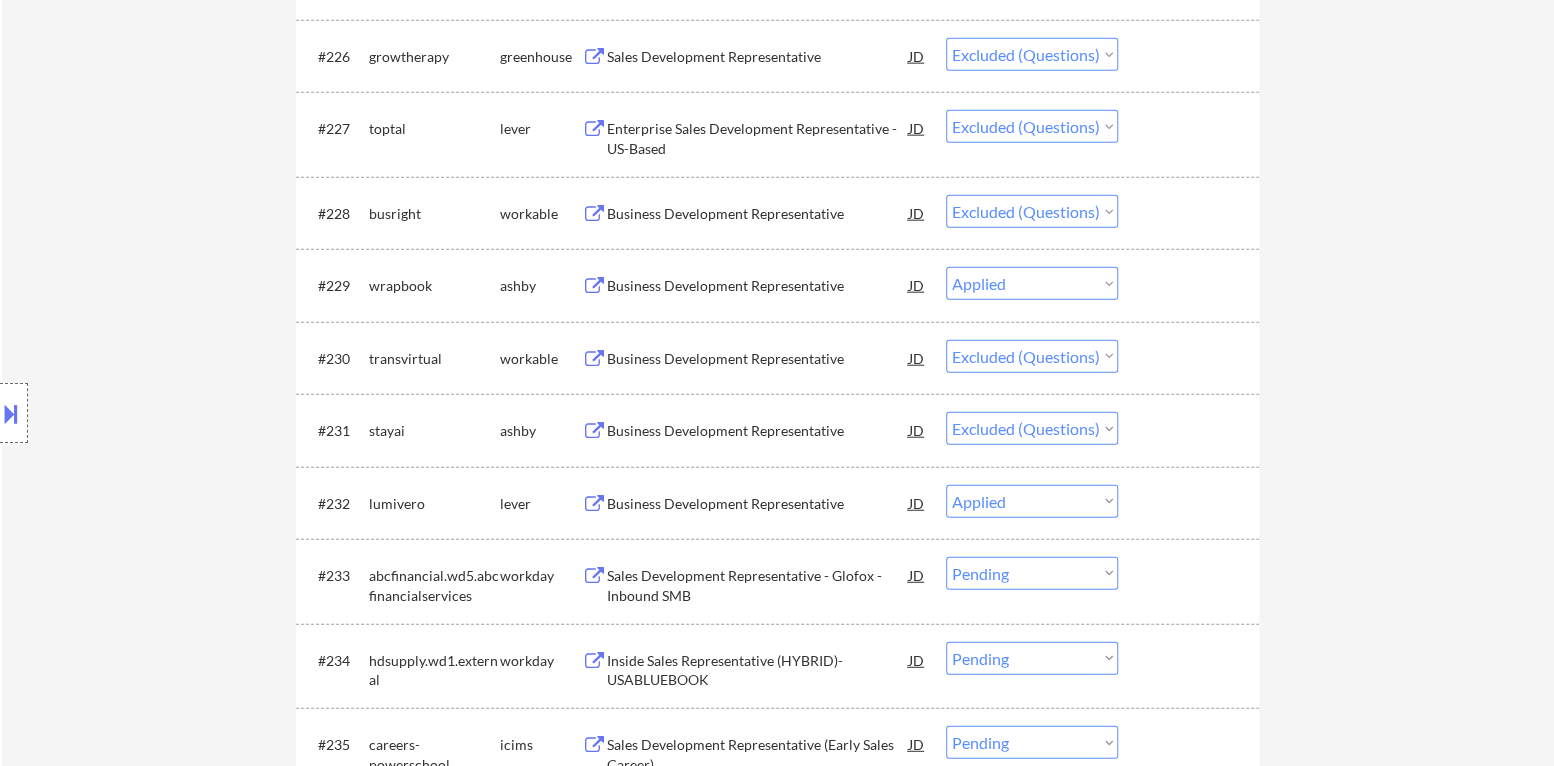 scroll, scrollTop: 2499, scrollLeft: 0, axis: vertical 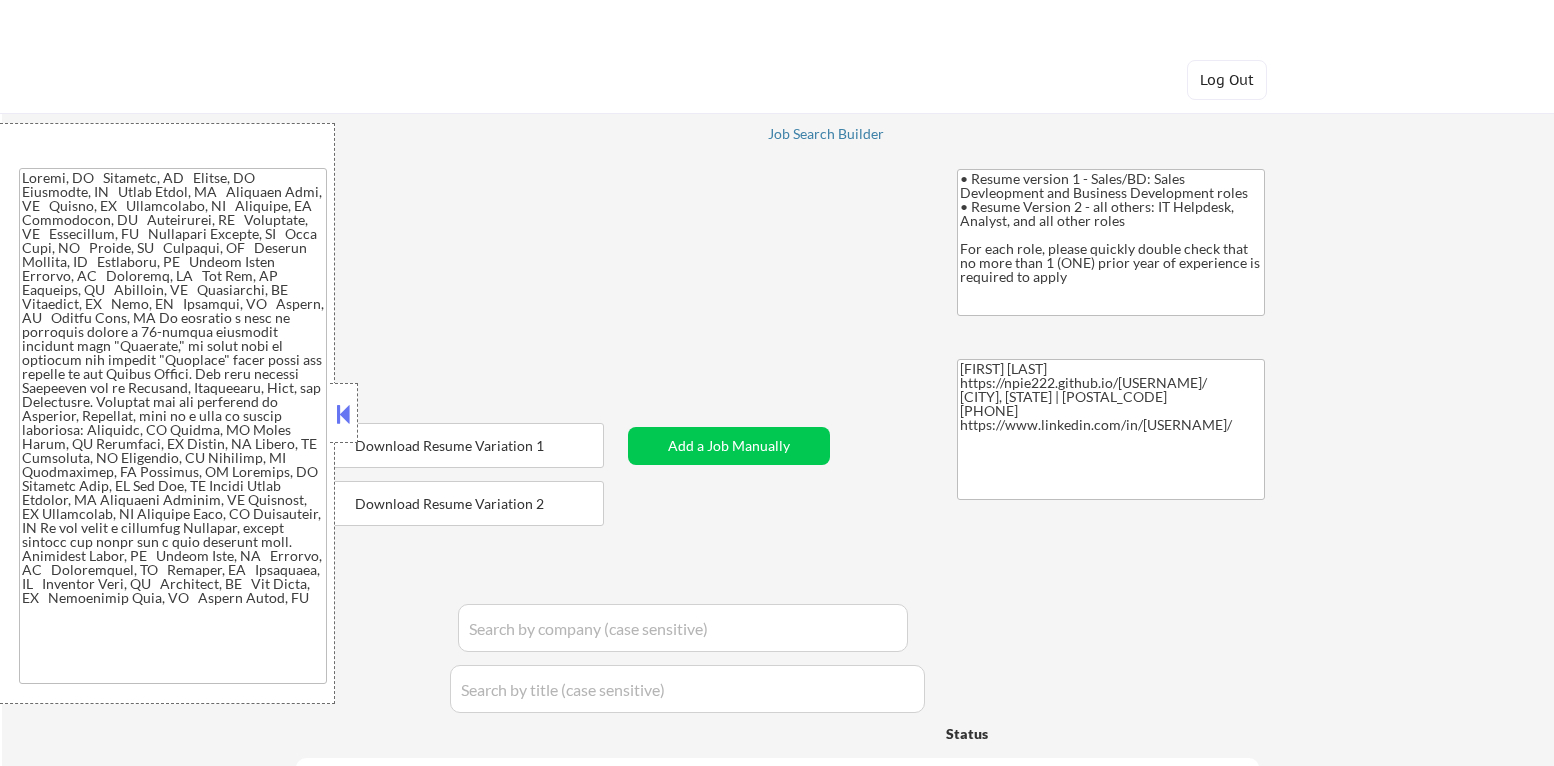 select on ""applied"" 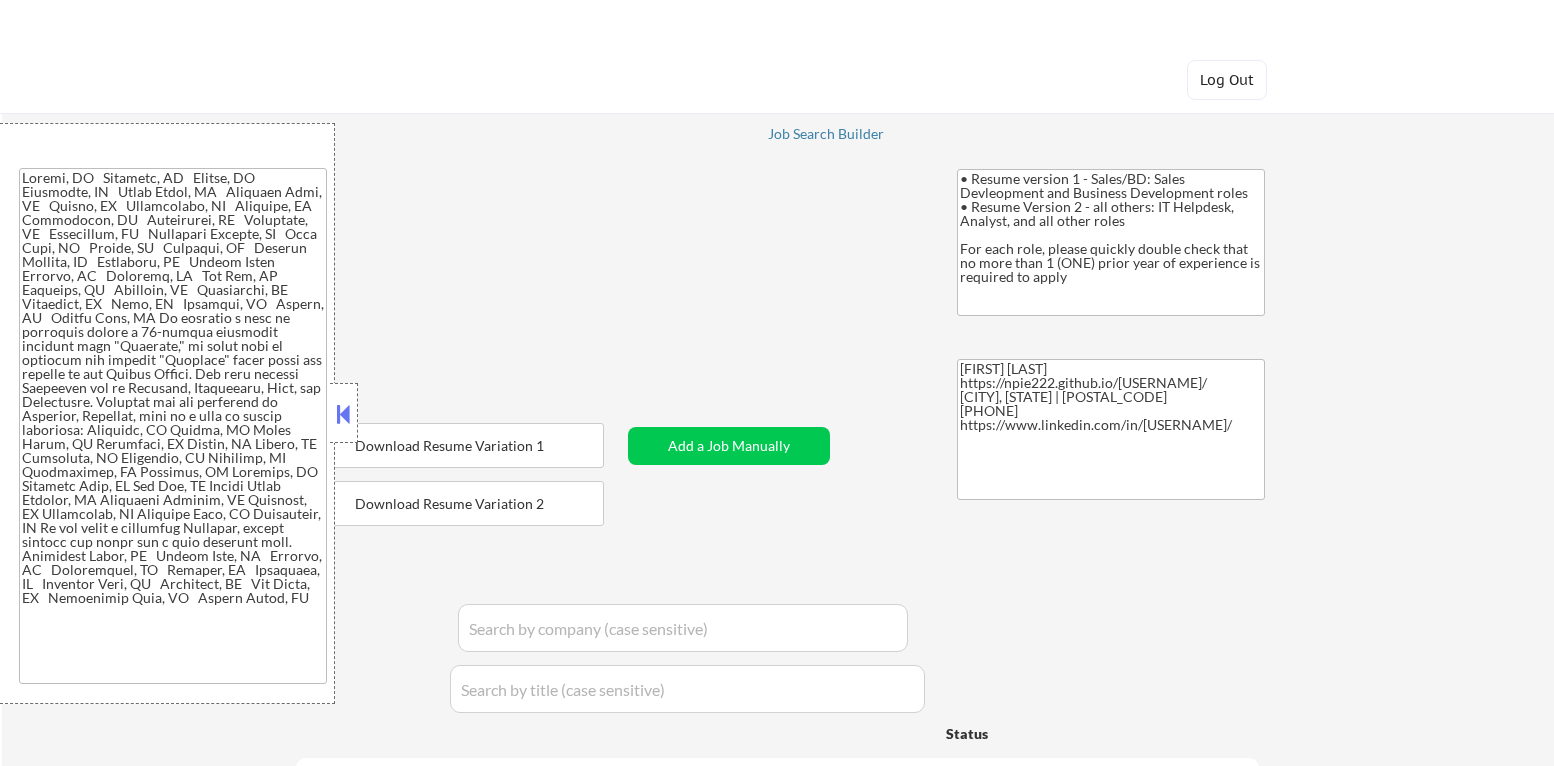 select on ""applied"" 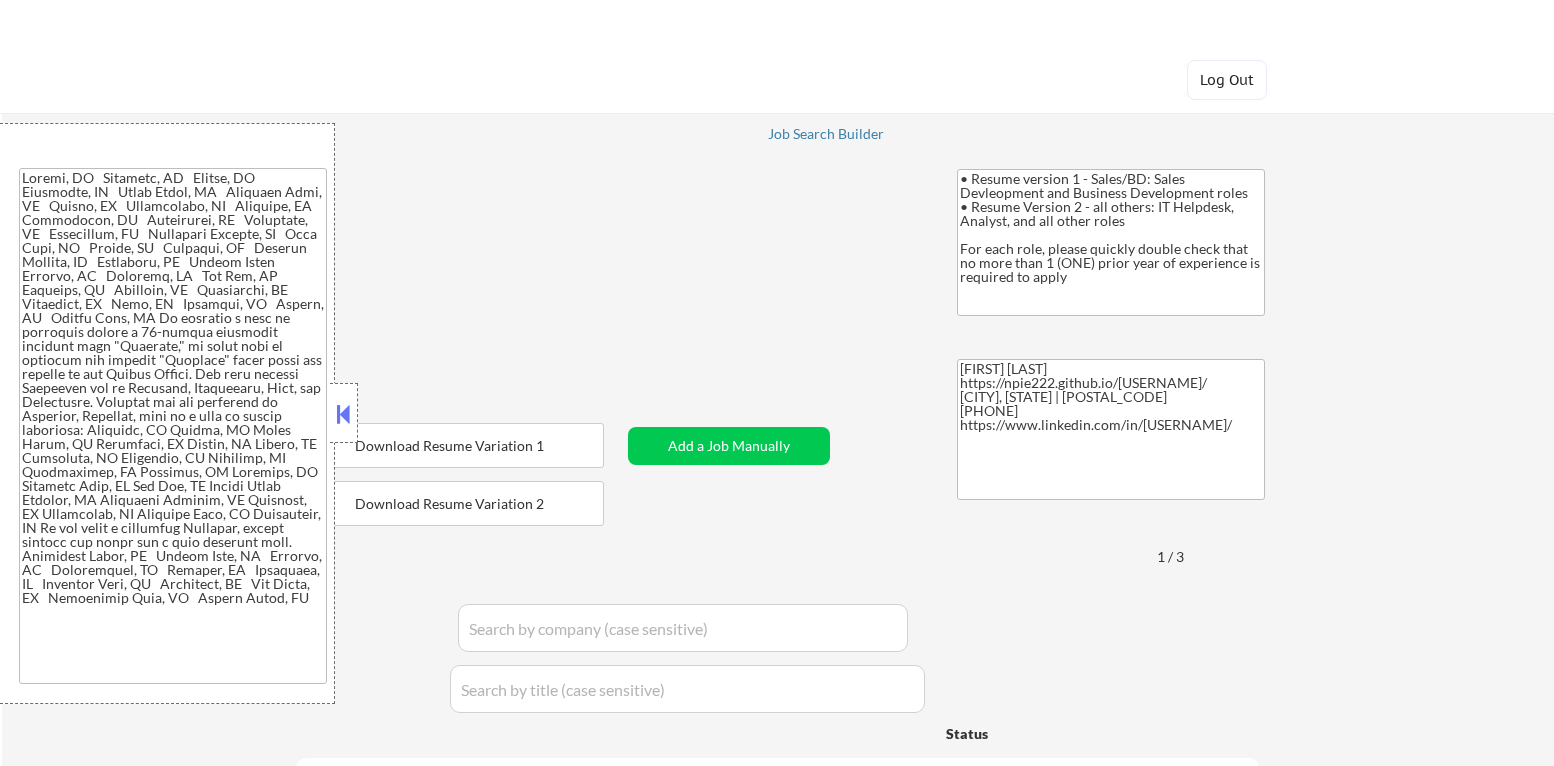 select on ""pending"" 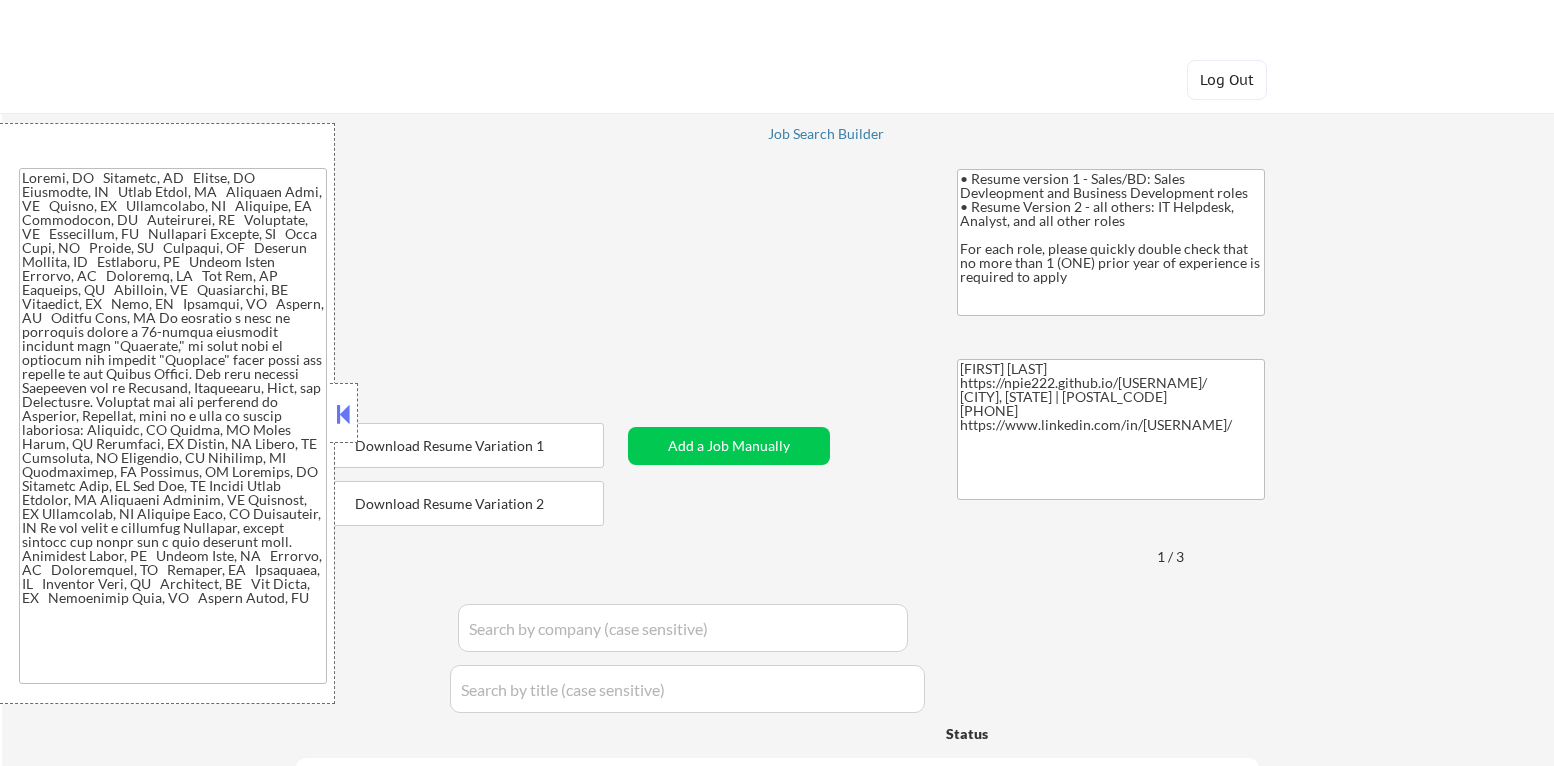 select on ""pending"" 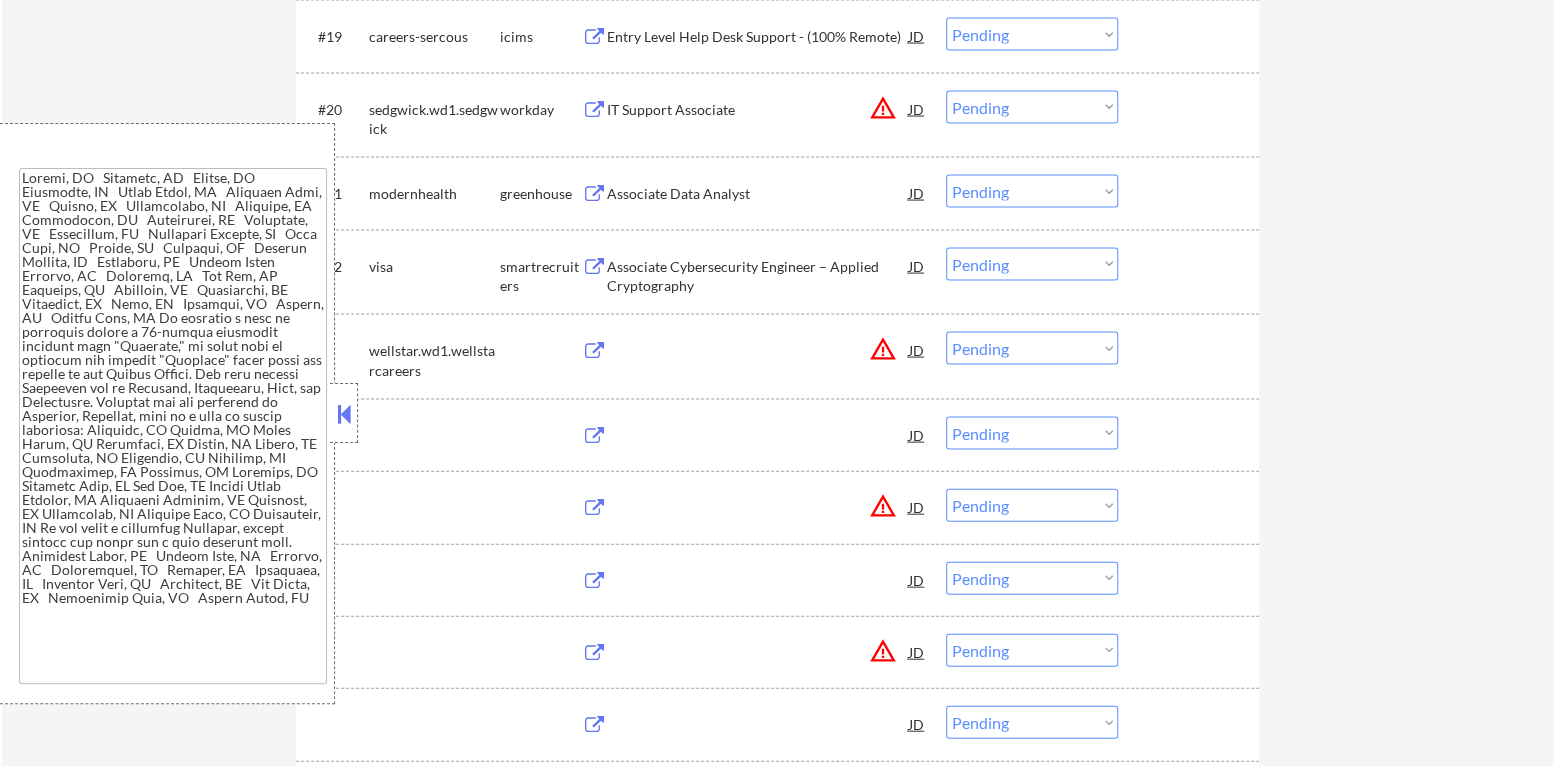 scroll, scrollTop: 2189, scrollLeft: 0, axis: vertical 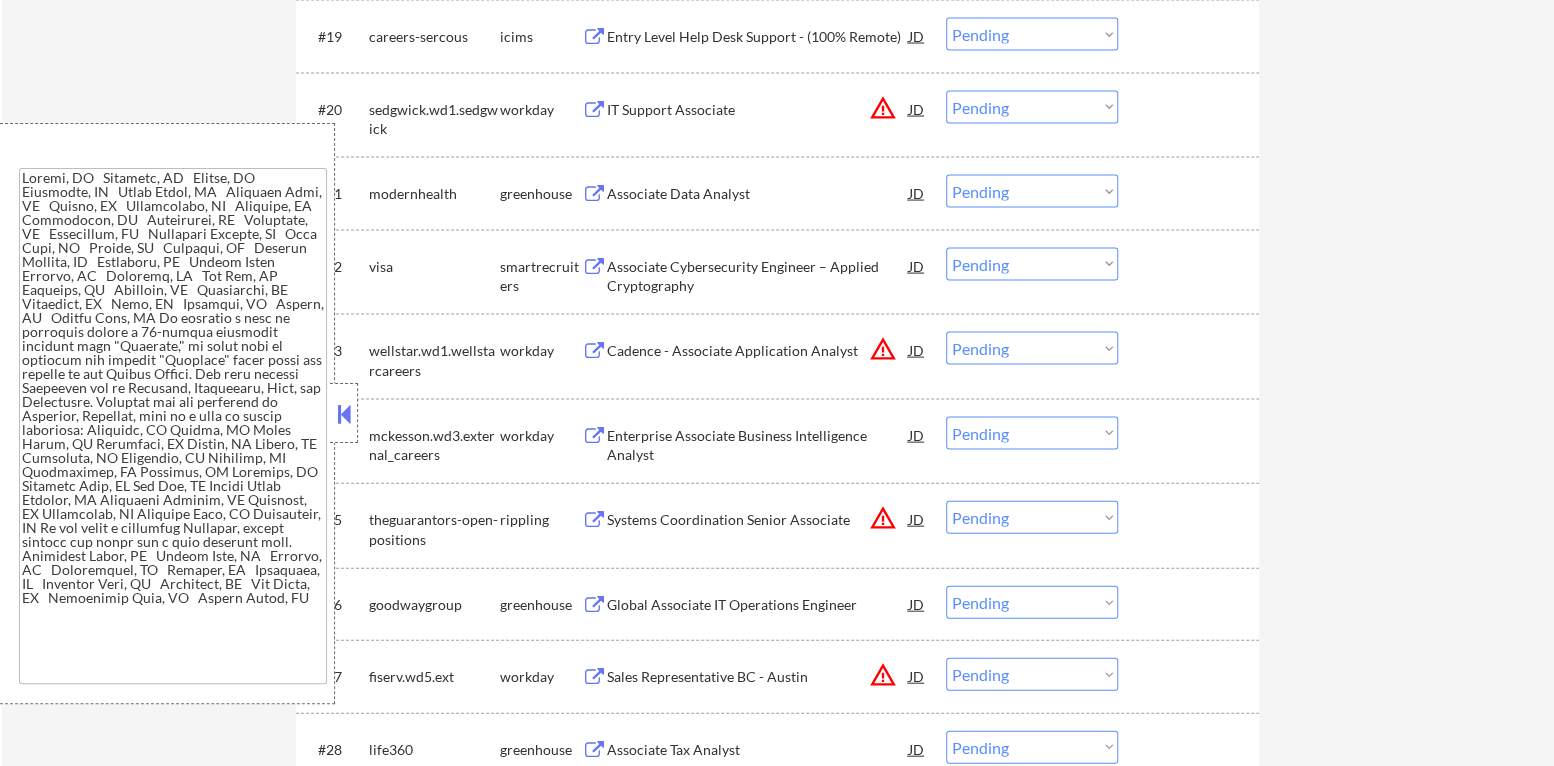 click at bounding box center [344, 414] 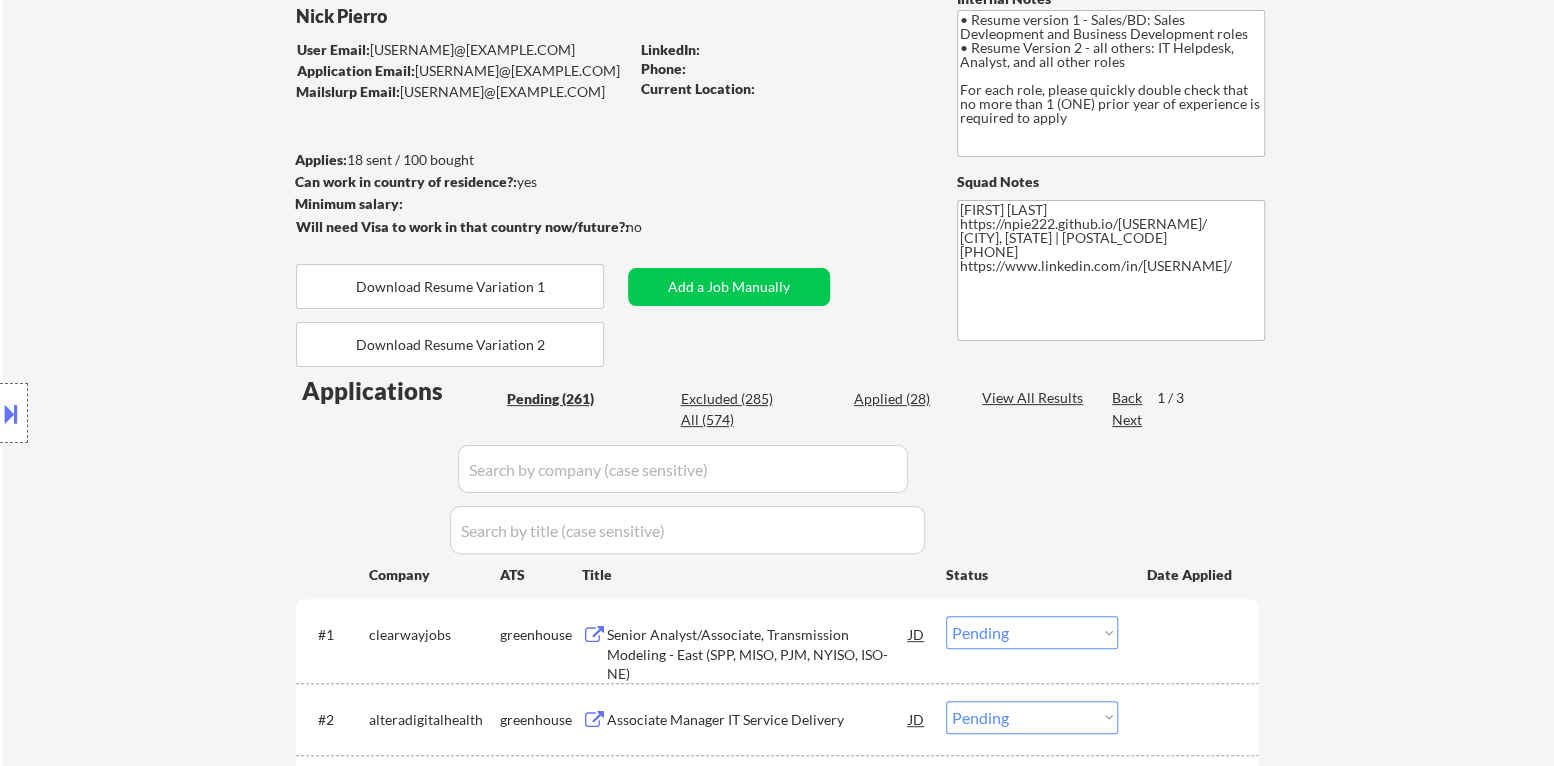 scroll, scrollTop: 89, scrollLeft: 0, axis: vertical 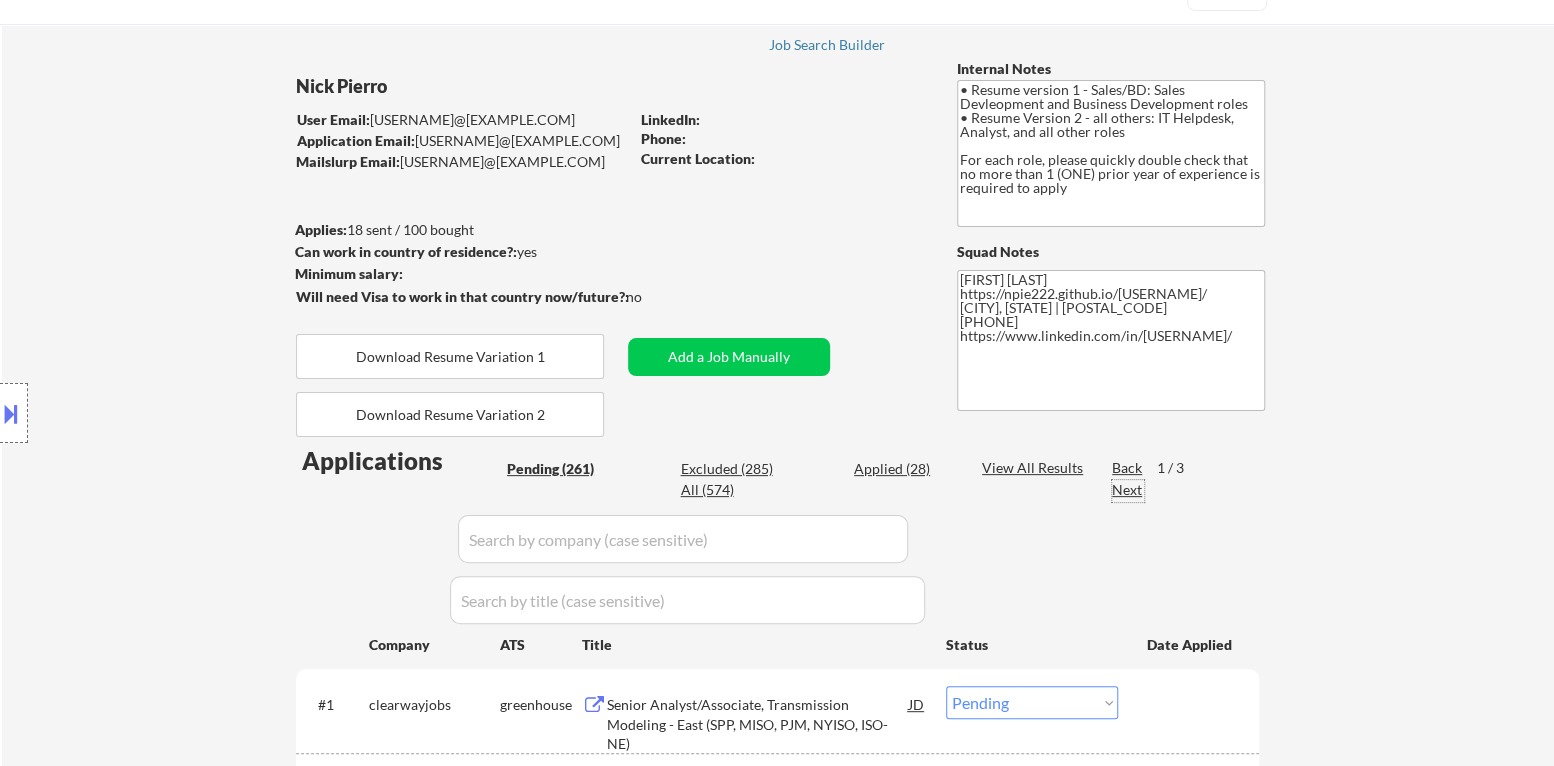 click on "Next" at bounding box center (1128, 490) 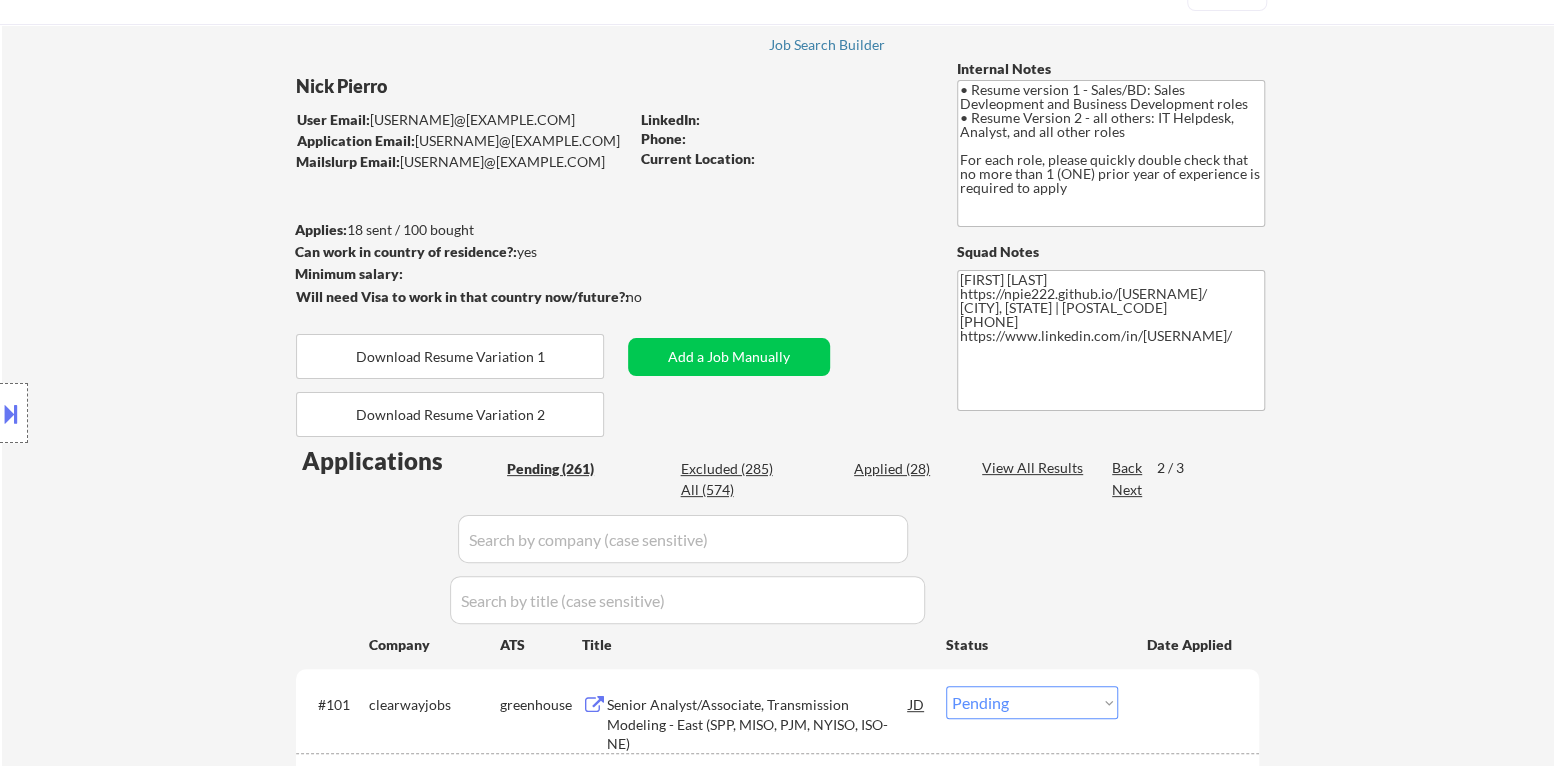 click on "Next" at bounding box center (1128, 490) 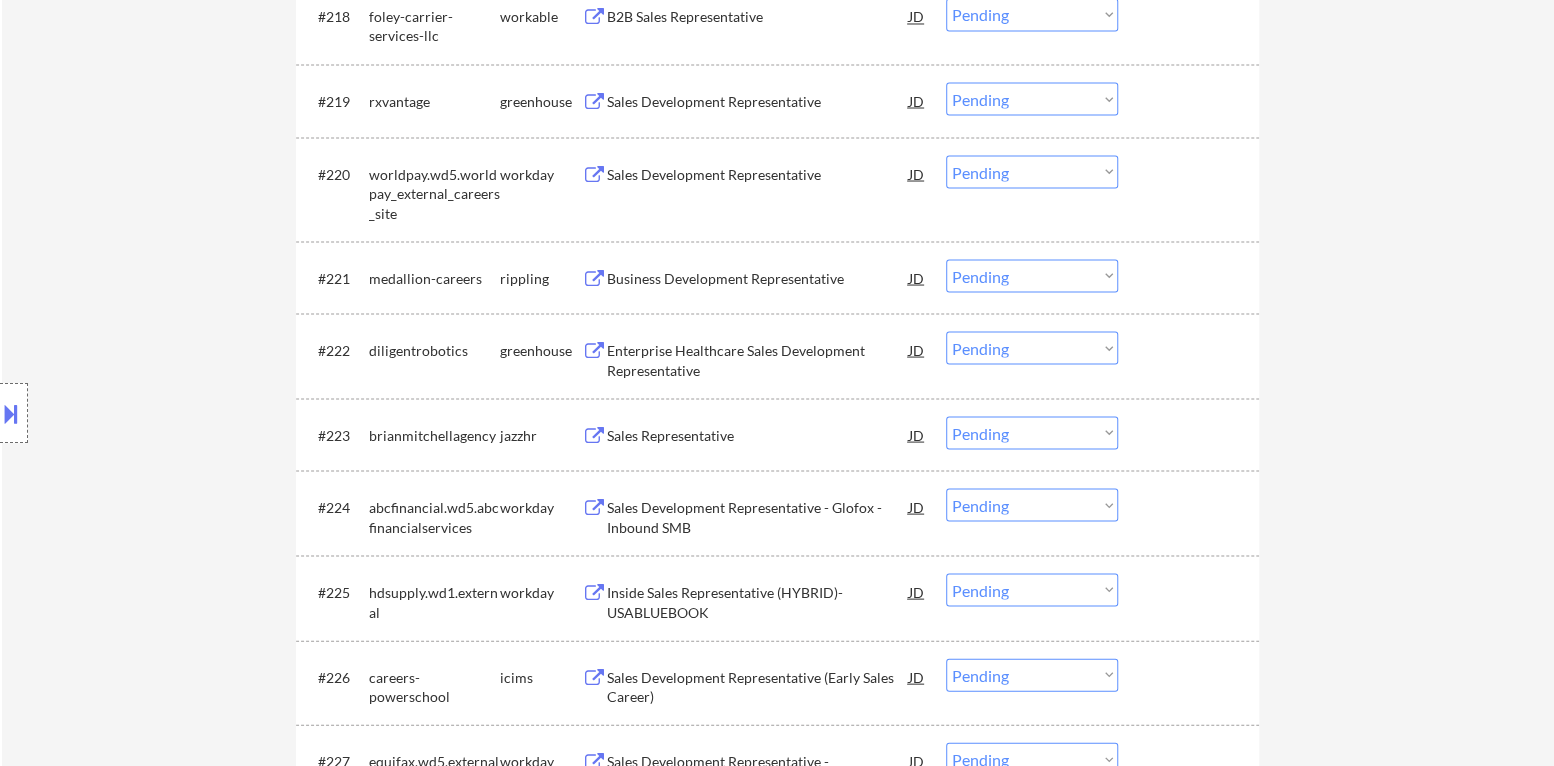 scroll, scrollTop: 1989, scrollLeft: 0, axis: vertical 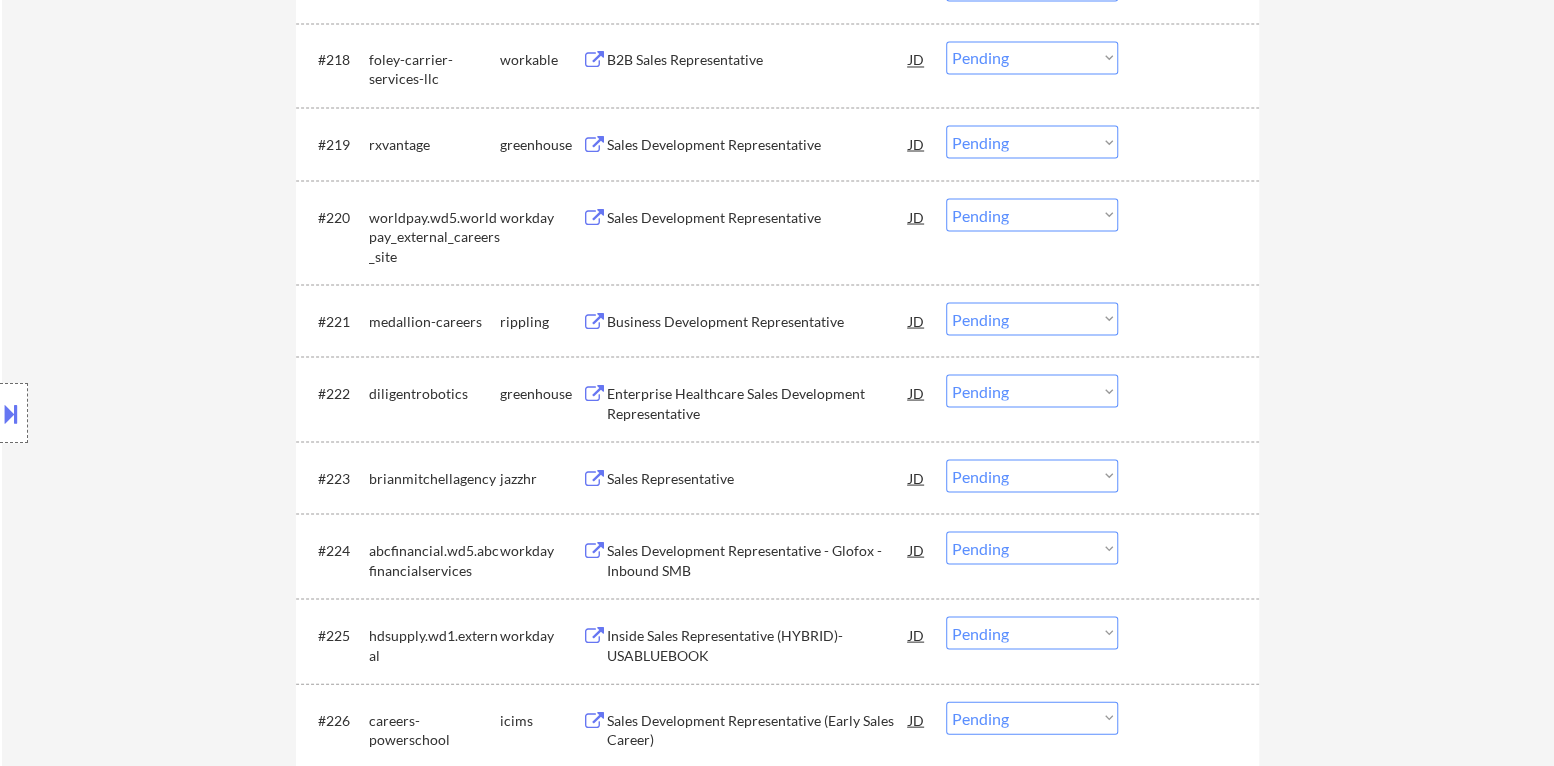 click on "Sales Representative" at bounding box center (758, 478) 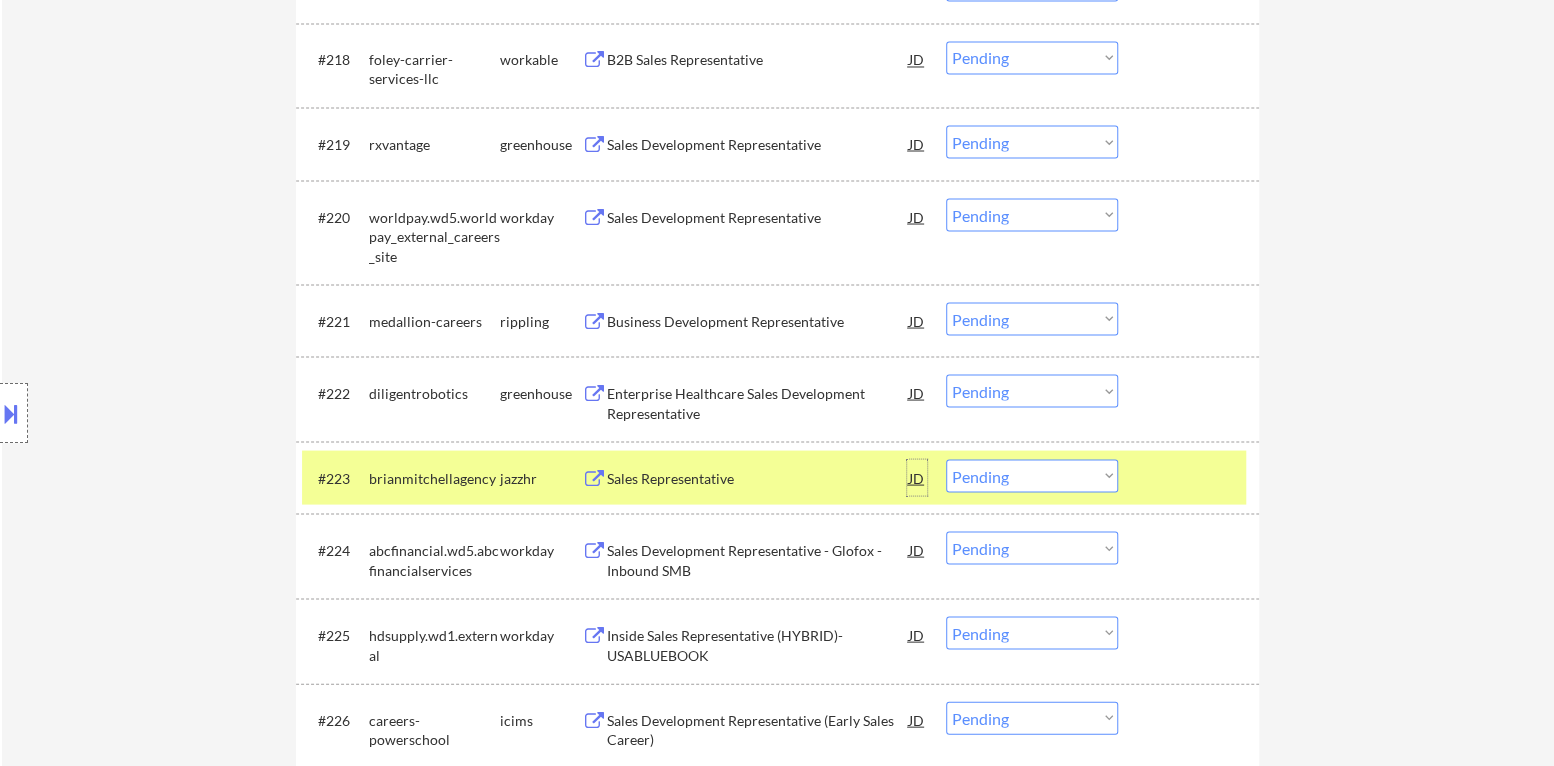 click on "JD" at bounding box center [917, 477] 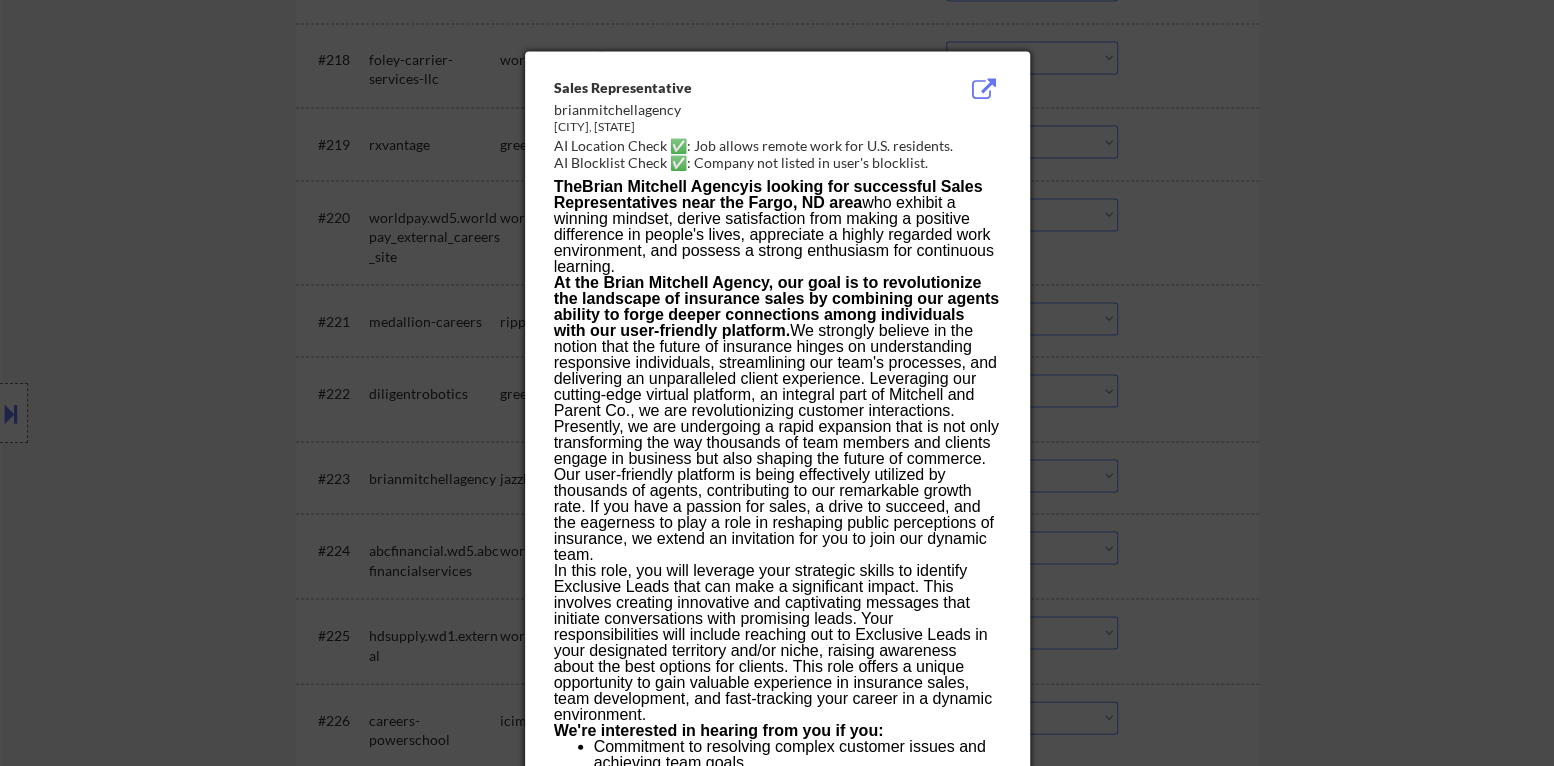 click at bounding box center (777, 383) 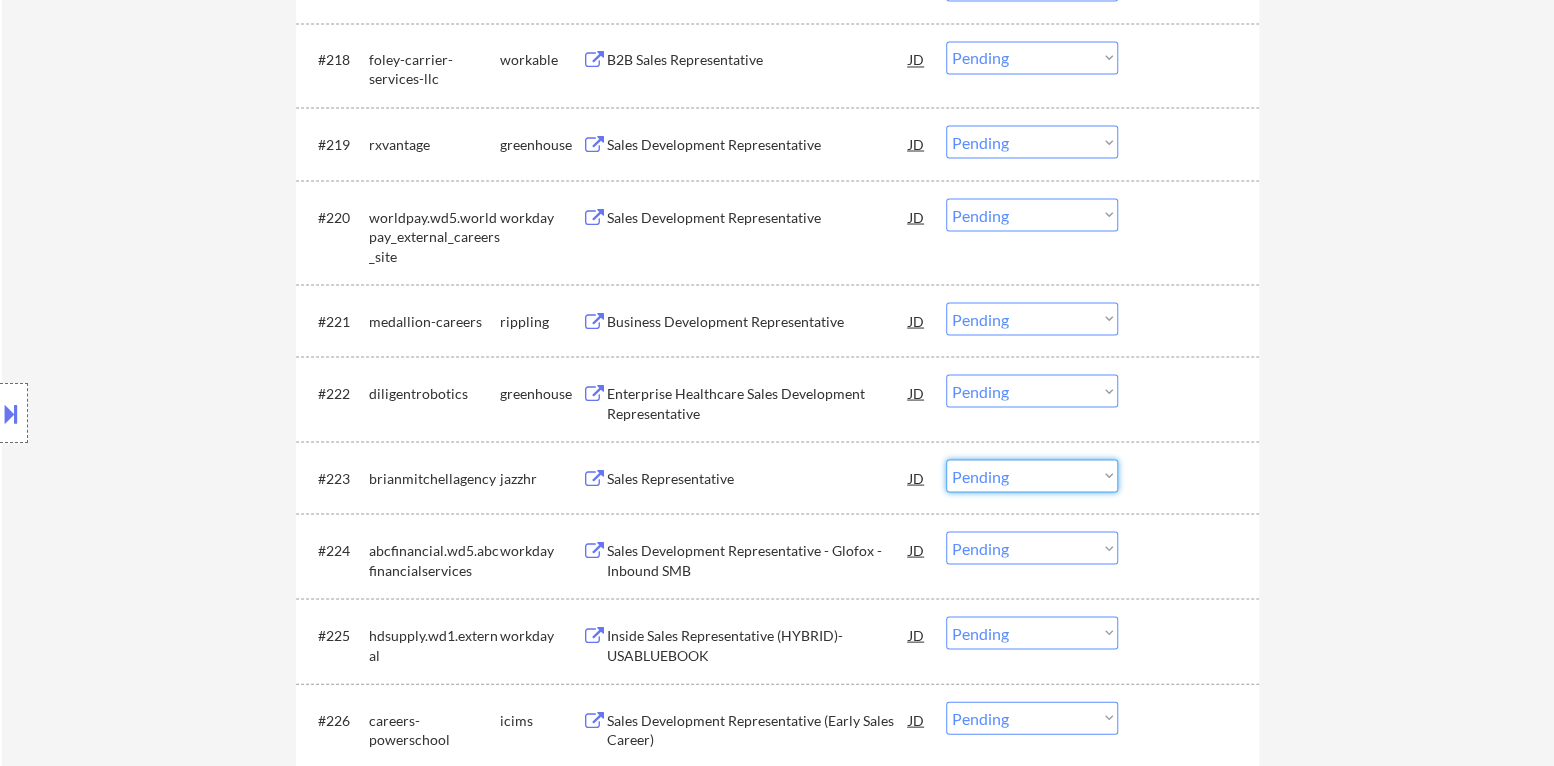 click on "Choose an option... Pending Applied Excluded (Questions) Excluded (Expired) Excluded (Location) Excluded (Bad Match) Excluded (Blocklist) Excluded (Salary) Excluded (Other)" at bounding box center (1032, 475) 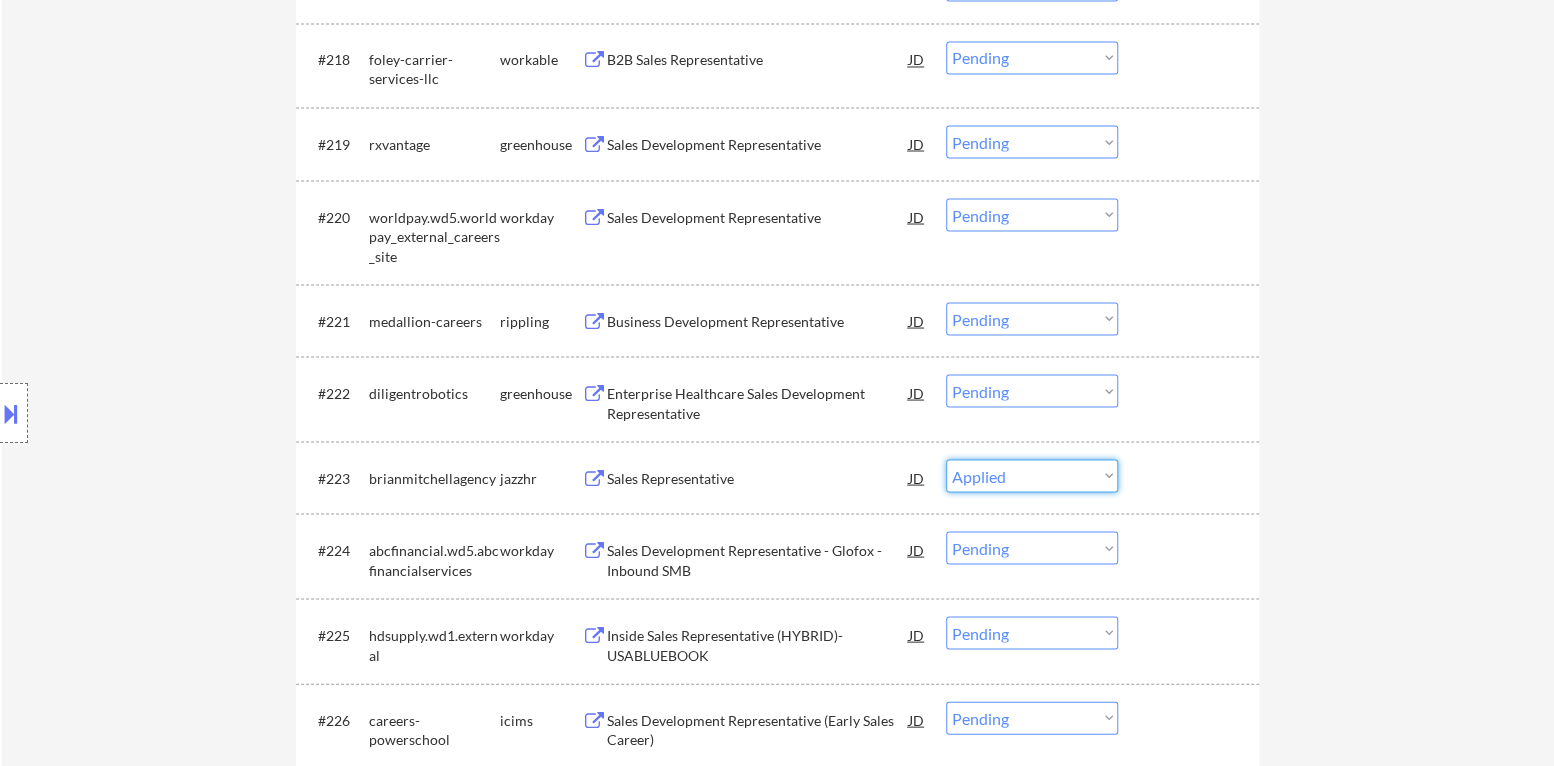 click on "Choose an option... Pending Applied Excluded (Questions) Excluded (Expired) Excluded (Location) Excluded (Bad Match) Excluded (Blocklist) Excluded (Salary) Excluded (Other)" at bounding box center [1032, 475] 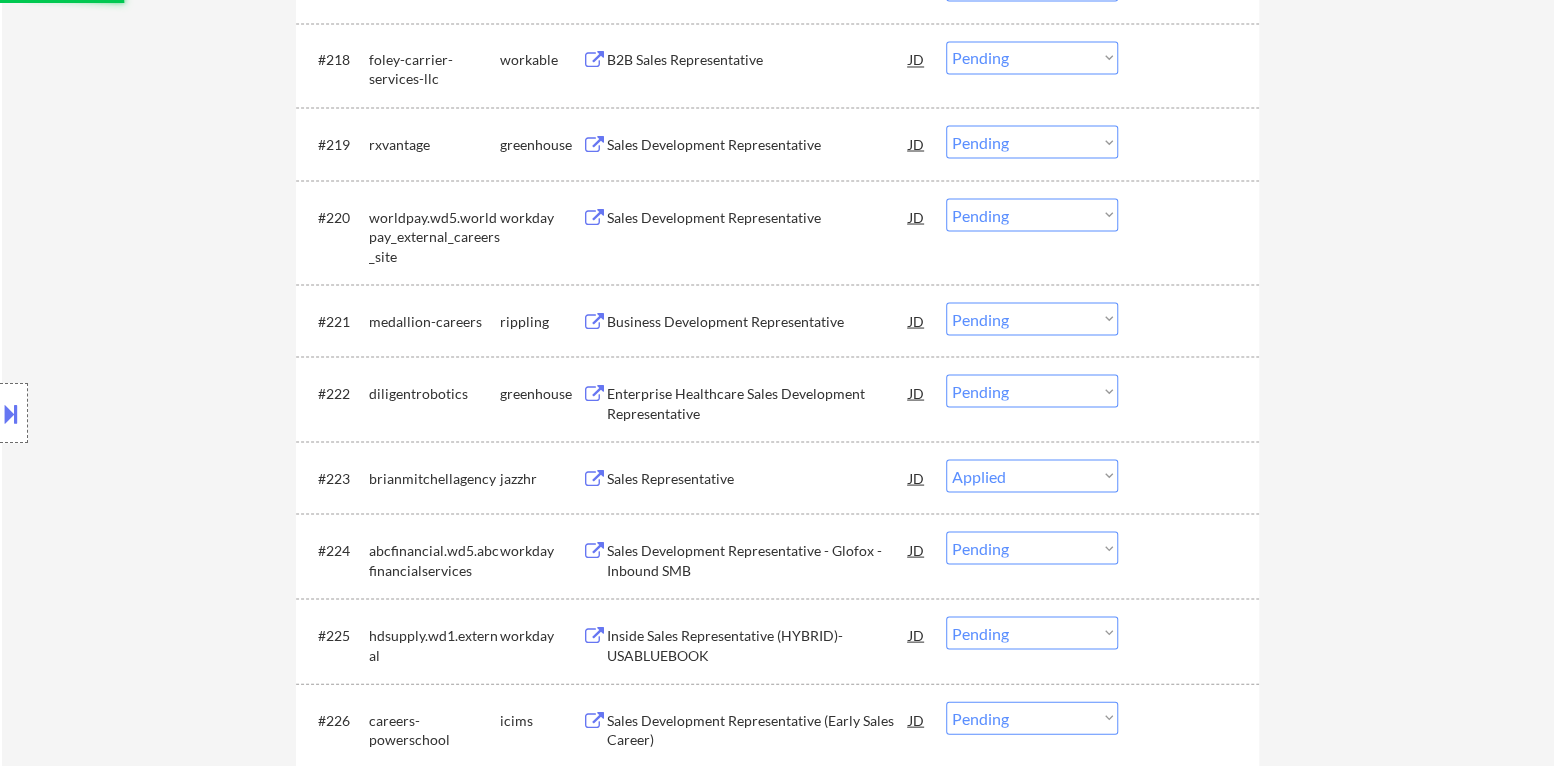 click on "Enterprise Healthcare Sales Development Representative" at bounding box center (758, 402) 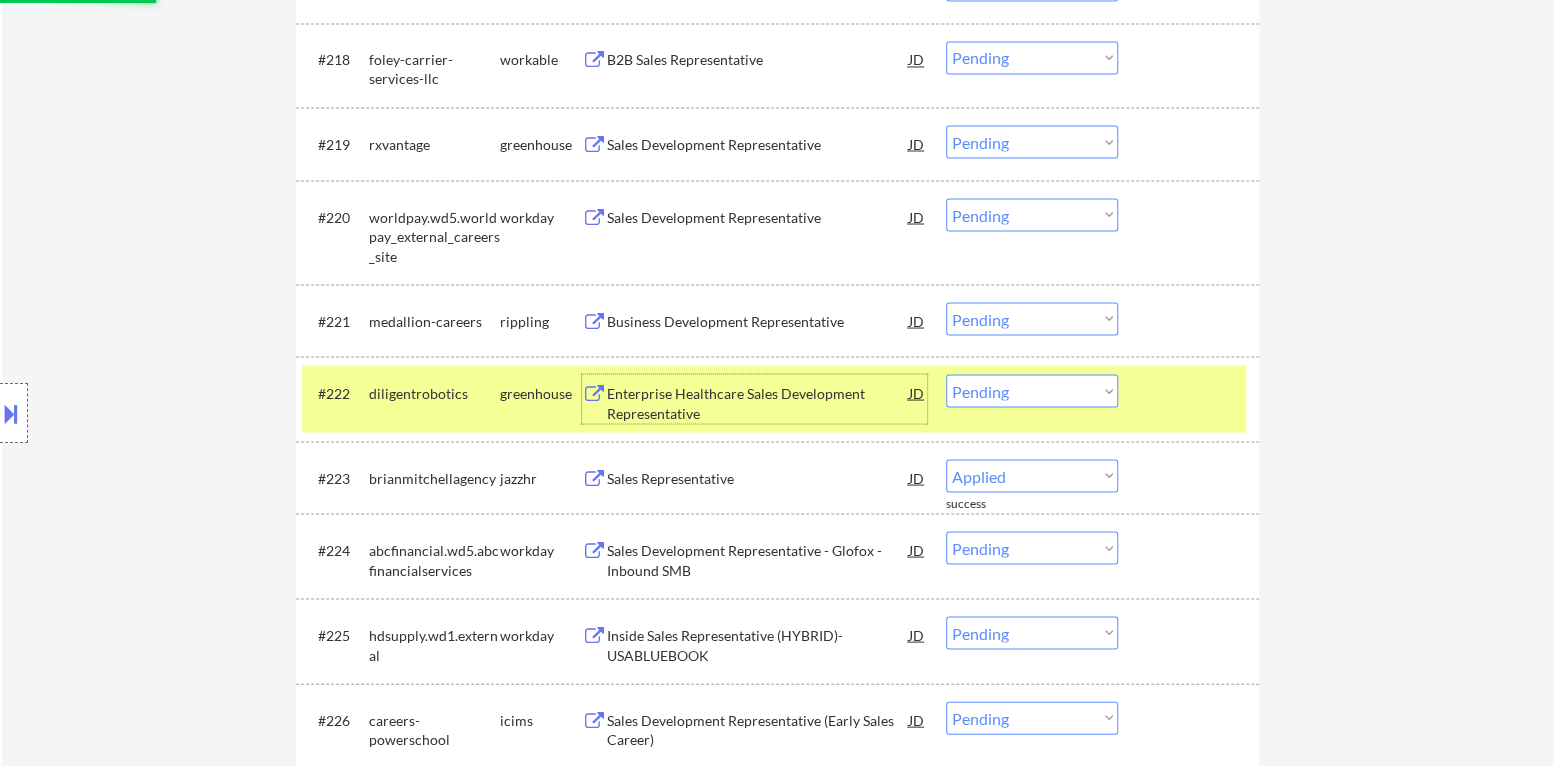 select on ""pending"" 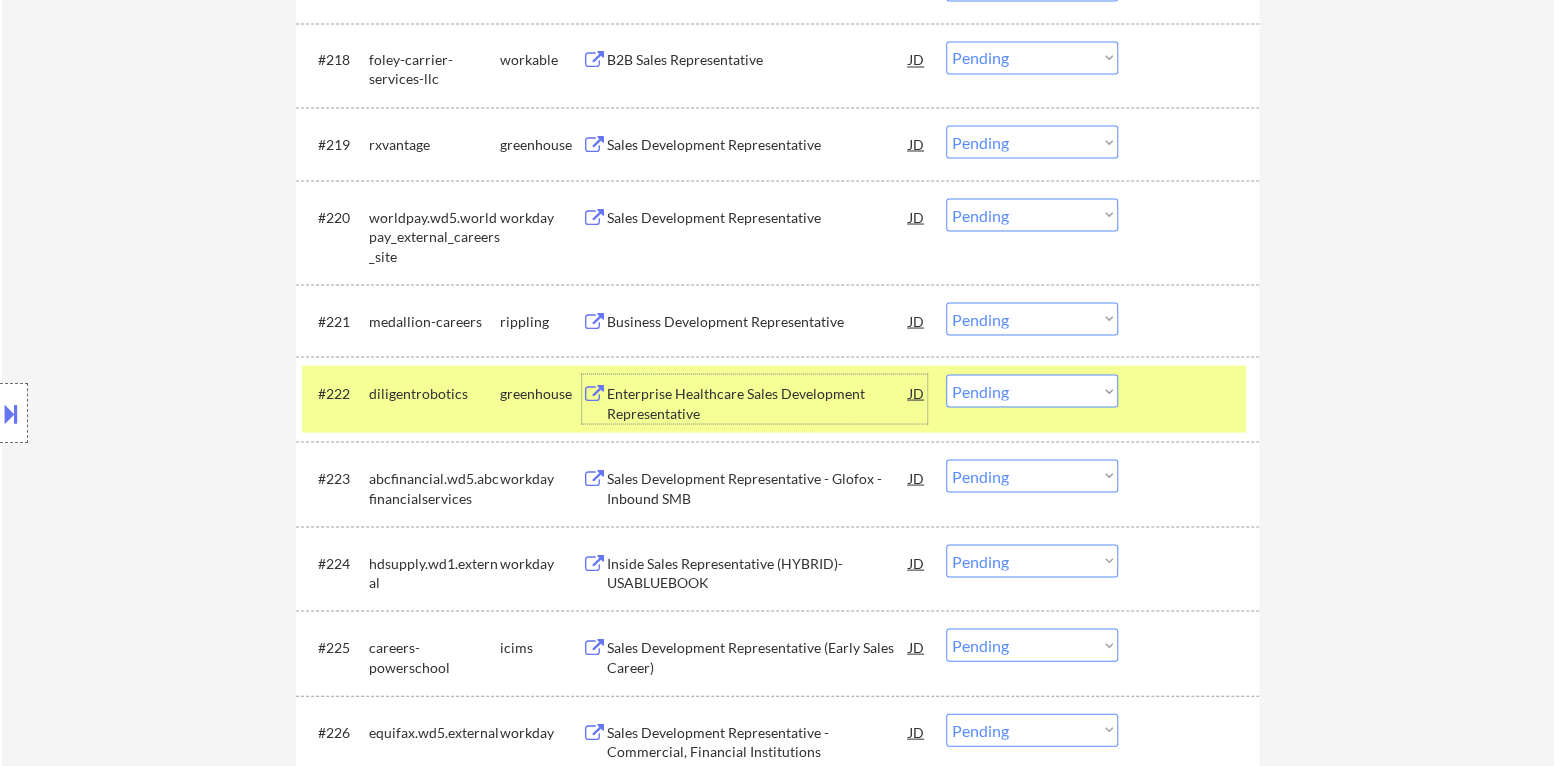 click on "Choose an option... Pending Applied Excluded (Questions) Excluded (Expired) Excluded (Location) Excluded (Bad Match) Excluded (Blocklist) Excluded (Salary) Excluded (Other)" at bounding box center [1032, 390] 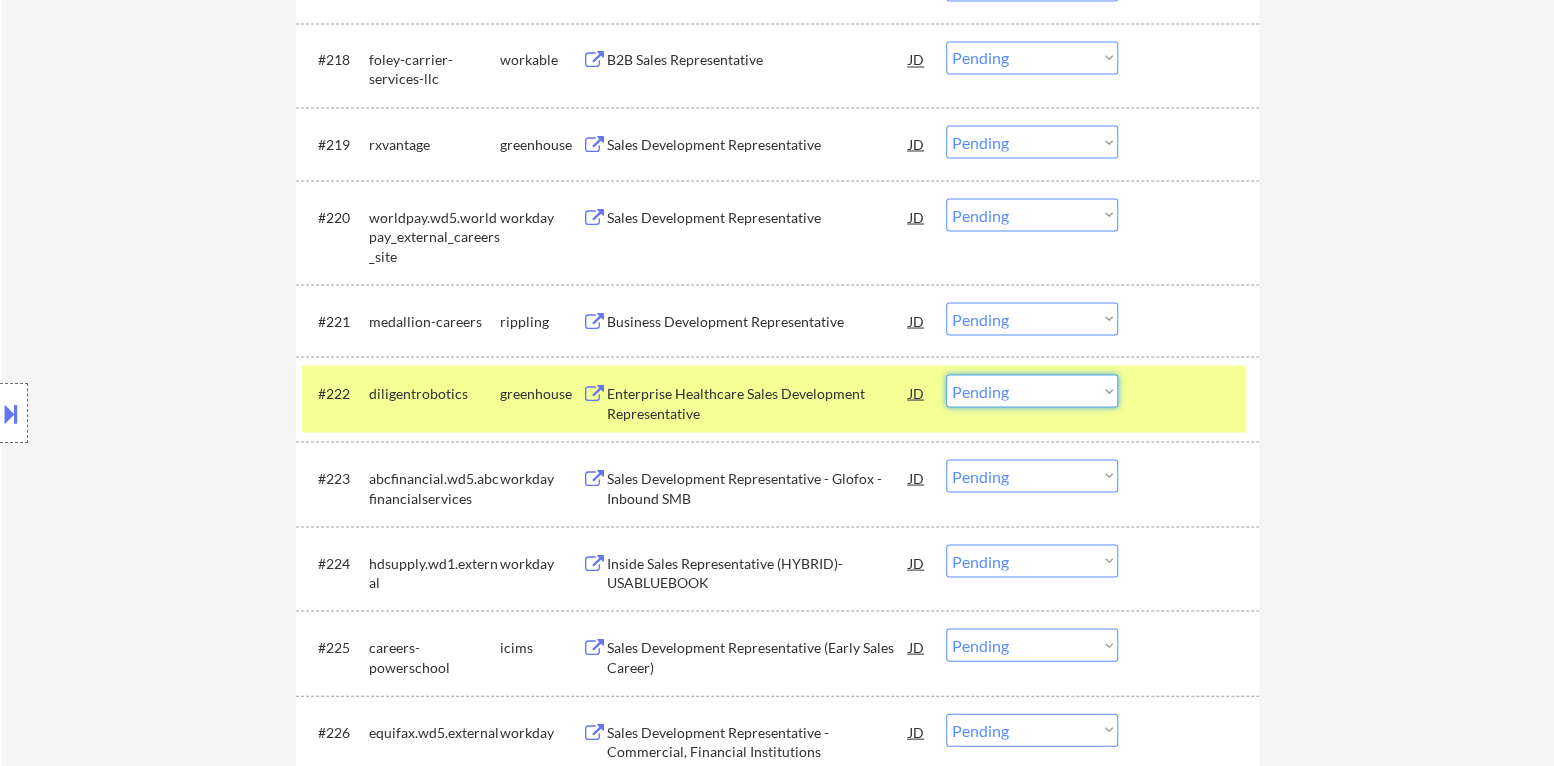select on ""excluded__expired_"" 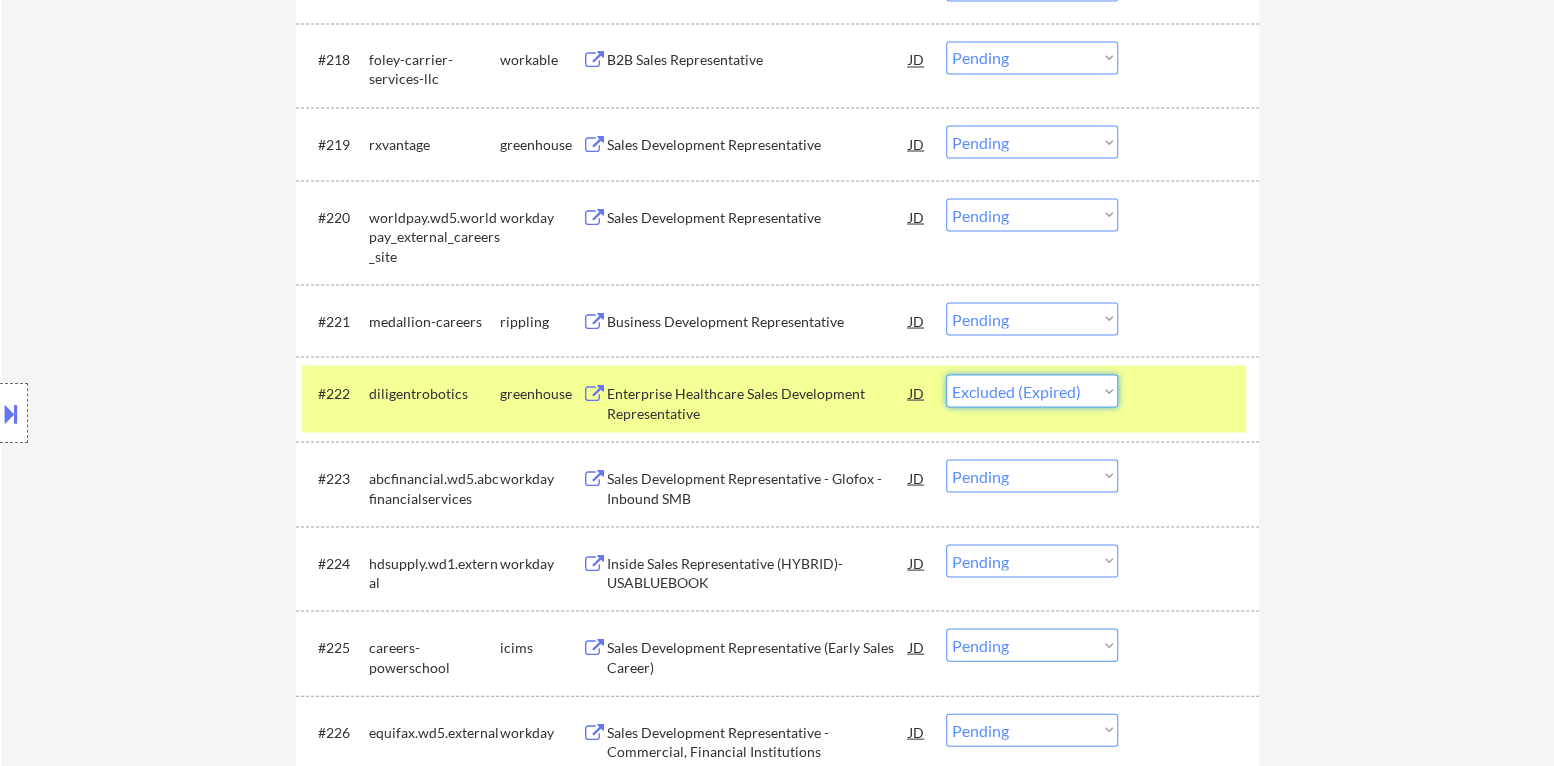 click on "Choose an option... Pending Applied Excluded (Questions) Excluded (Expired) Excluded (Location) Excluded (Bad Match) Excluded (Blocklist) Excluded (Salary) Excluded (Other)" at bounding box center (1032, 390) 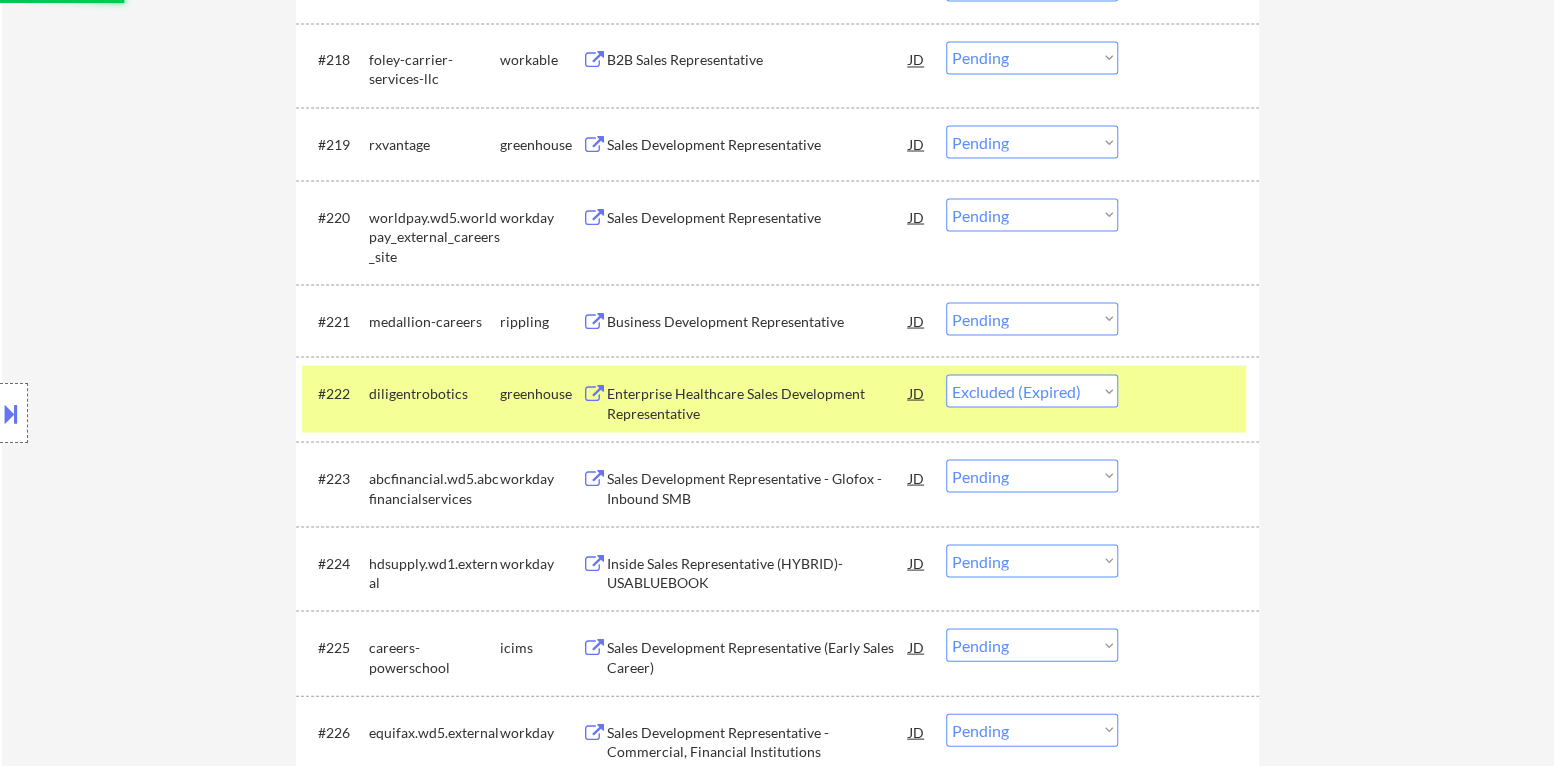 select on ""pending"" 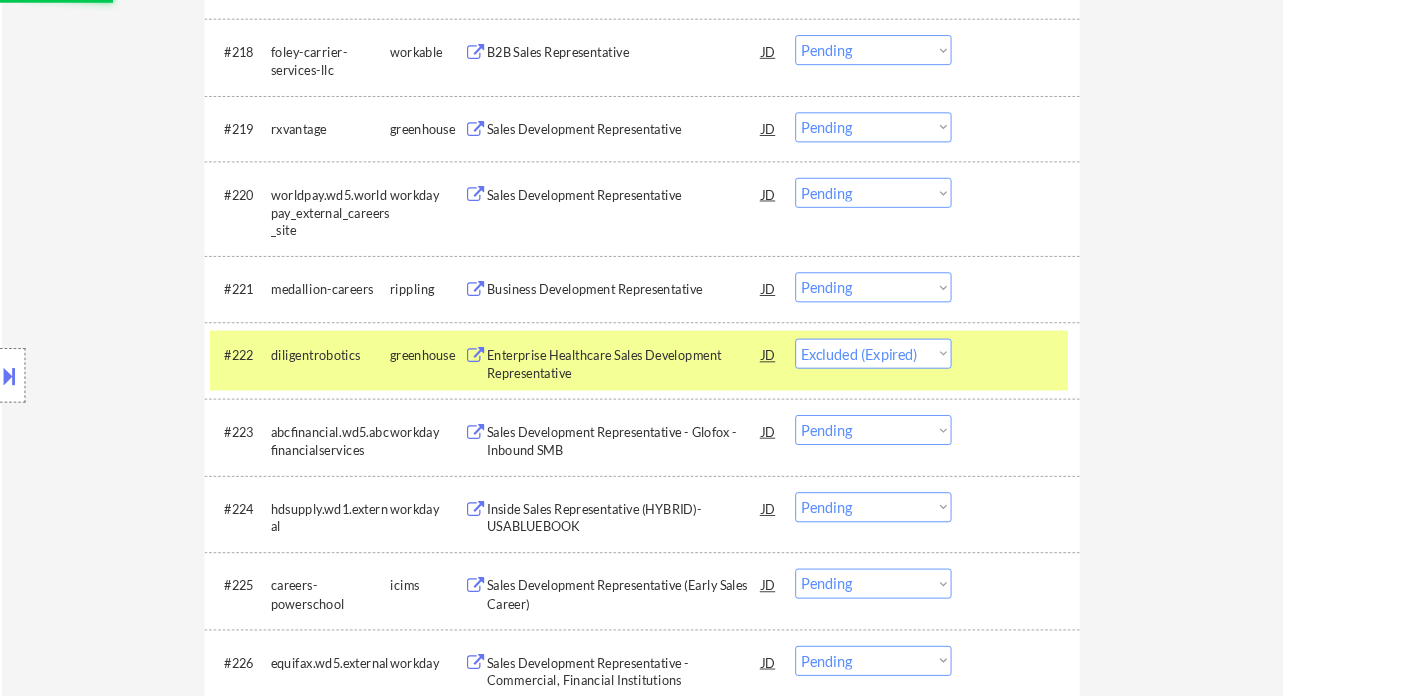 scroll, scrollTop: 1987, scrollLeft: 0, axis: vertical 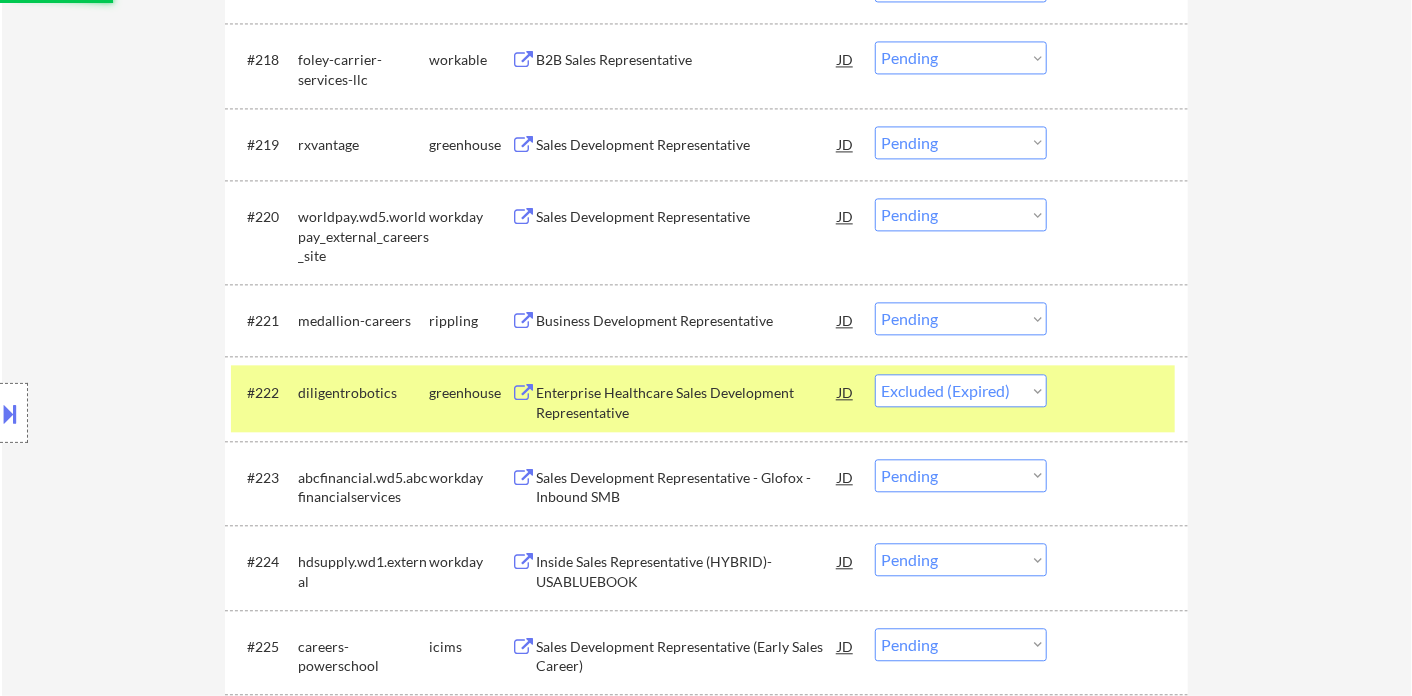 select on ""pending"" 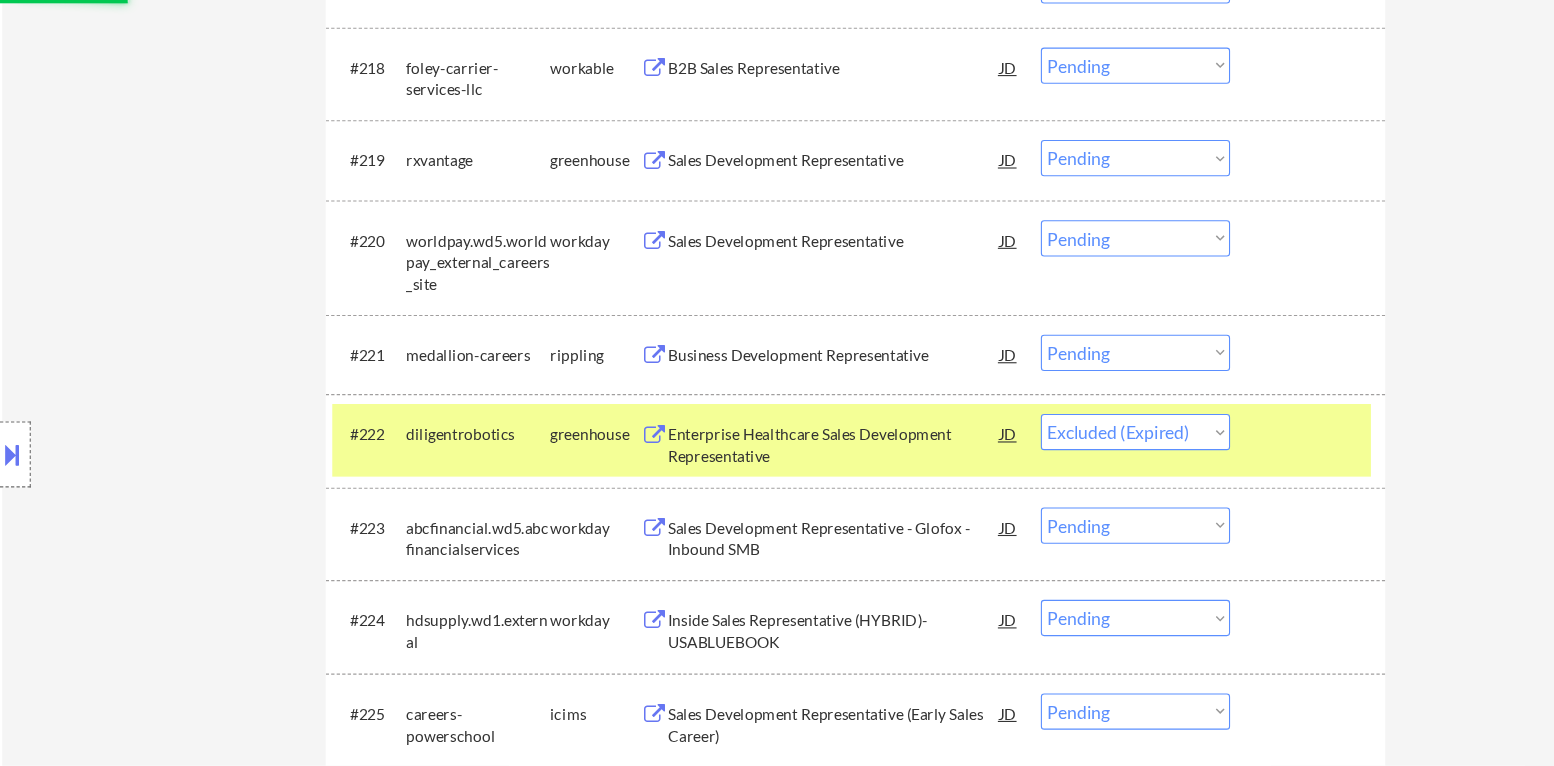 scroll, scrollTop: 1989, scrollLeft: 0, axis: vertical 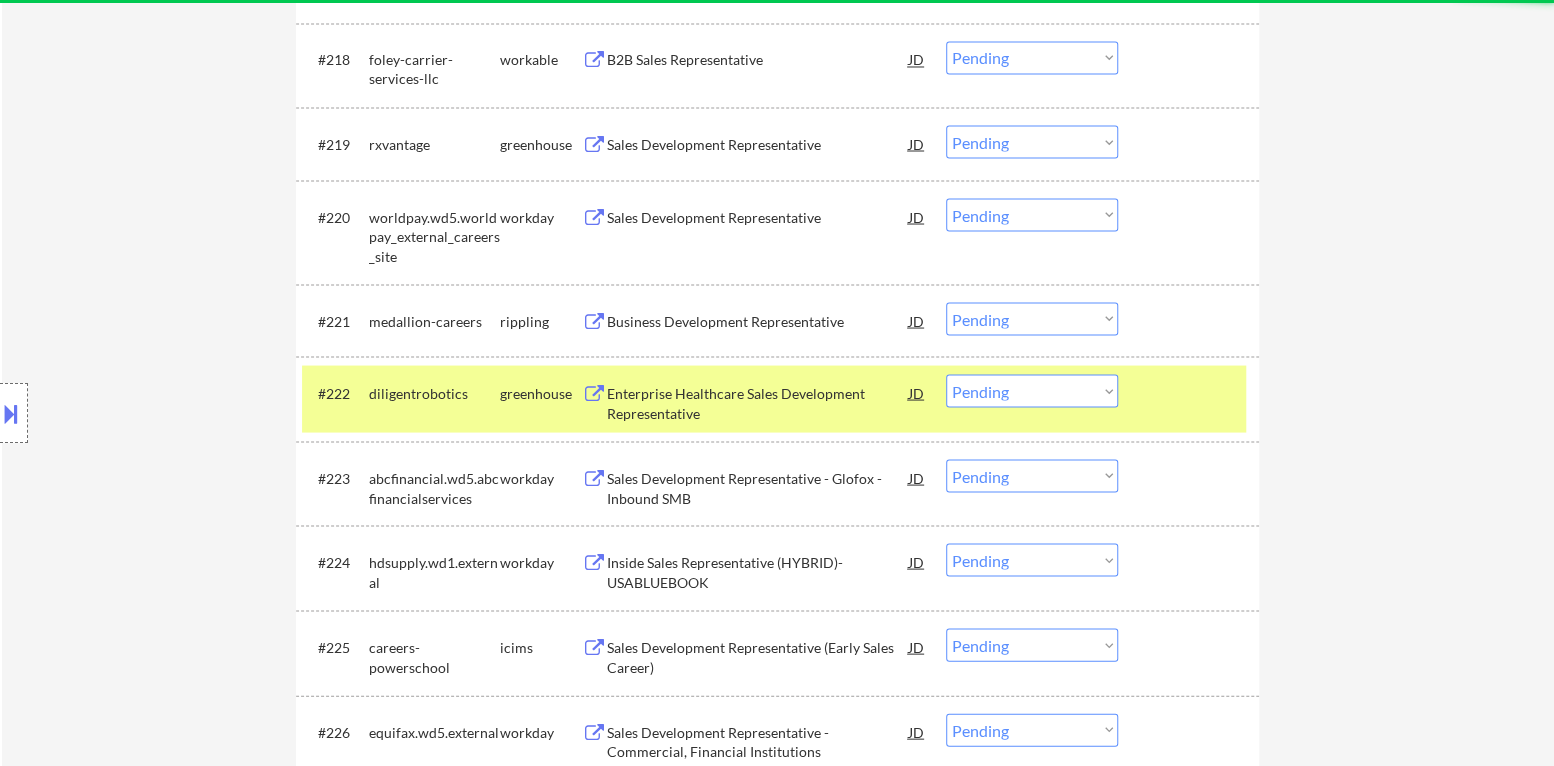 click on "Business Development Representative" at bounding box center [758, 321] 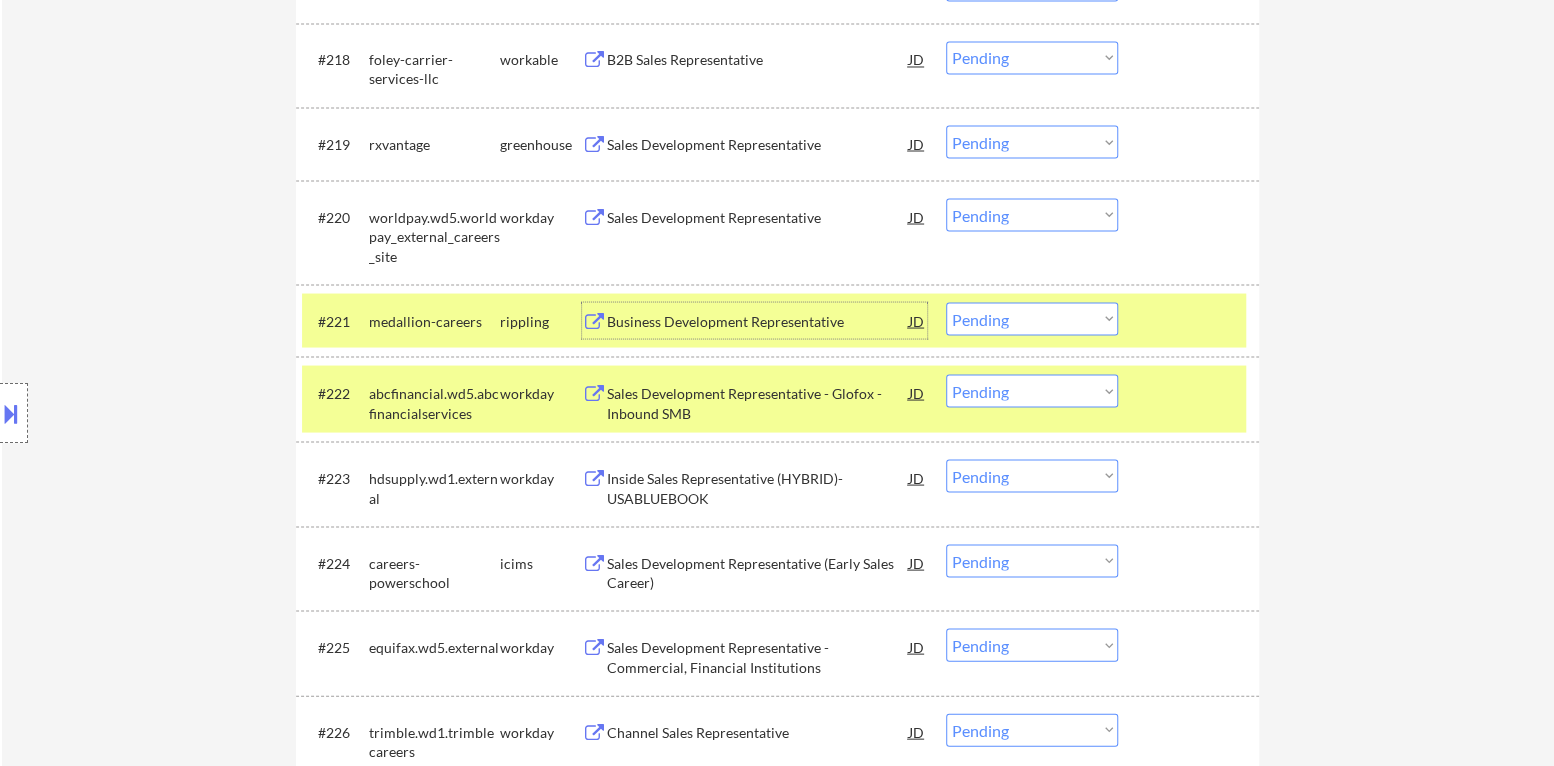 click at bounding box center [1191, 392] 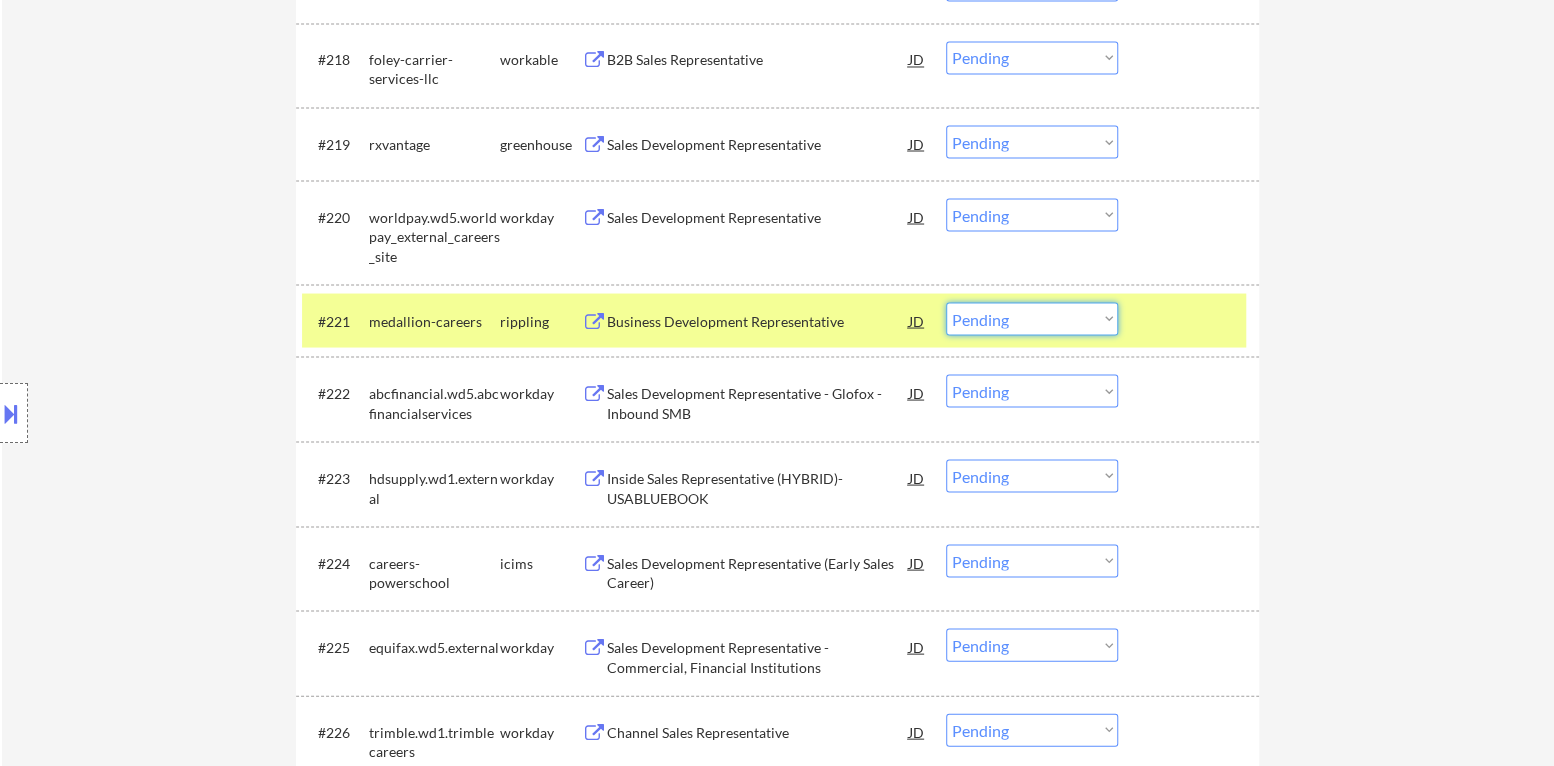 click on "Choose an option... Pending Applied Excluded (Questions) Excluded (Expired) Excluded (Location) Excluded (Bad Match) Excluded (Blocklist) Excluded (Salary) Excluded (Other)" at bounding box center [1032, 318] 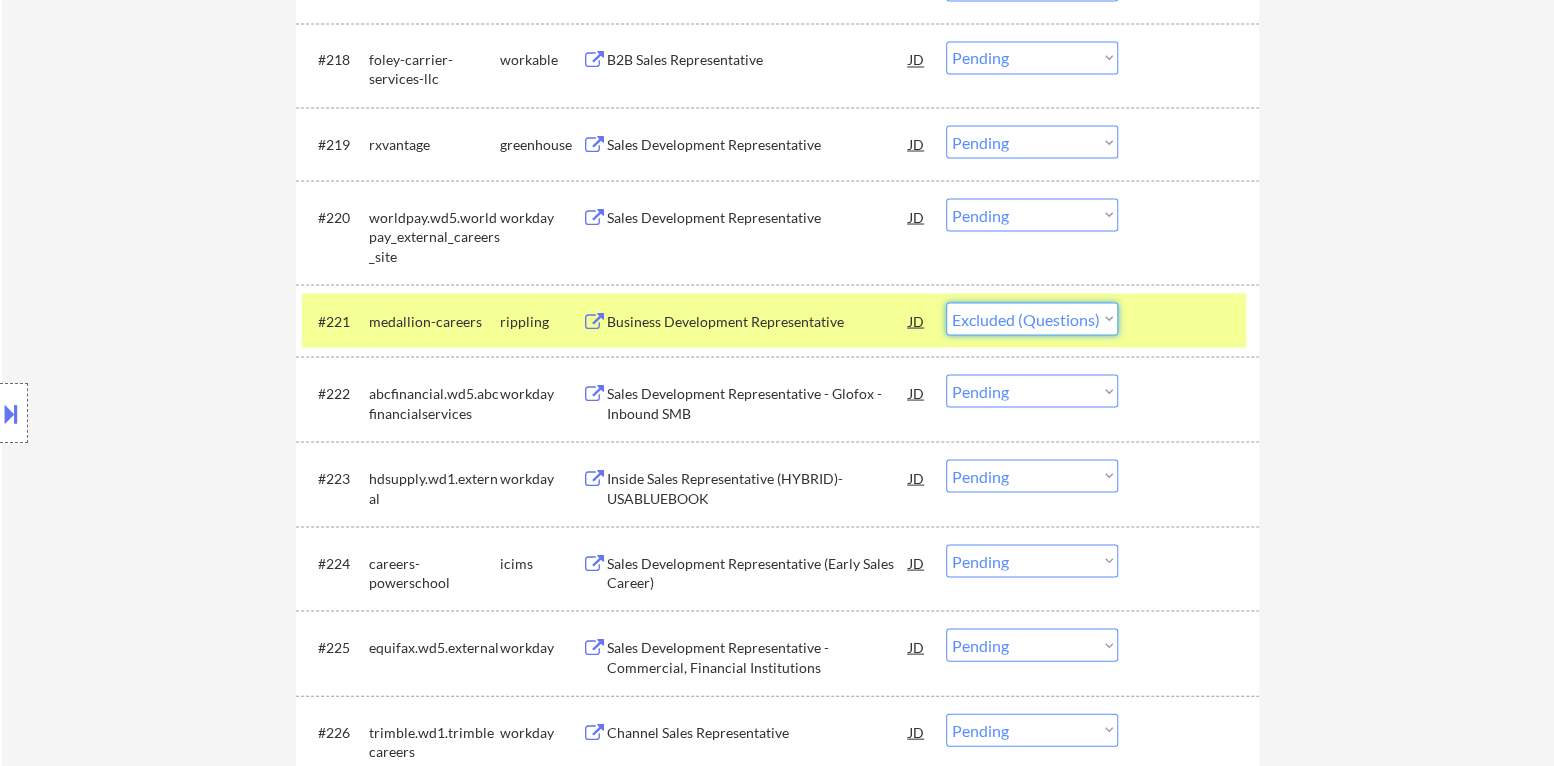 click on "Choose an option... Pending Applied Excluded (Questions) Excluded (Expired) Excluded (Location) Excluded (Bad Match) Excluded (Blocklist) Excluded (Salary) Excluded (Other)" at bounding box center [1032, 318] 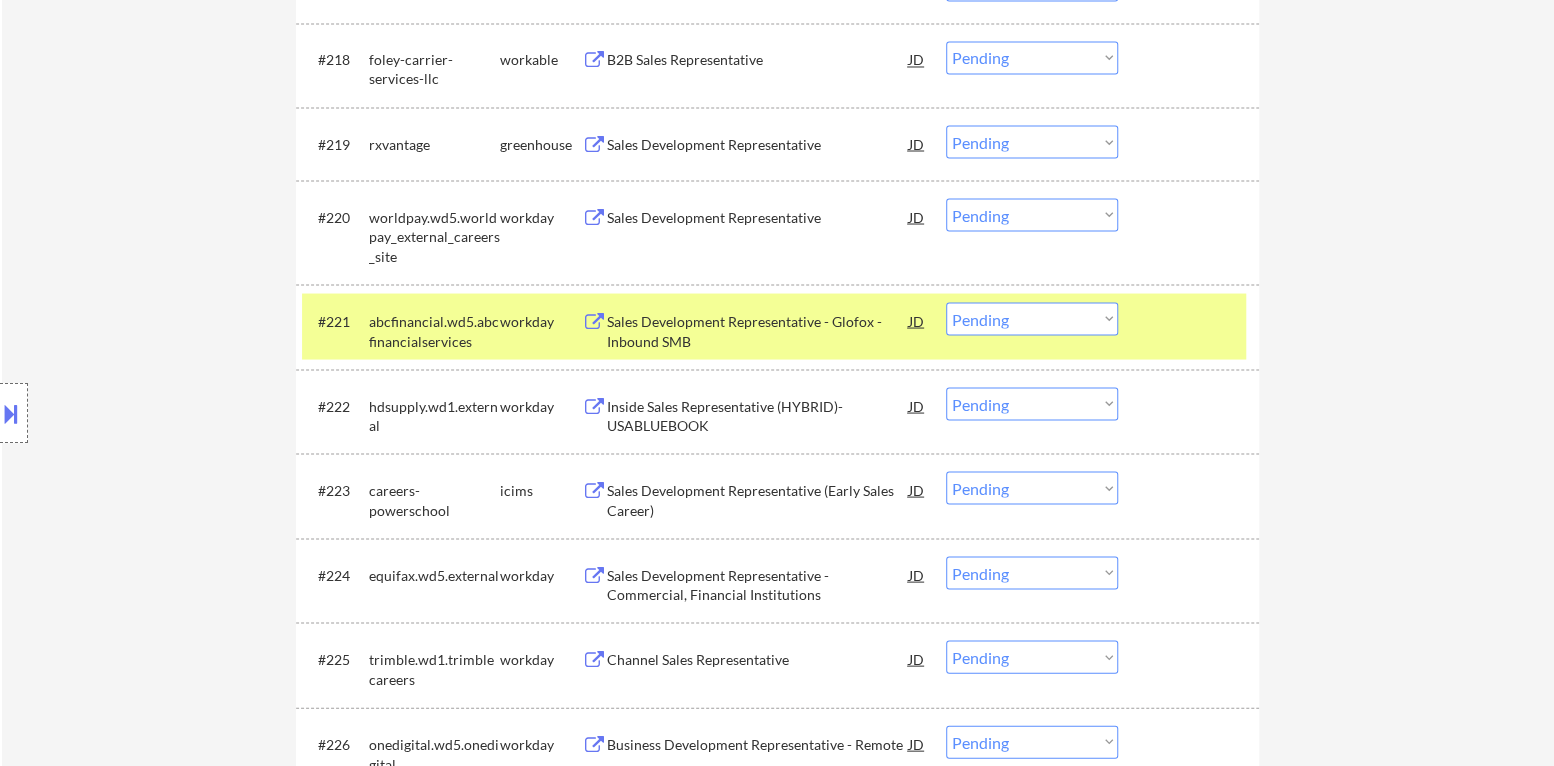 click at bounding box center [1191, 320] 